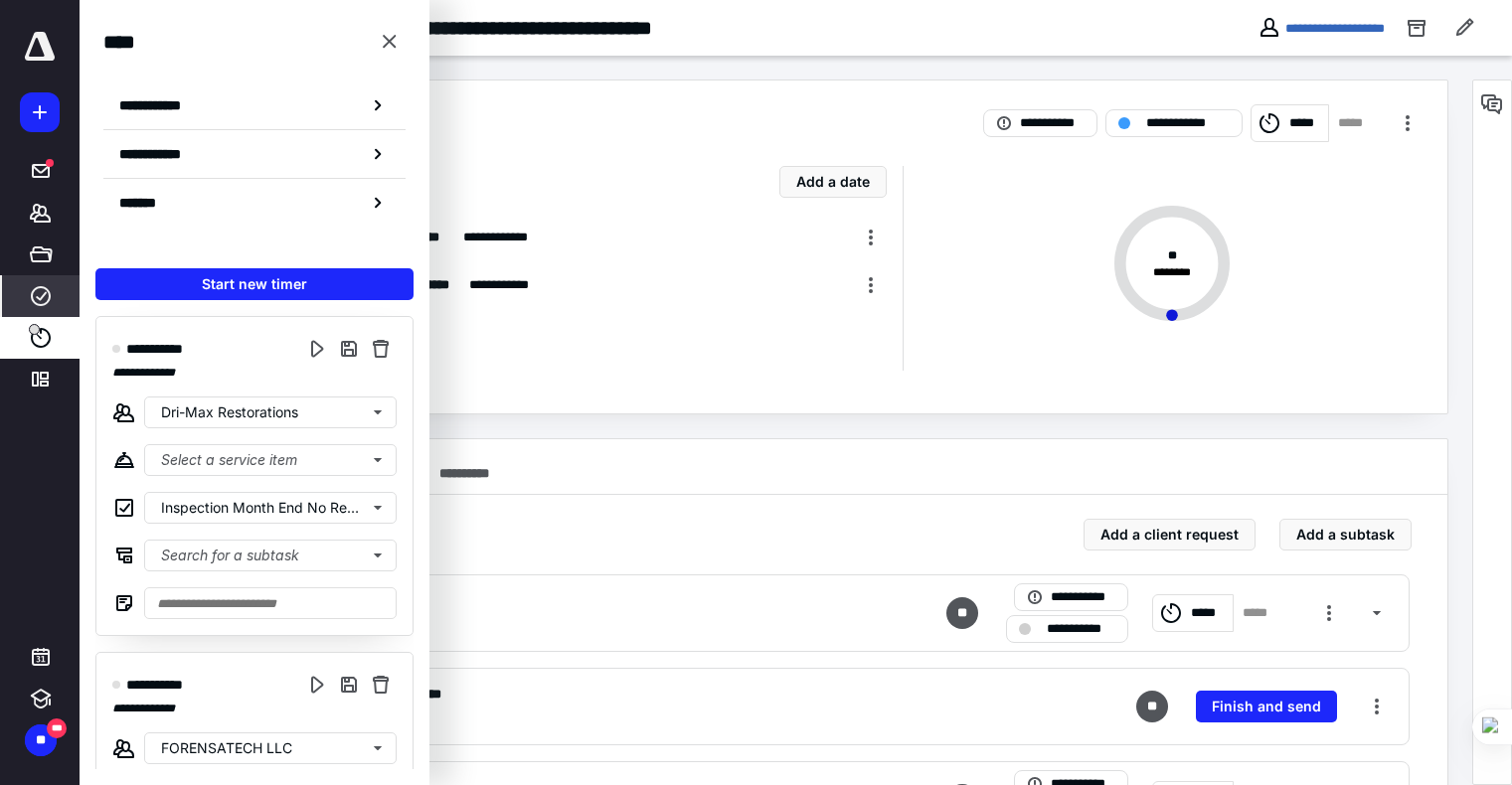 scroll, scrollTop: 0, scrollLeft: 0, axis: both 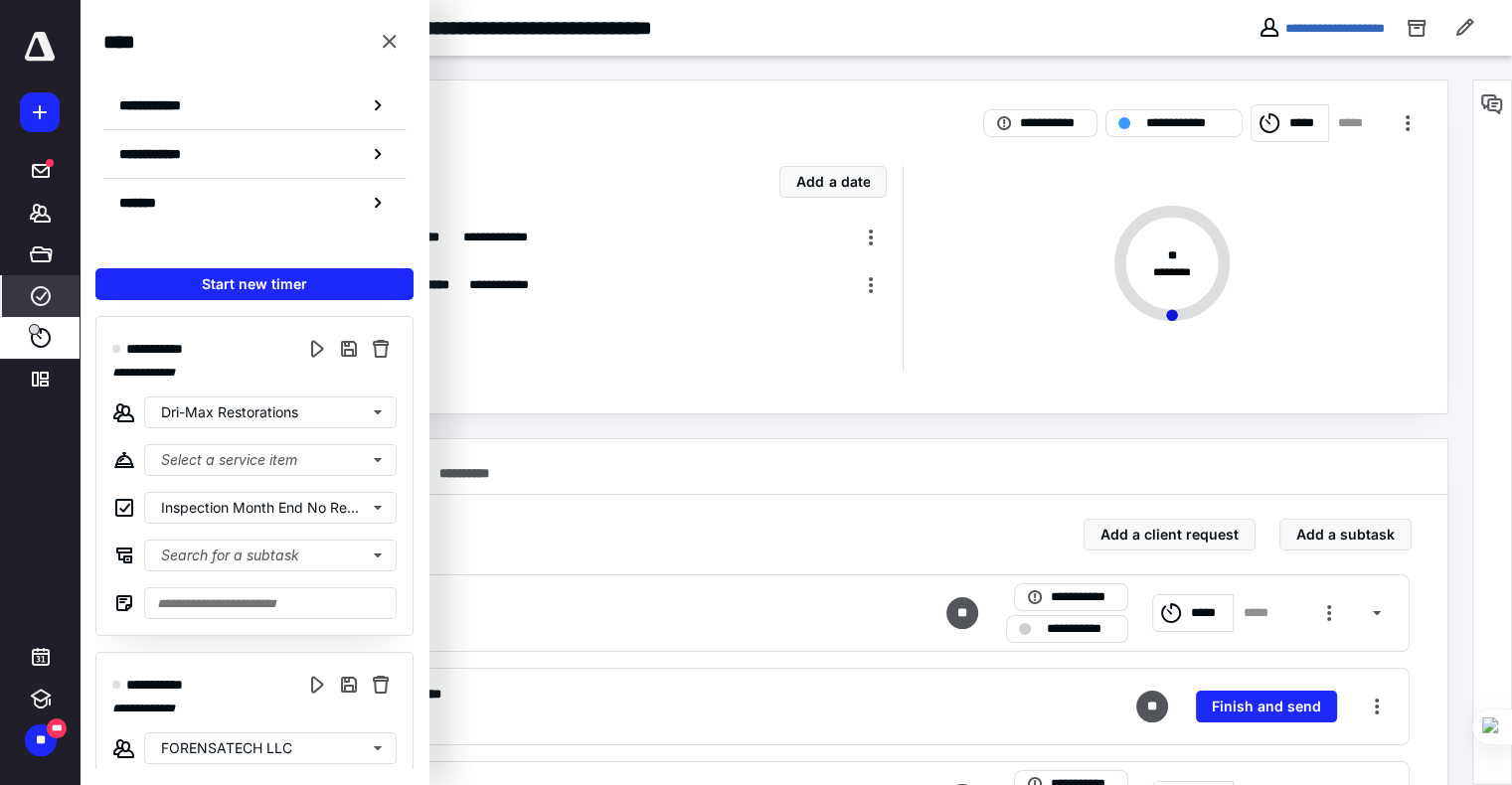 click on "**********" at bounding box center [775, 246] 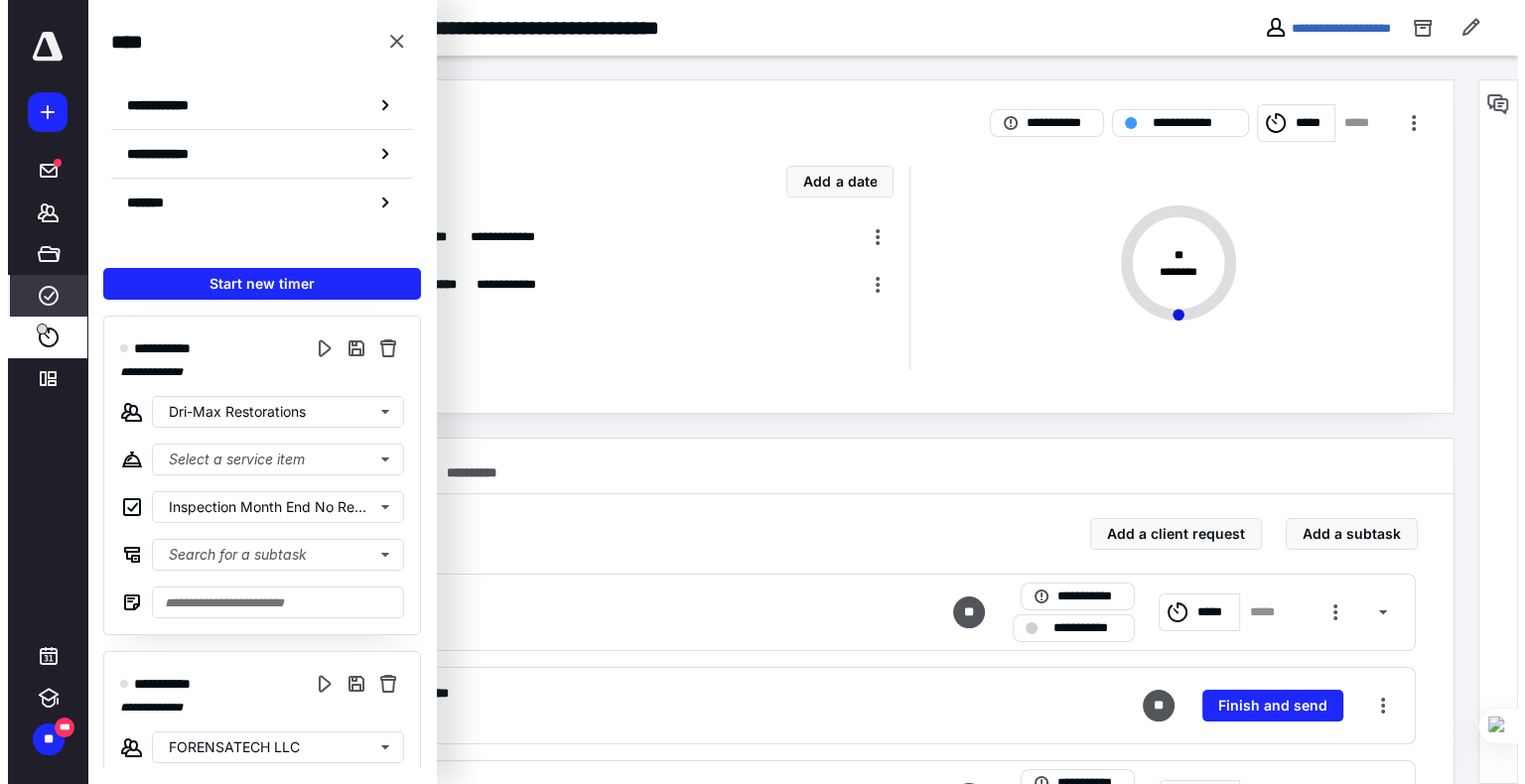 scroll, scrollTop: 0, scrollLeft: 0, axis: both 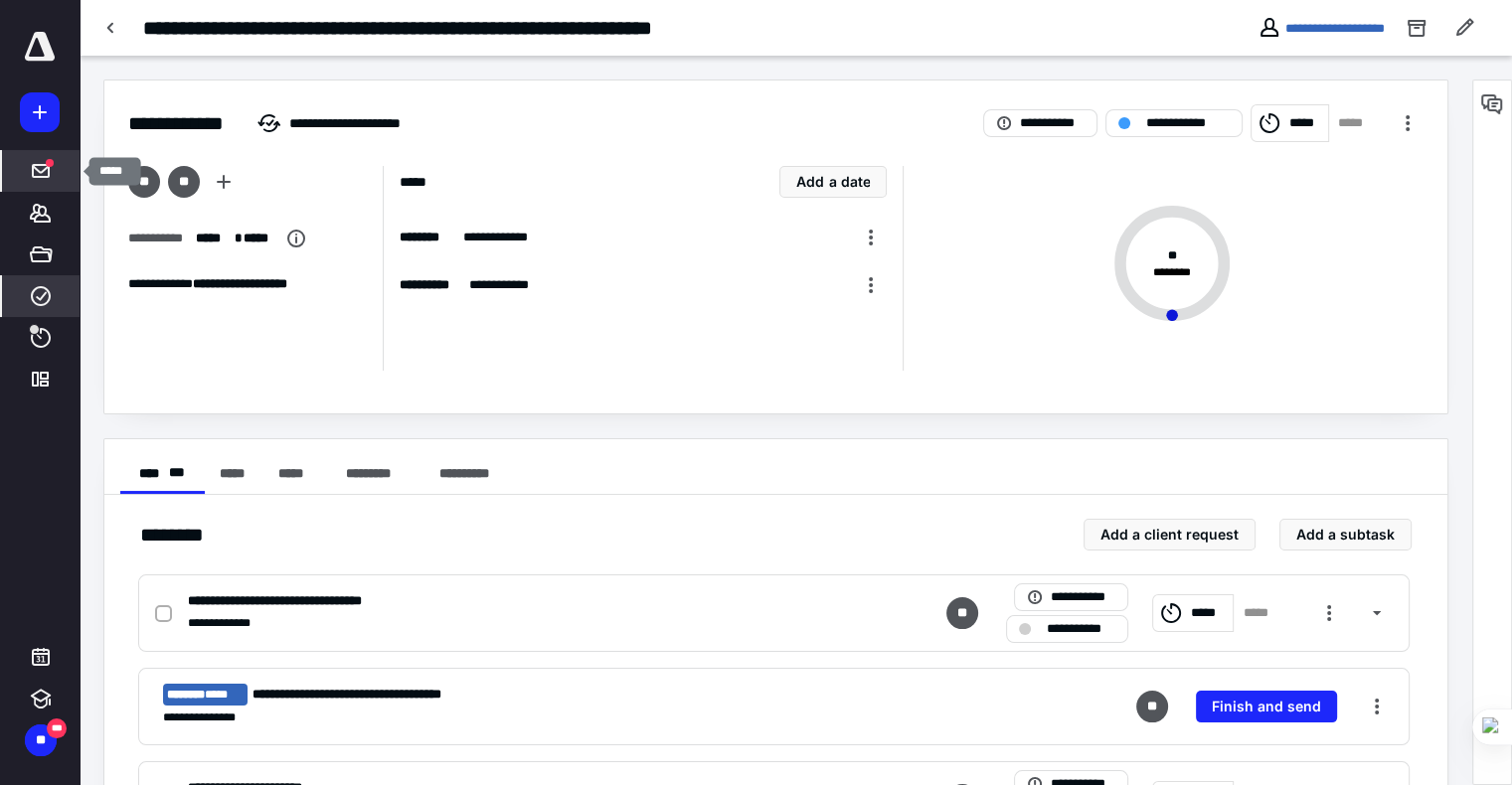 click 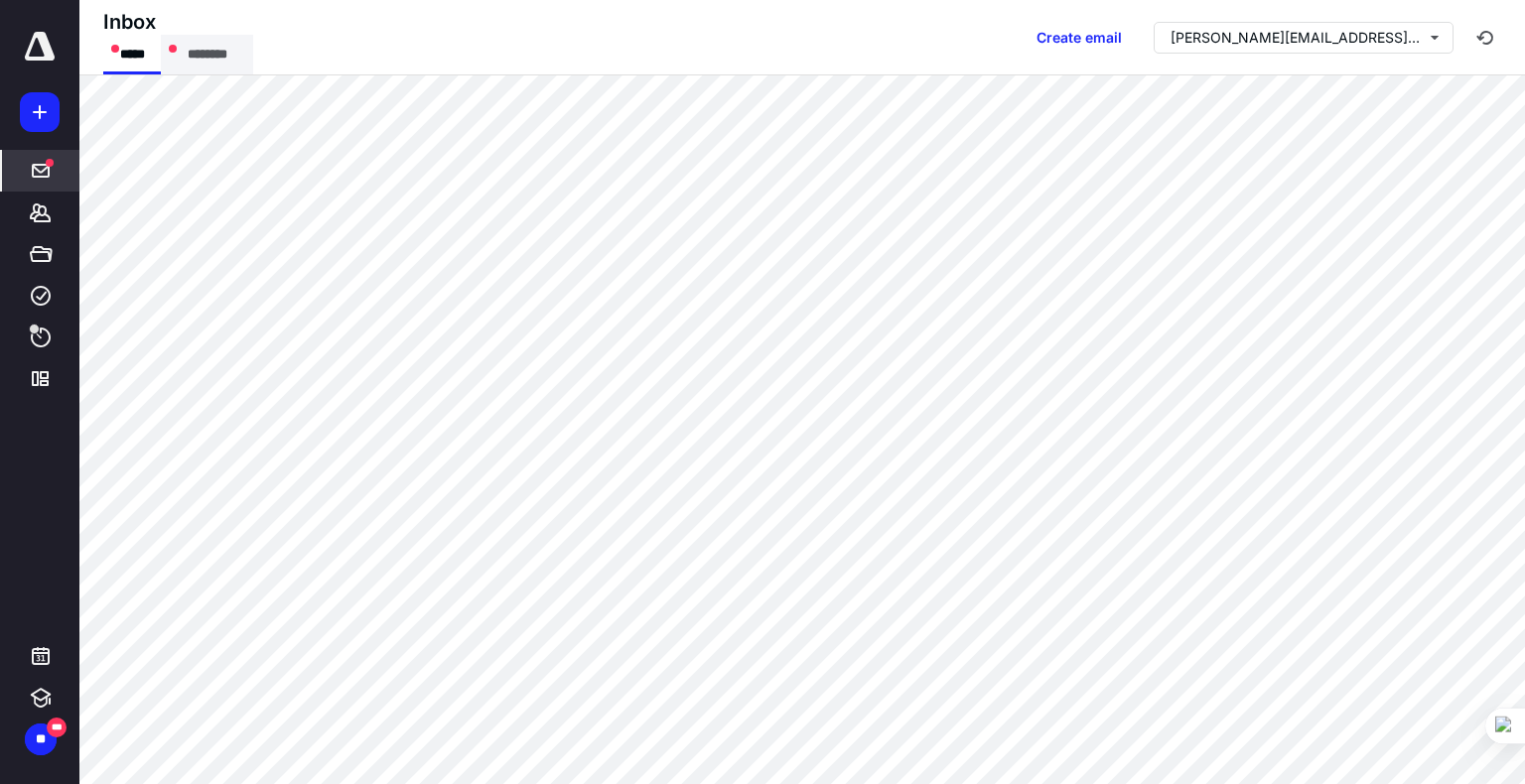 click on "********" at bounding box center [207, 55] 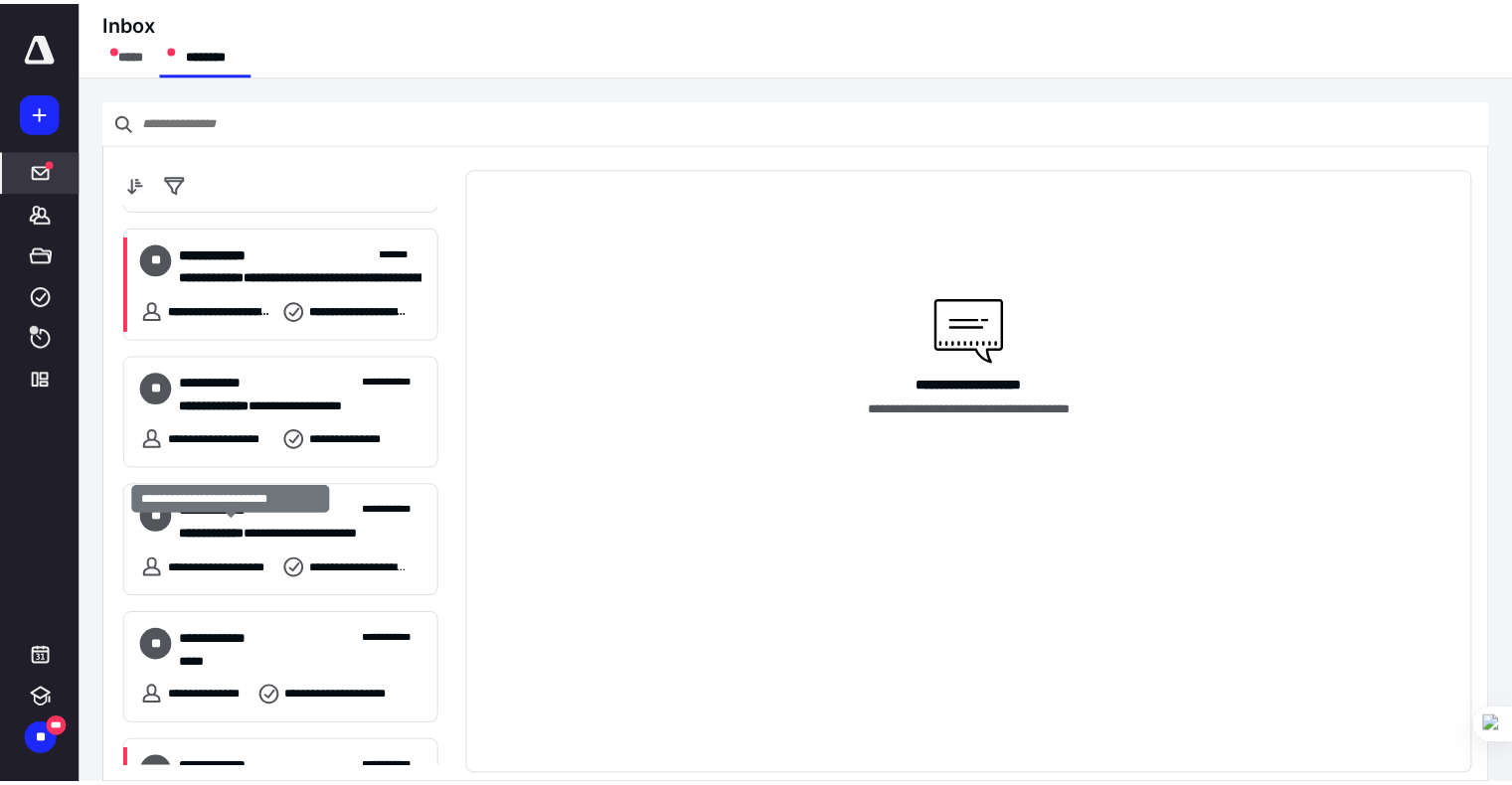 scroll, scrollTop: 571, scrollLeft: 0, axis: vertical 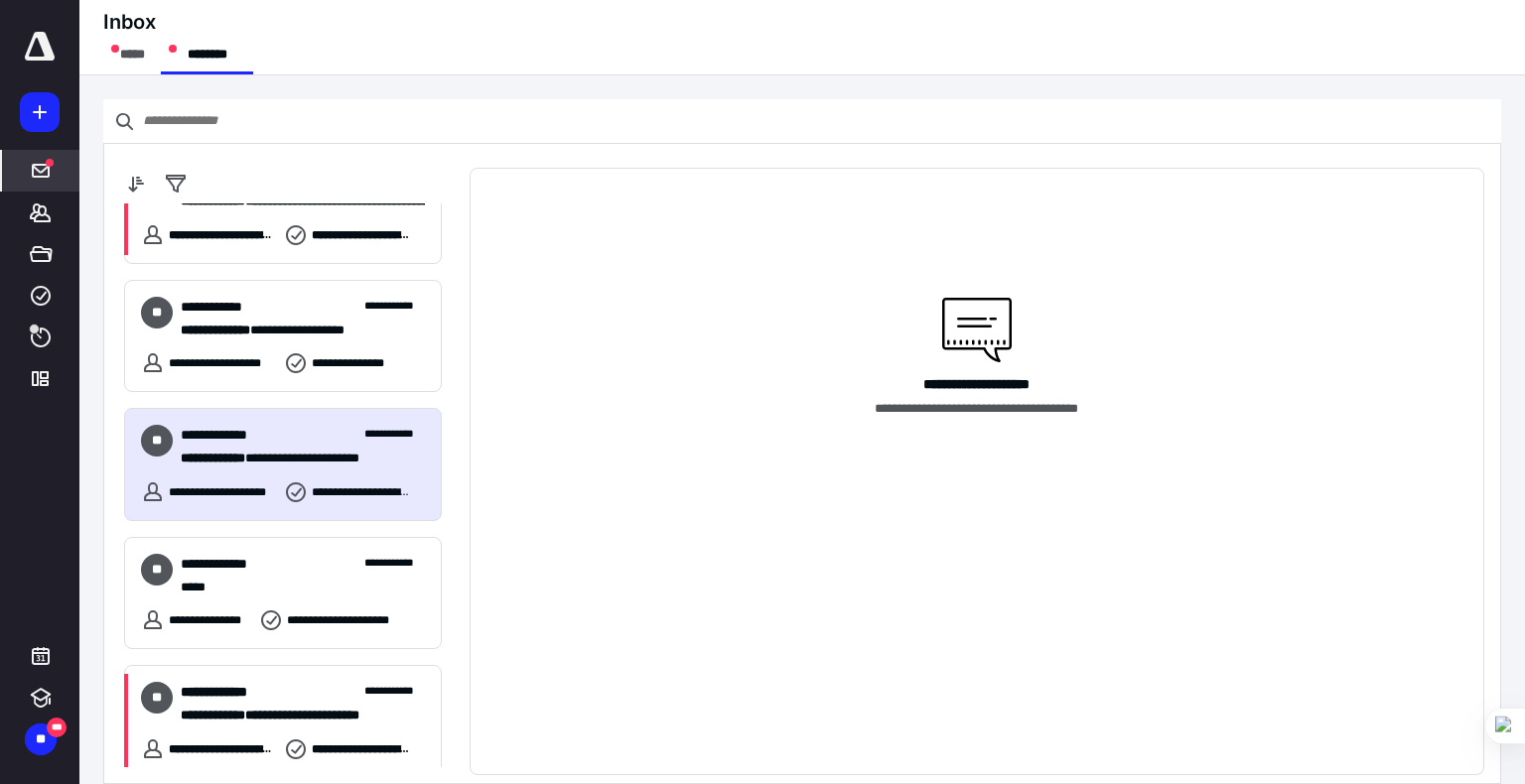 click on "**********" at bounding box center [283, 464] 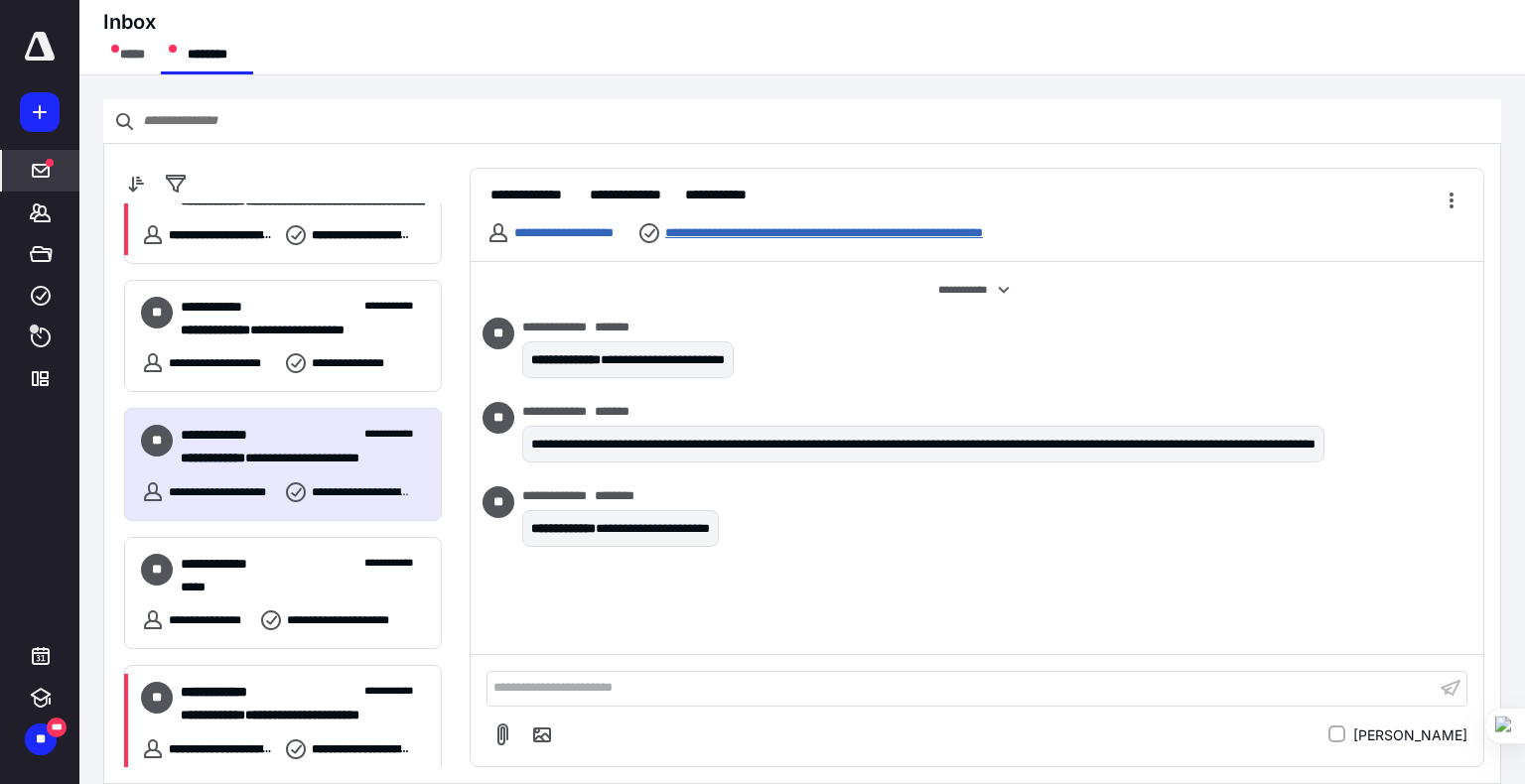 click on "**********" at bounding box center [875, 233] 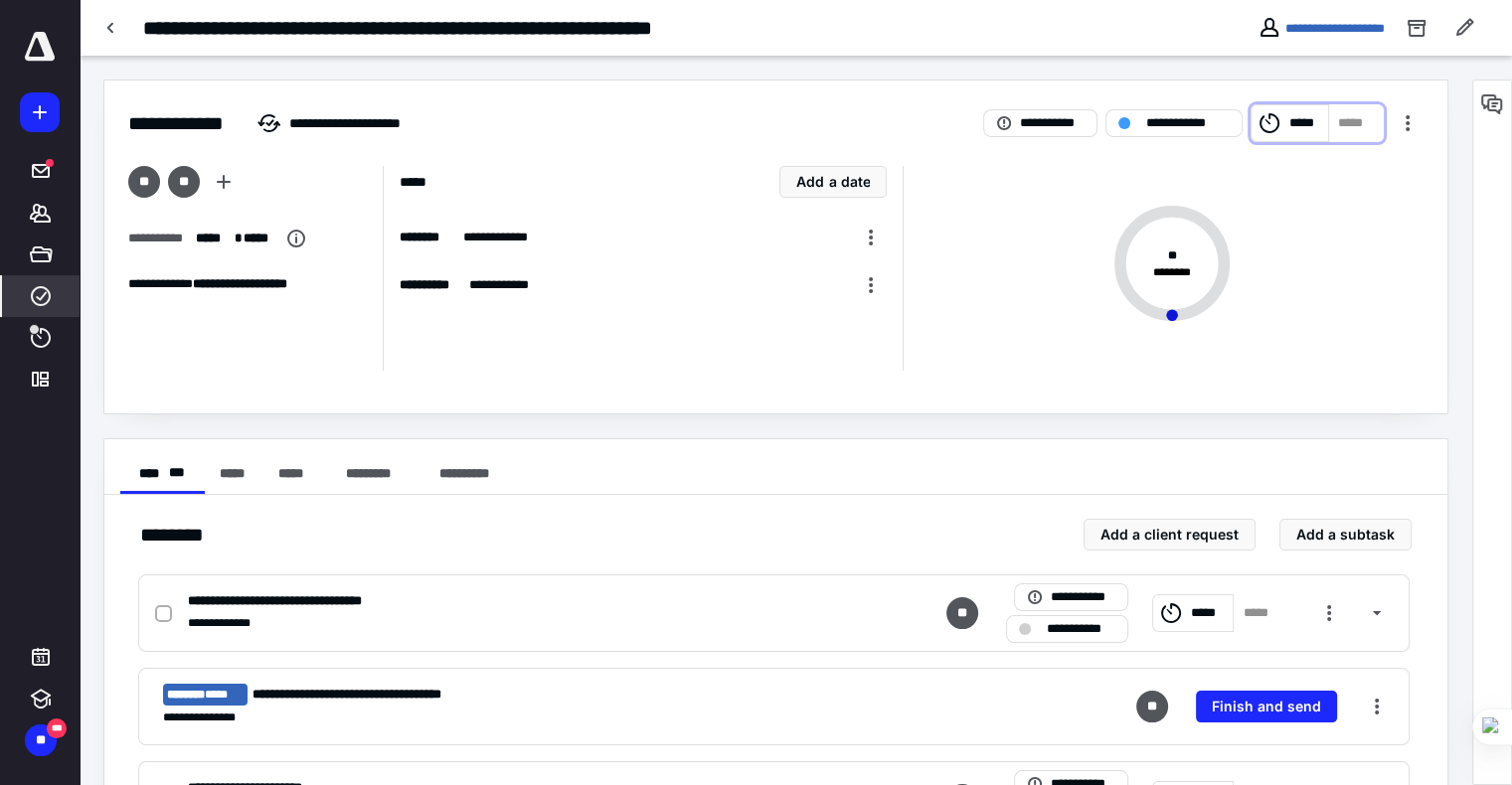 click on "*****" at bounding box center (1289, 123) 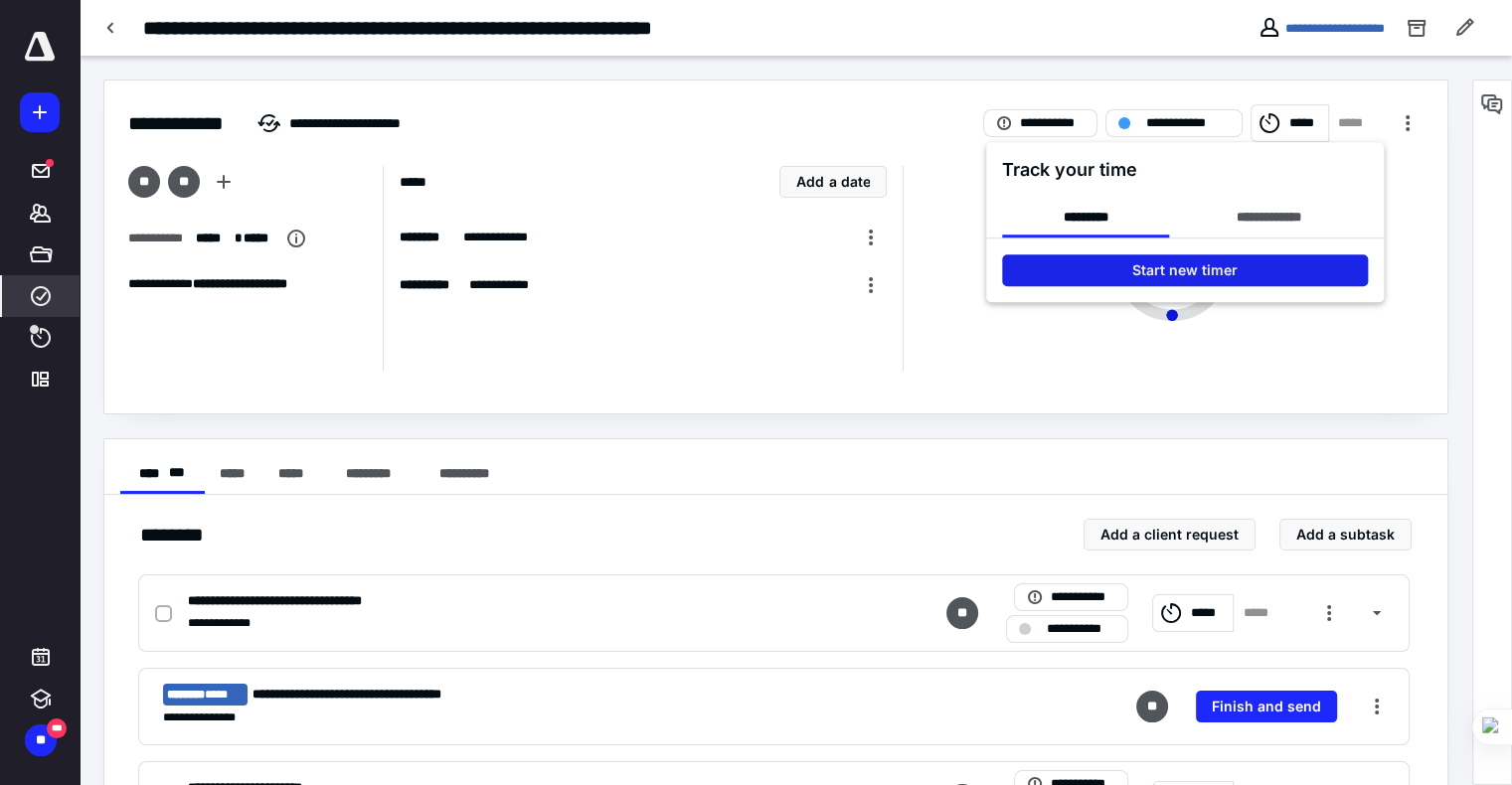 click on "Start new timer" at bounding box center [1185, 270] 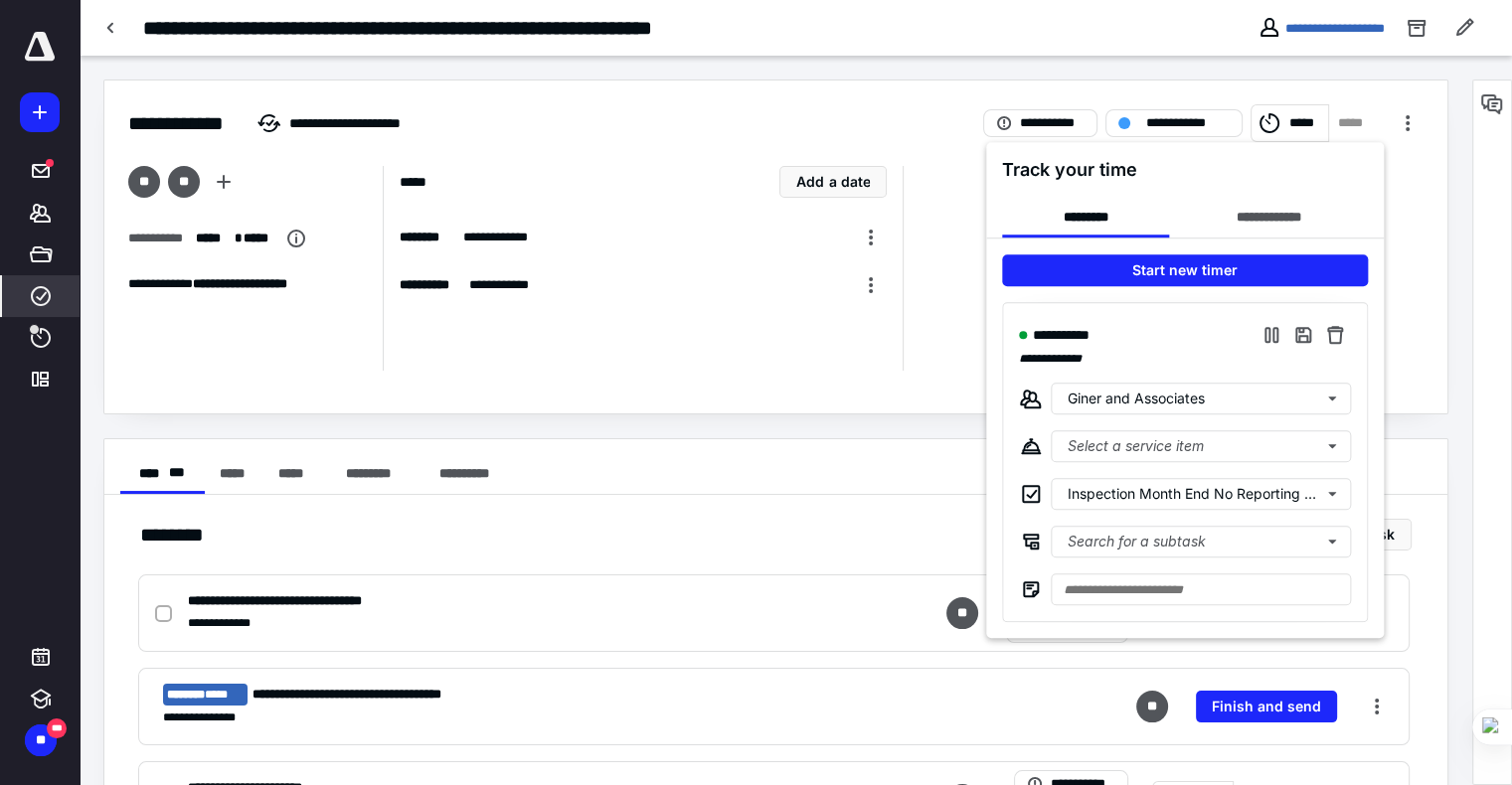 scroll, scrollTop: 568, scrollLeft: 0, axis: vertical 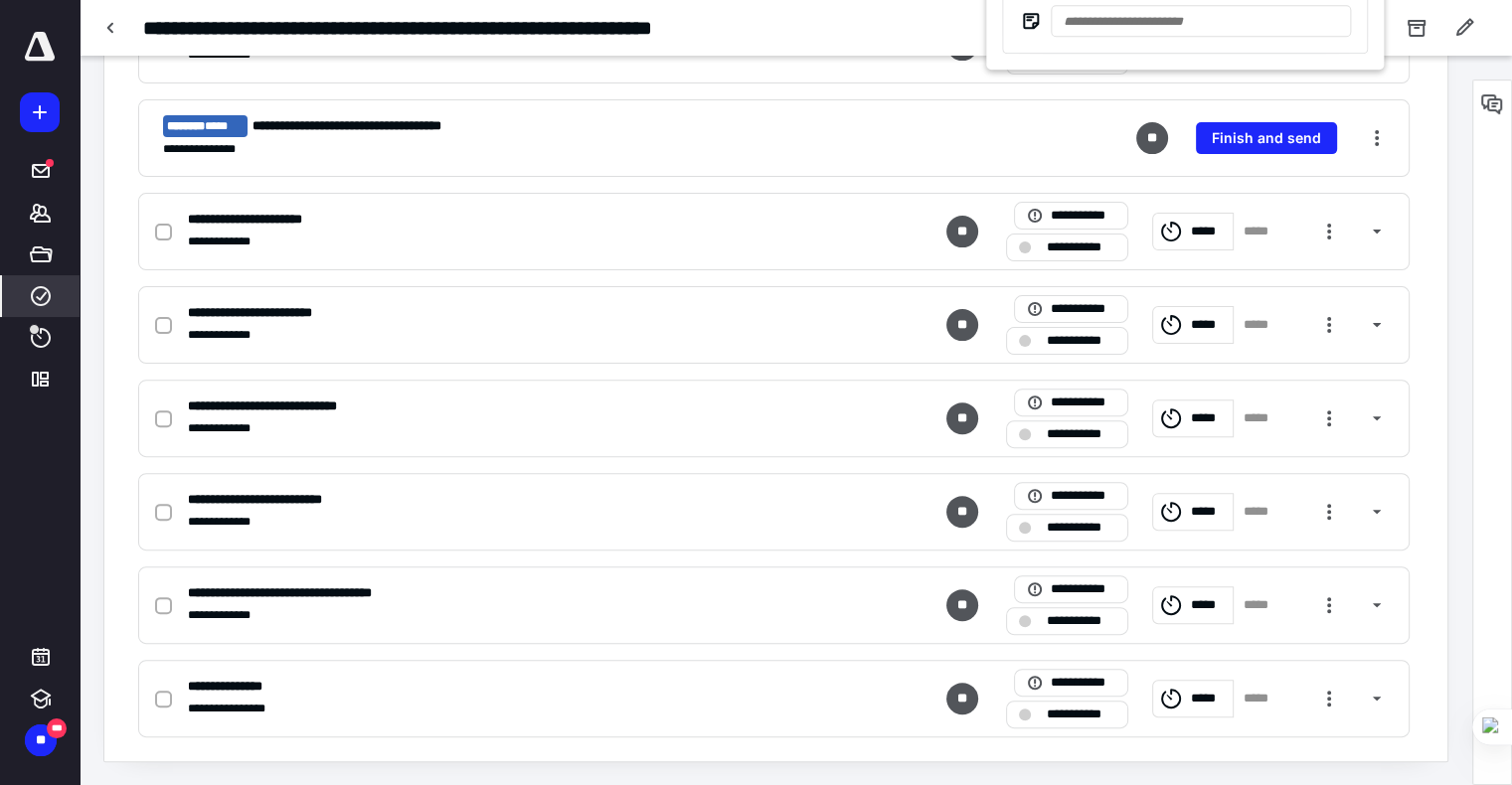type 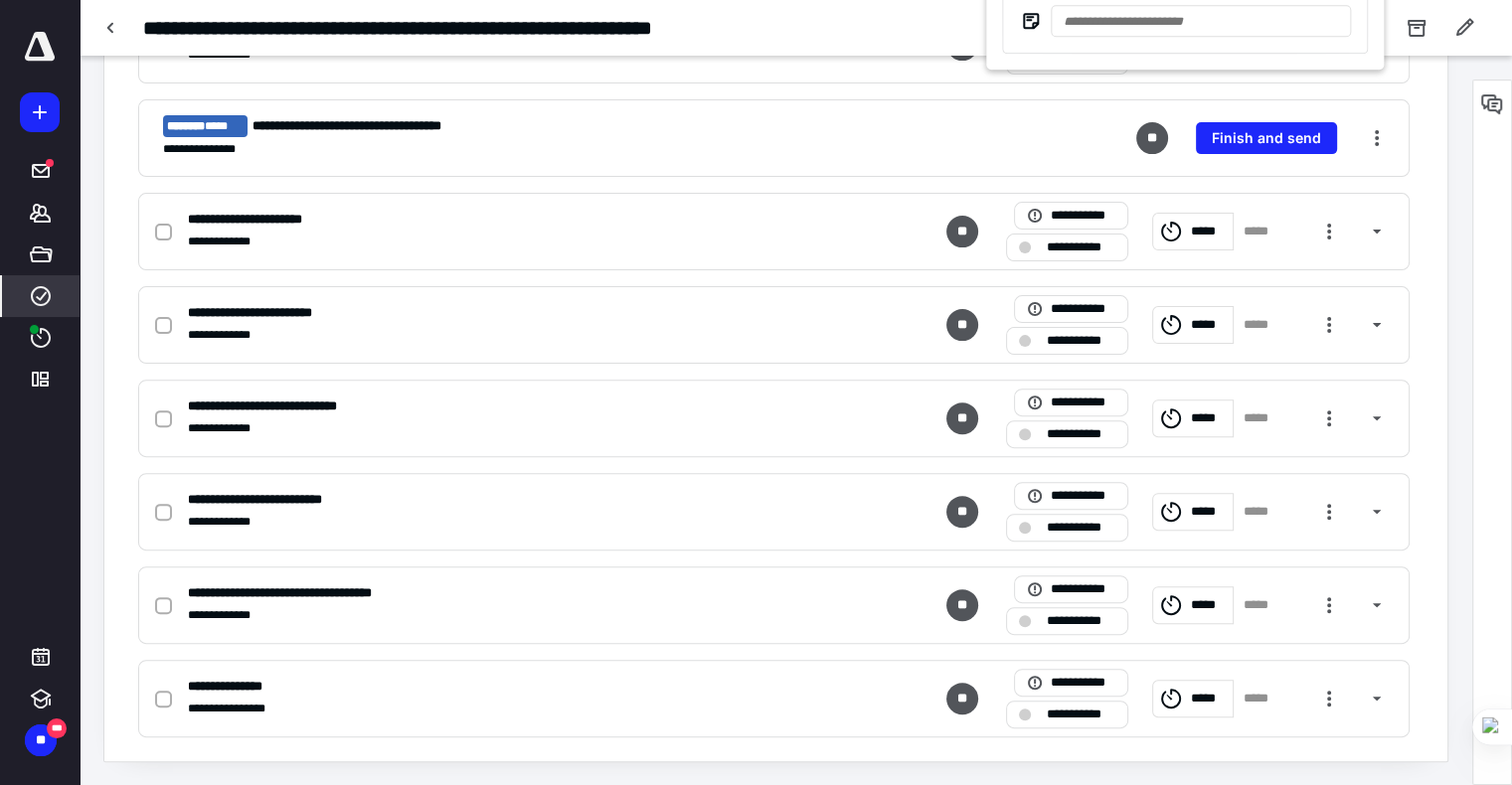 scroll, scrollTop: 20, scrollLeft: 0, axis: vertical 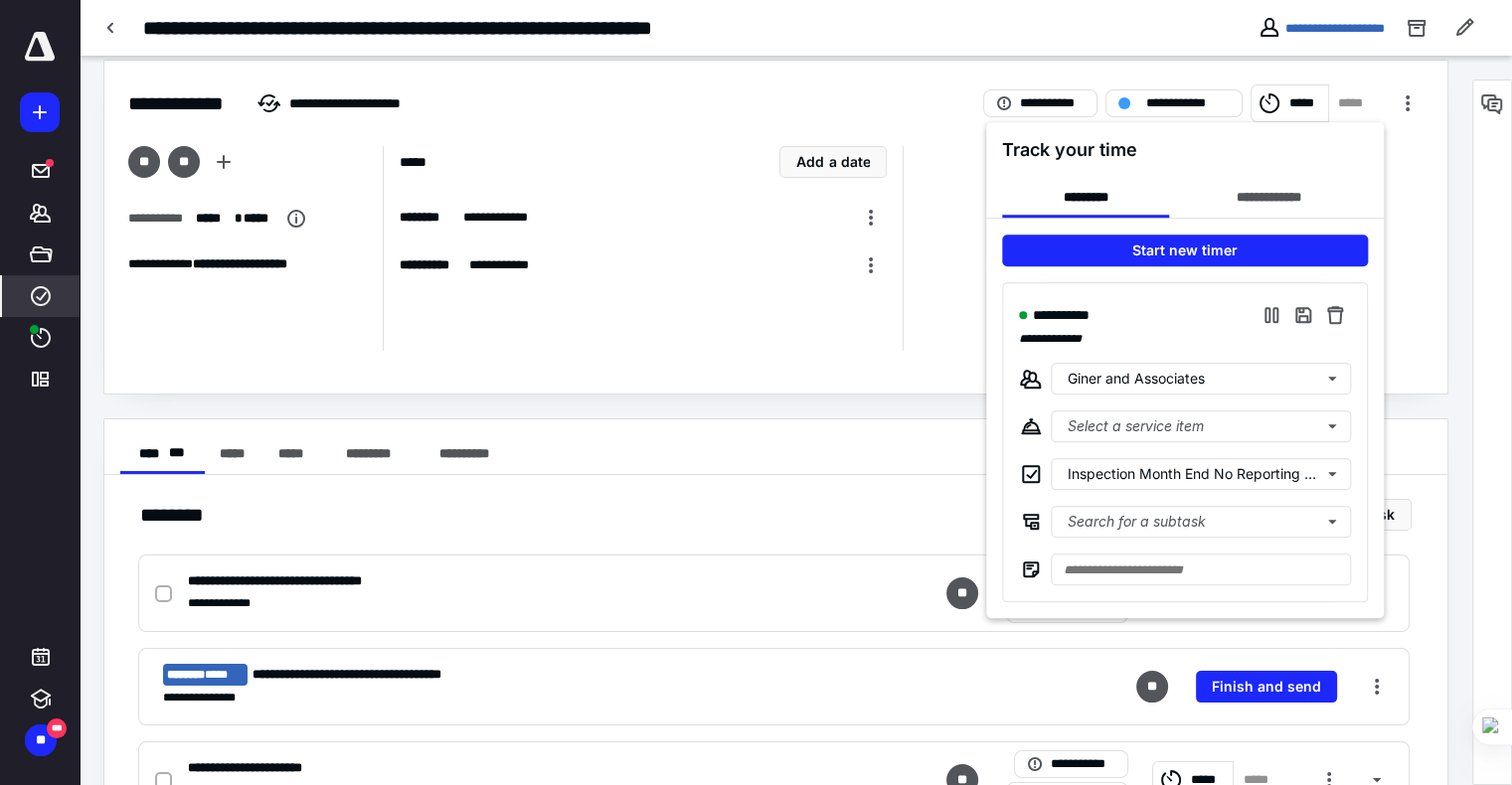 click at bounding box center (756, 392) 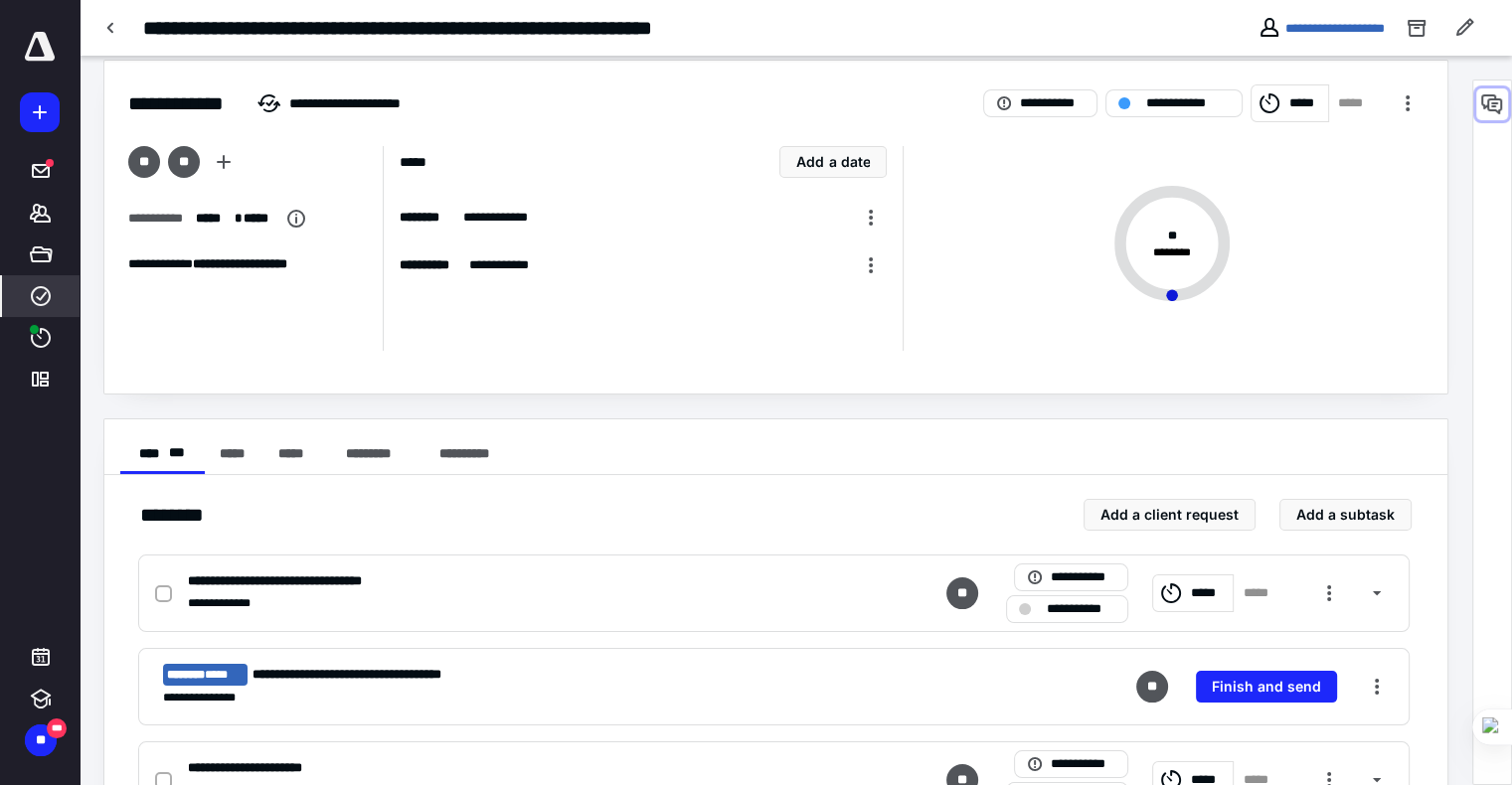 click at bounding box center [1492, 104] 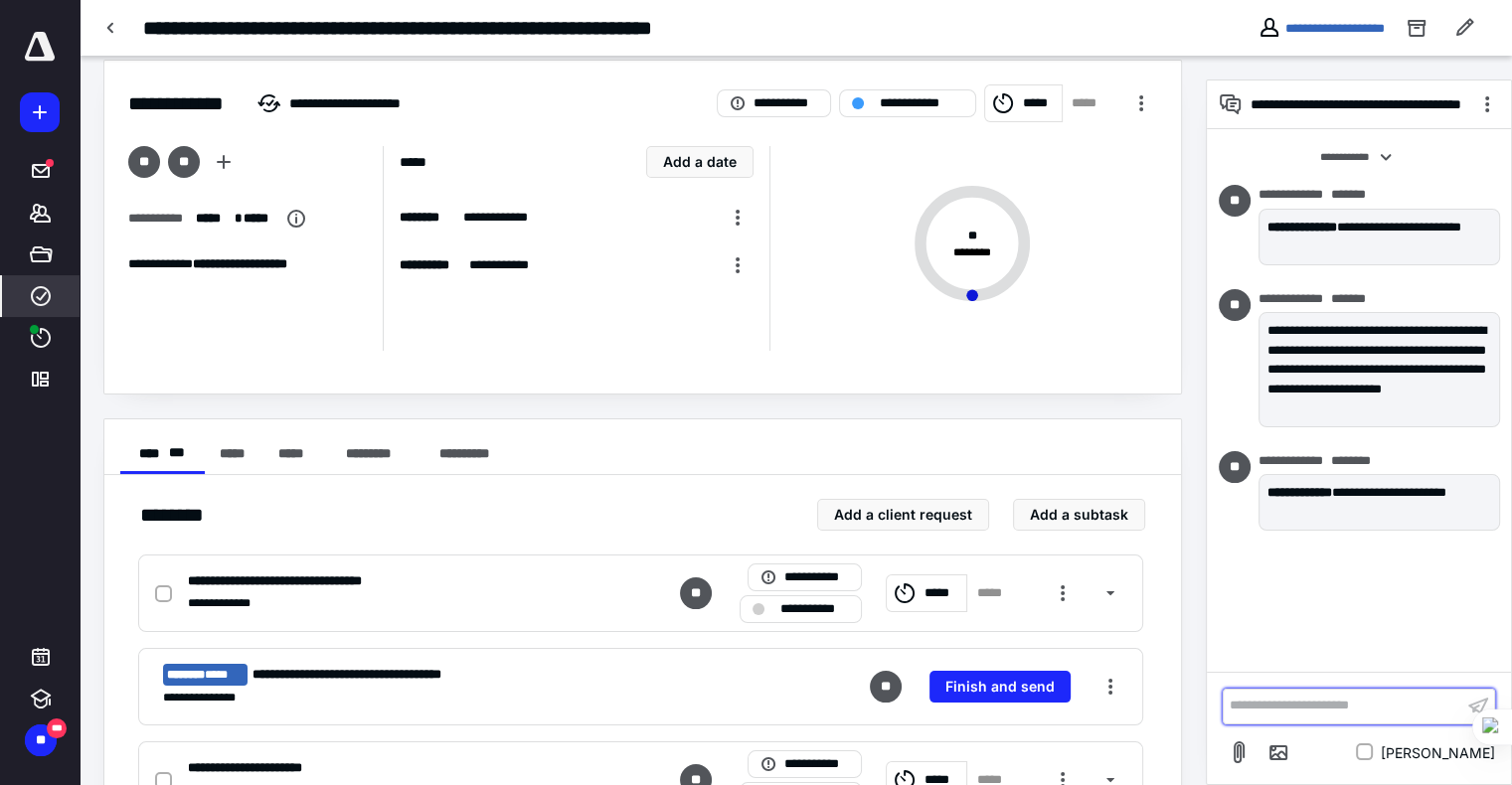 type 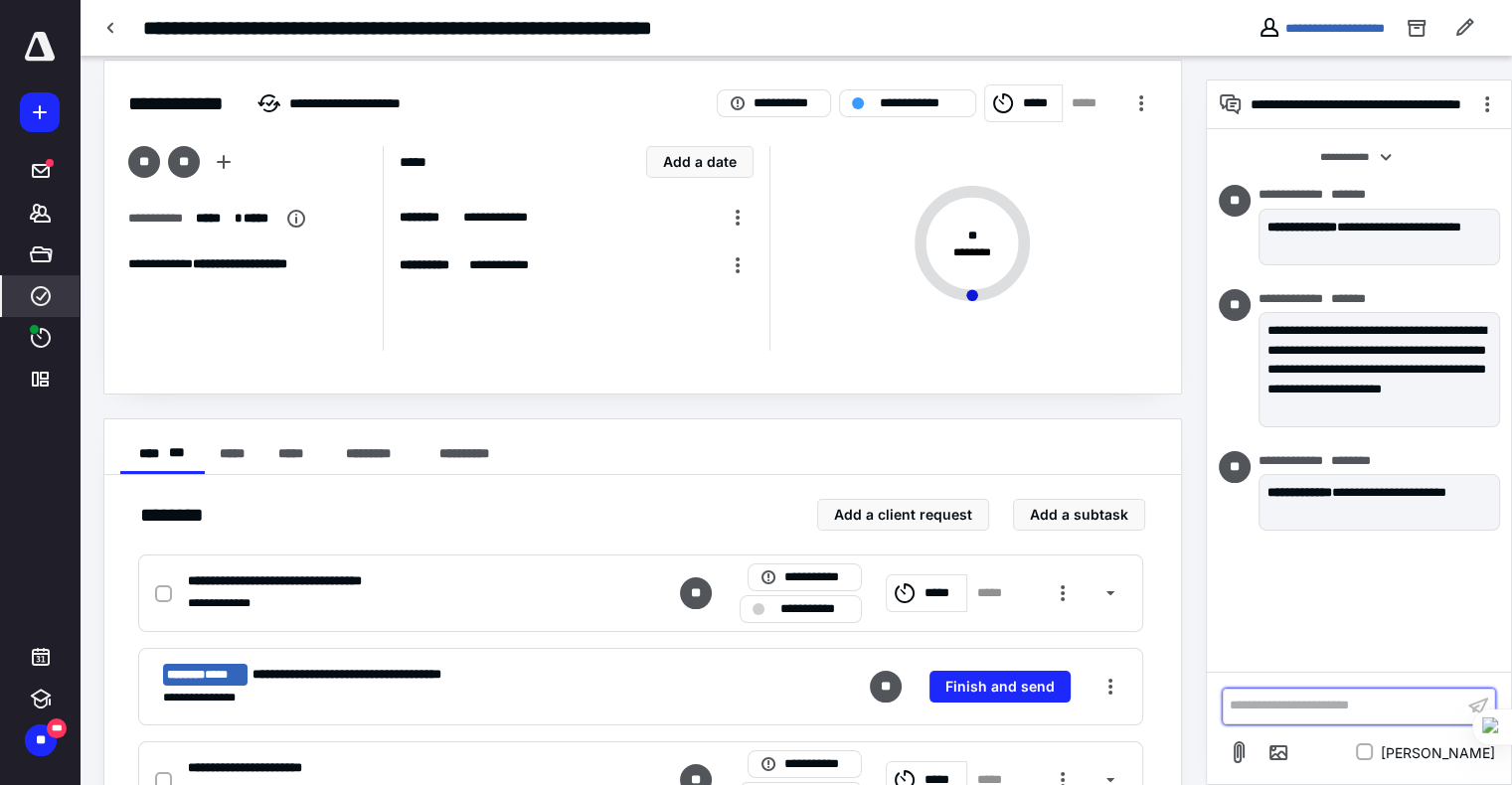 click on "**********" at bounding box center [1343, 706] 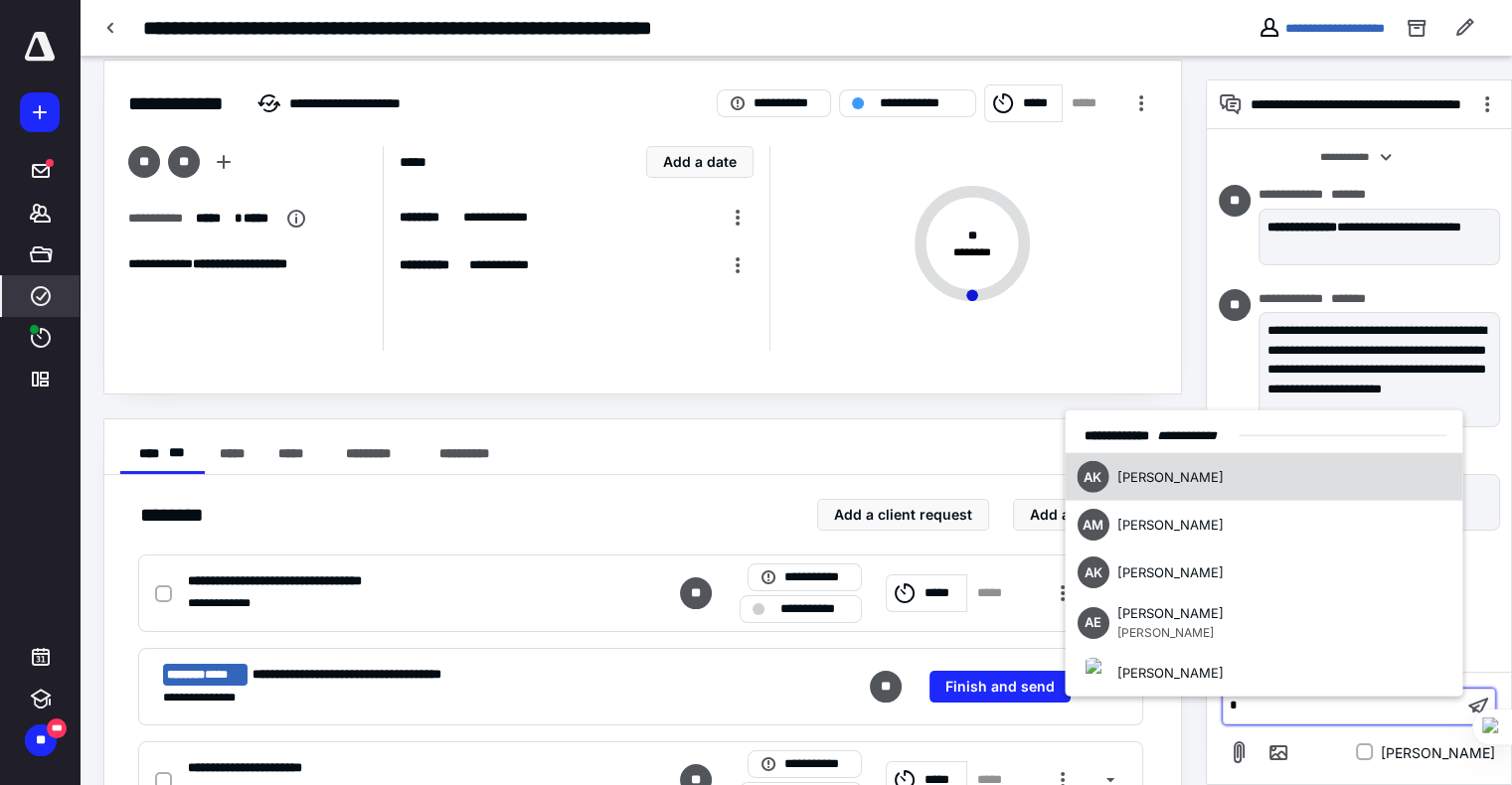 type 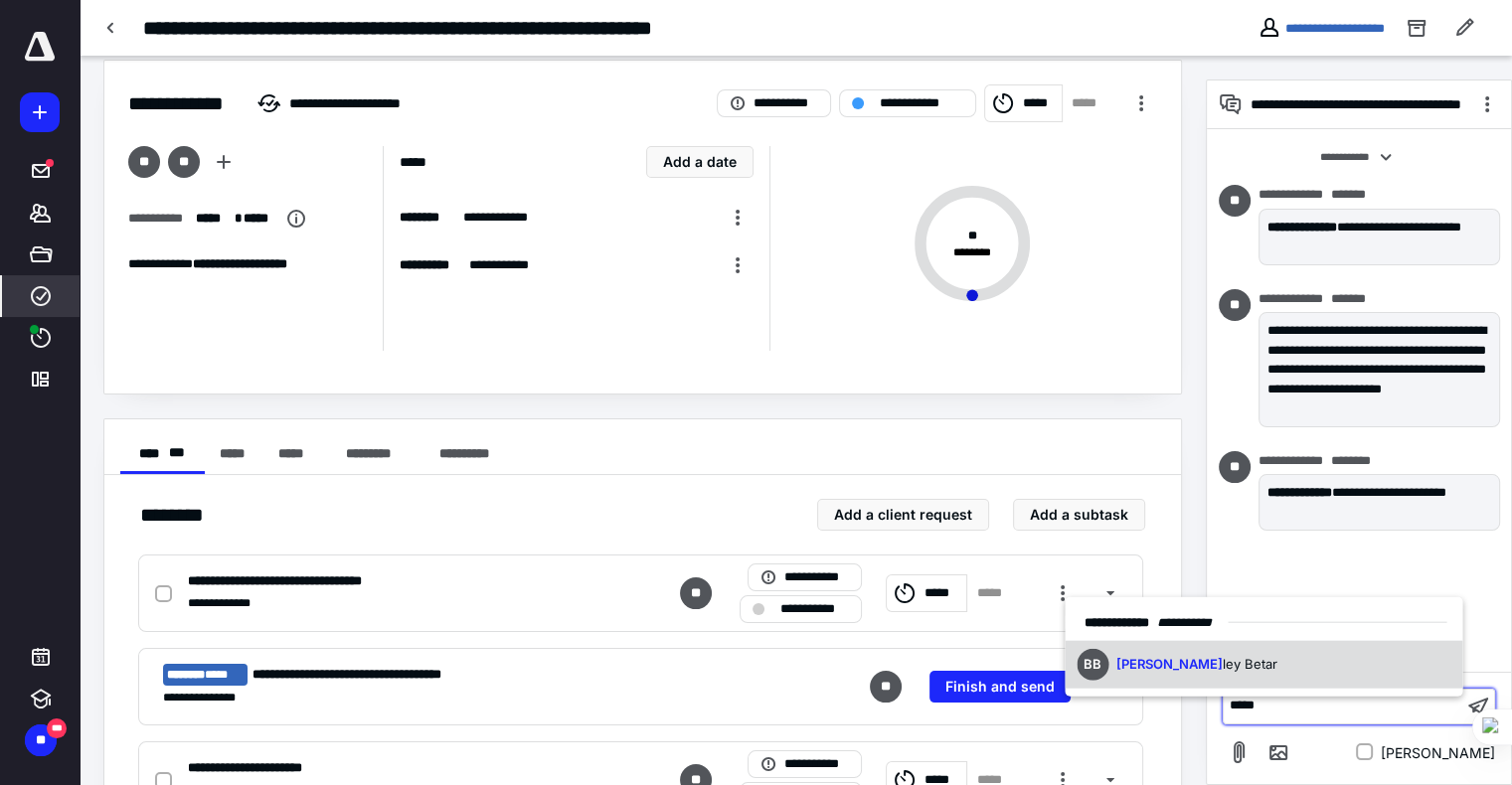click on "BB [PERSON_NAME] [PERSON_NAME]" at bounding box center (1263, 664) 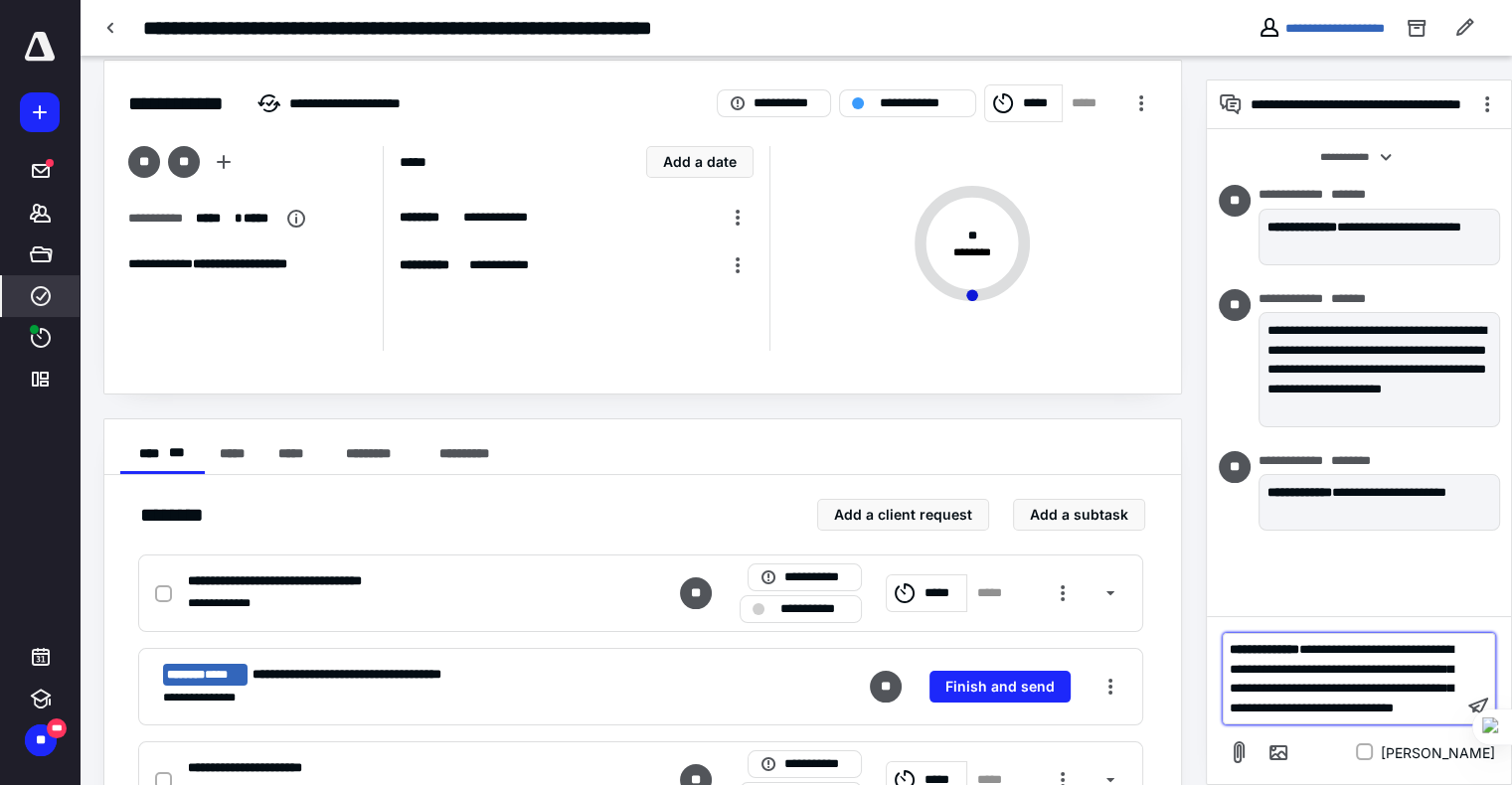 click on "**********" at bounding box center (1341, 679) 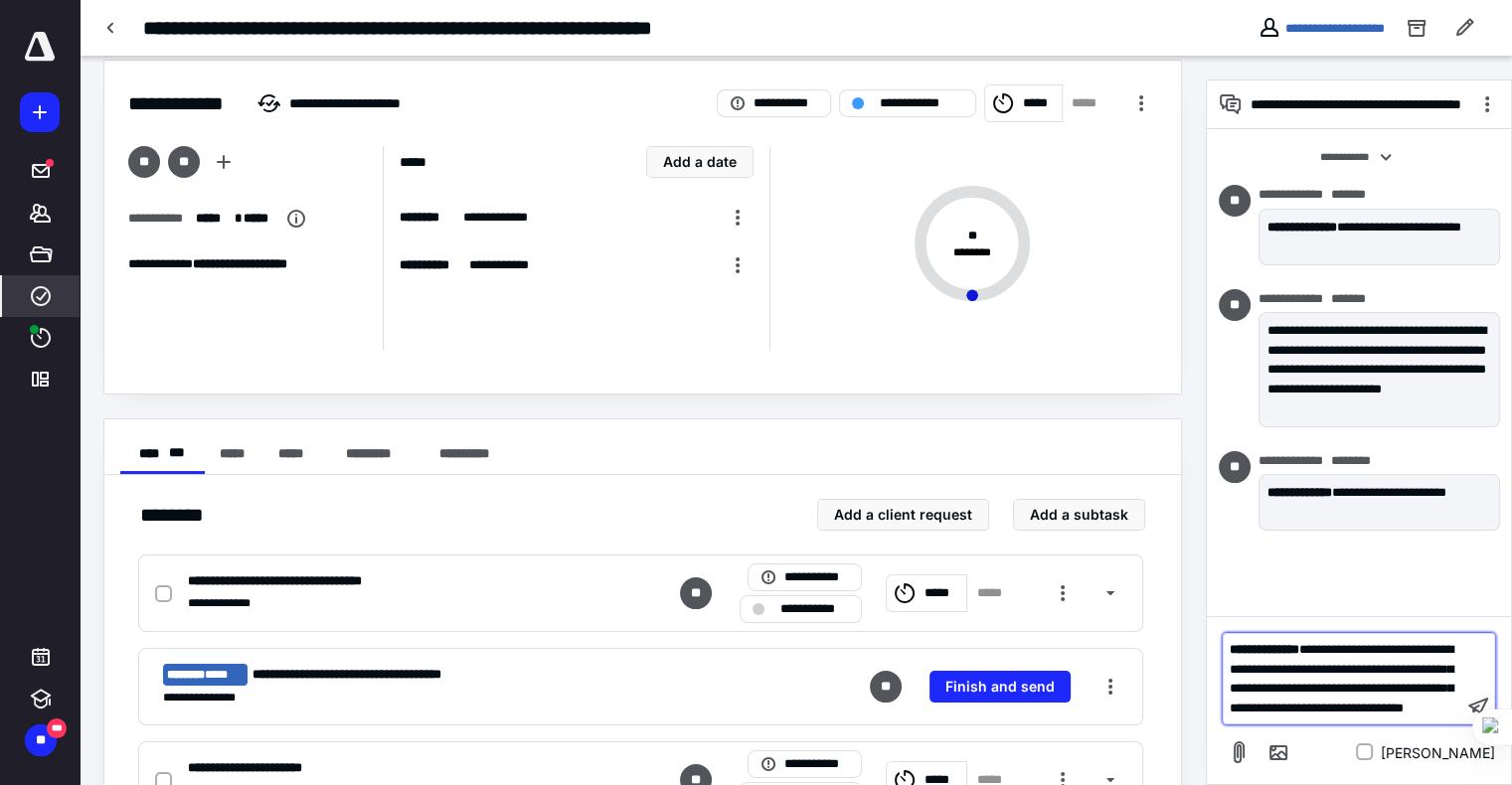 click on "**********" at bounding box center [1341, 679] 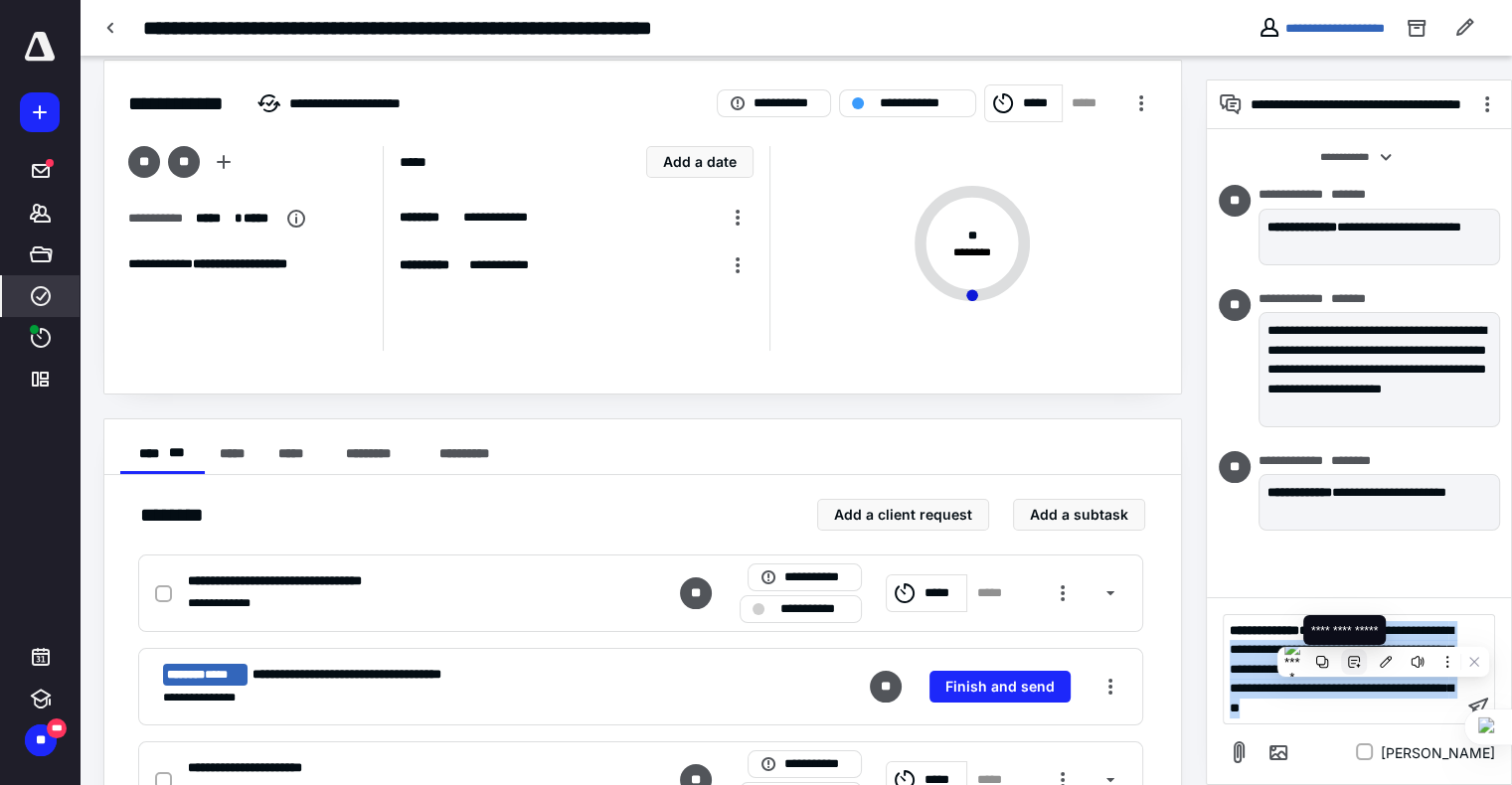 click 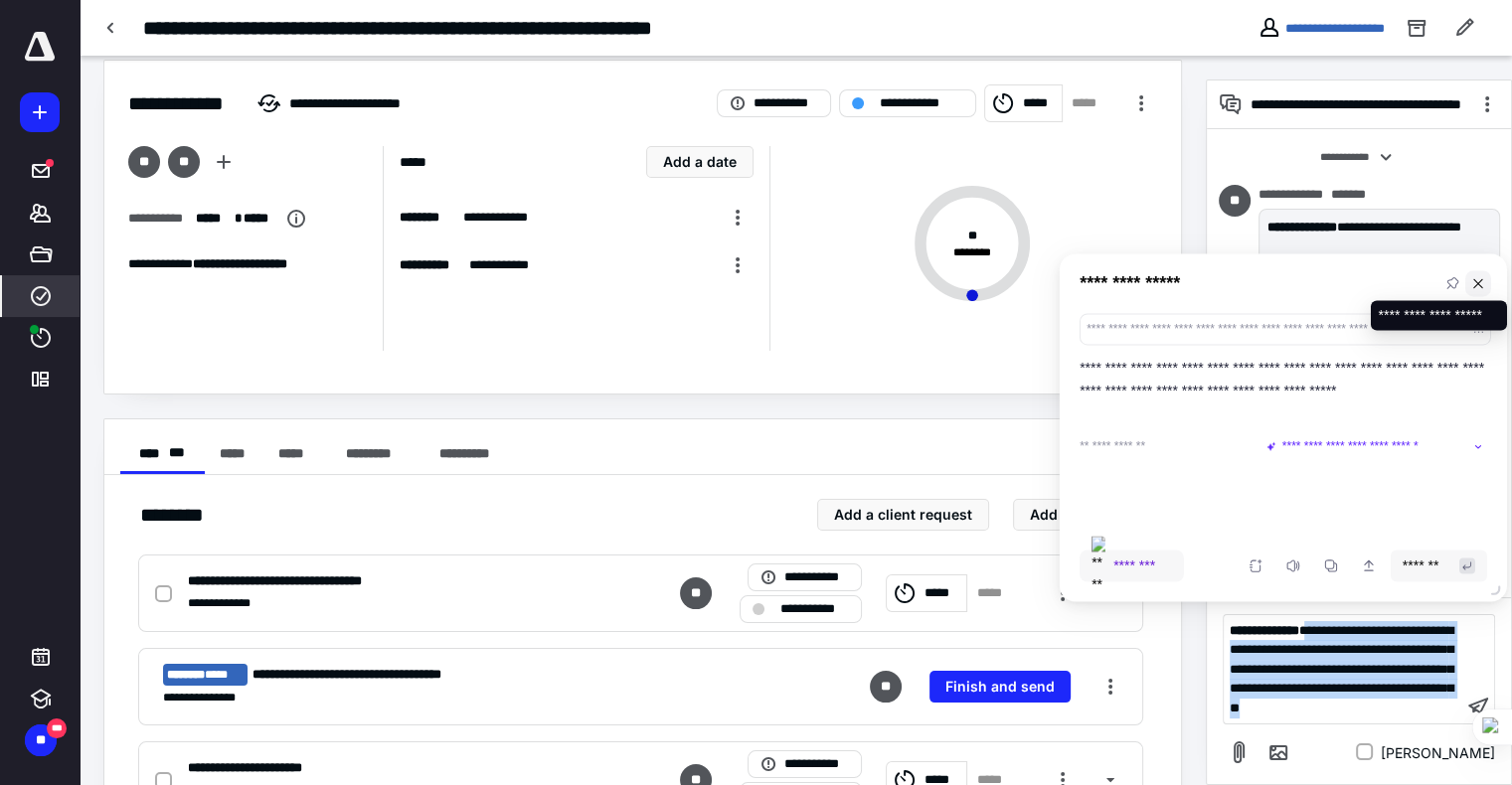 click 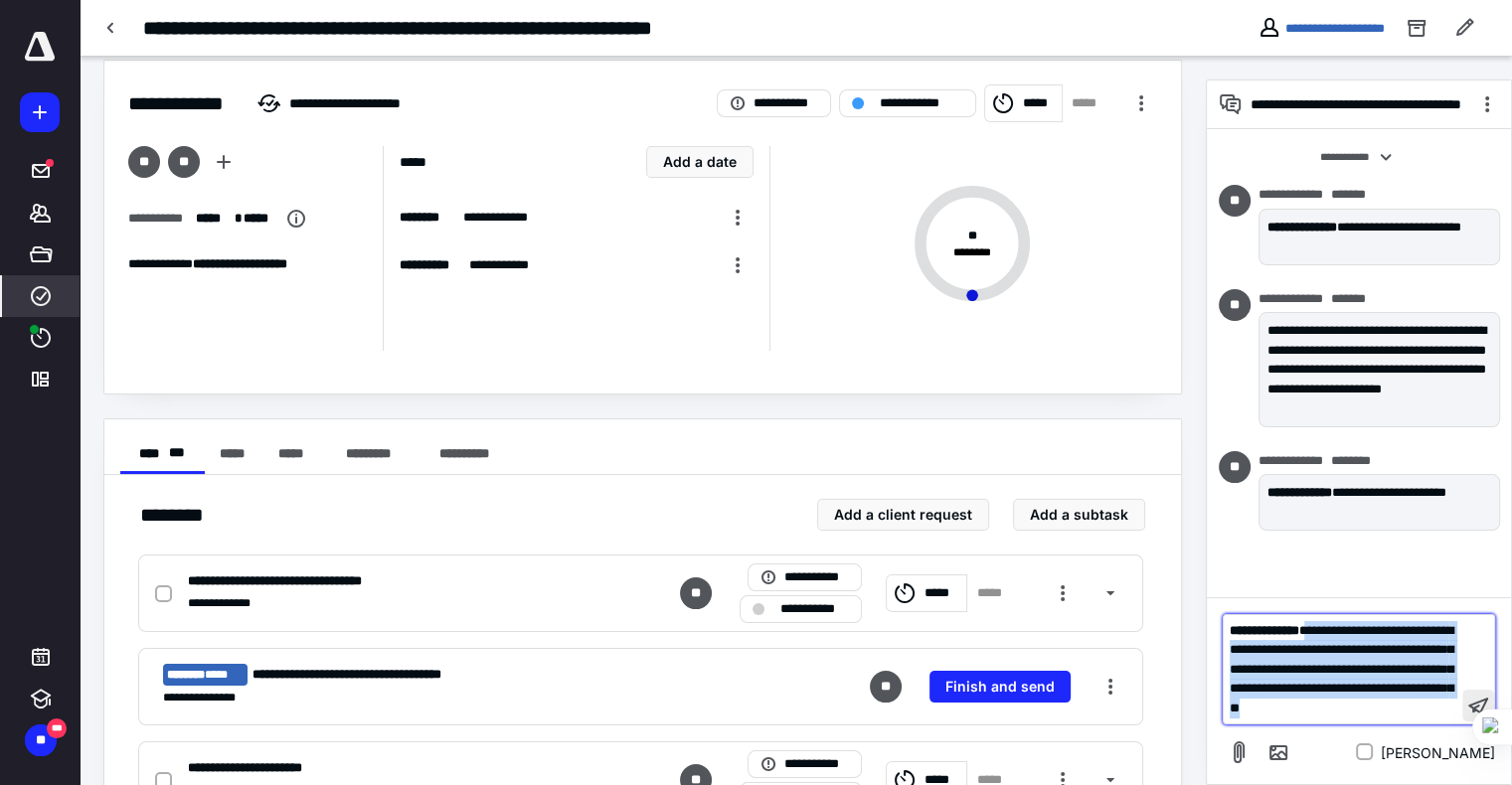 click at bounding box center (1478, 706) 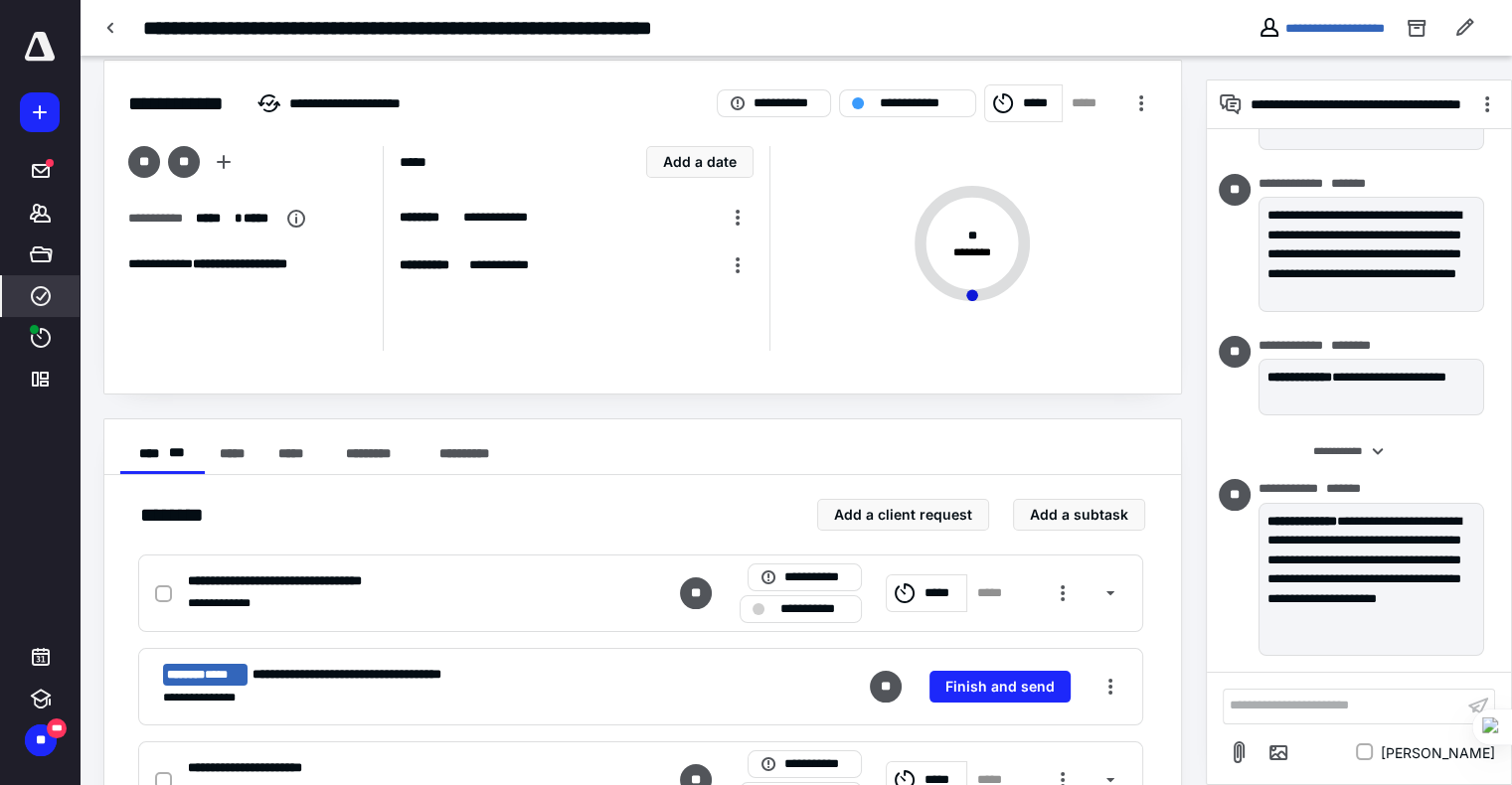 click on "*****" at bounding box center (1023, 103) 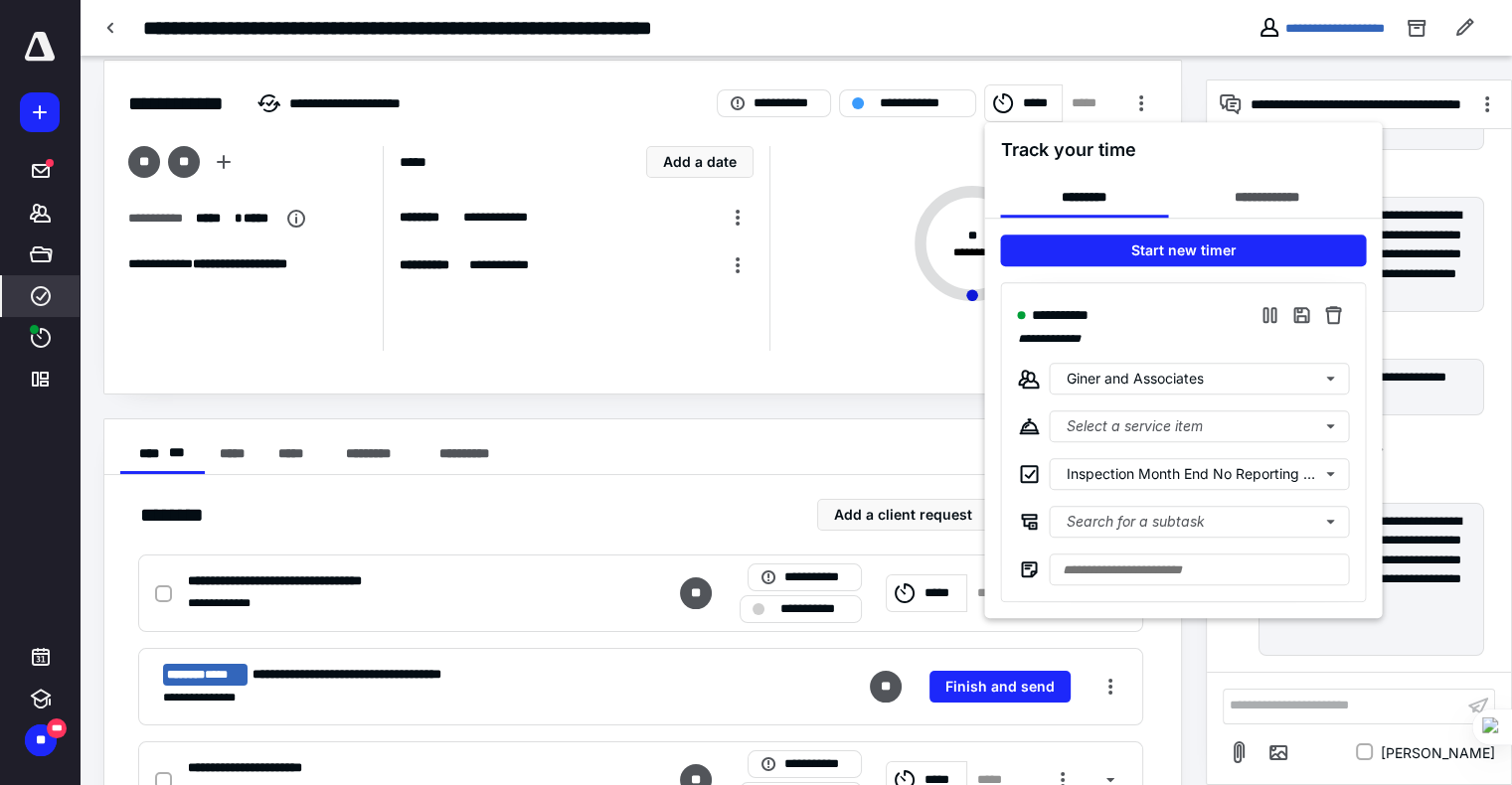 click at bounding box center [756, 392] 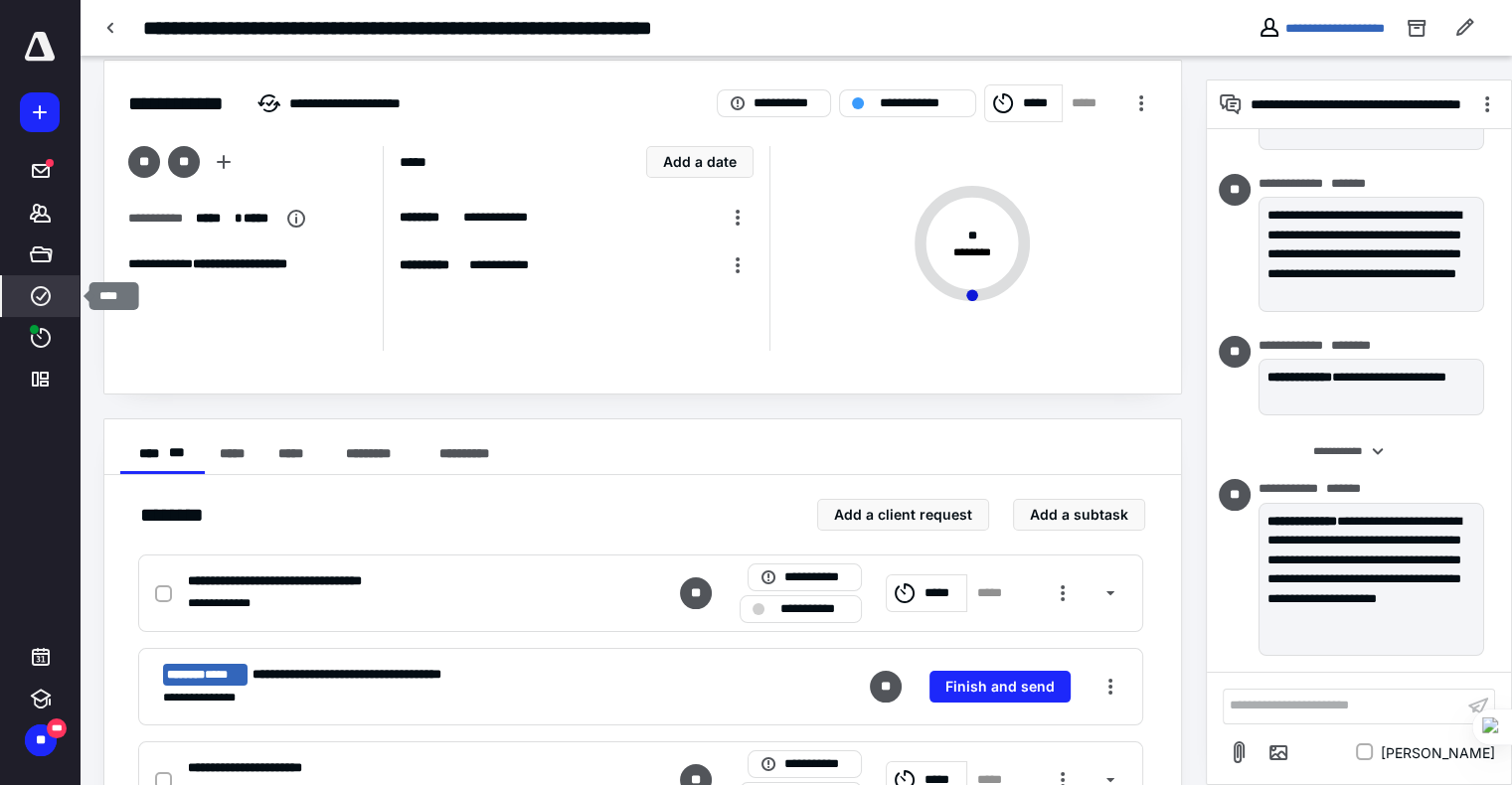 click on "****" at bounding box center (41, 296) 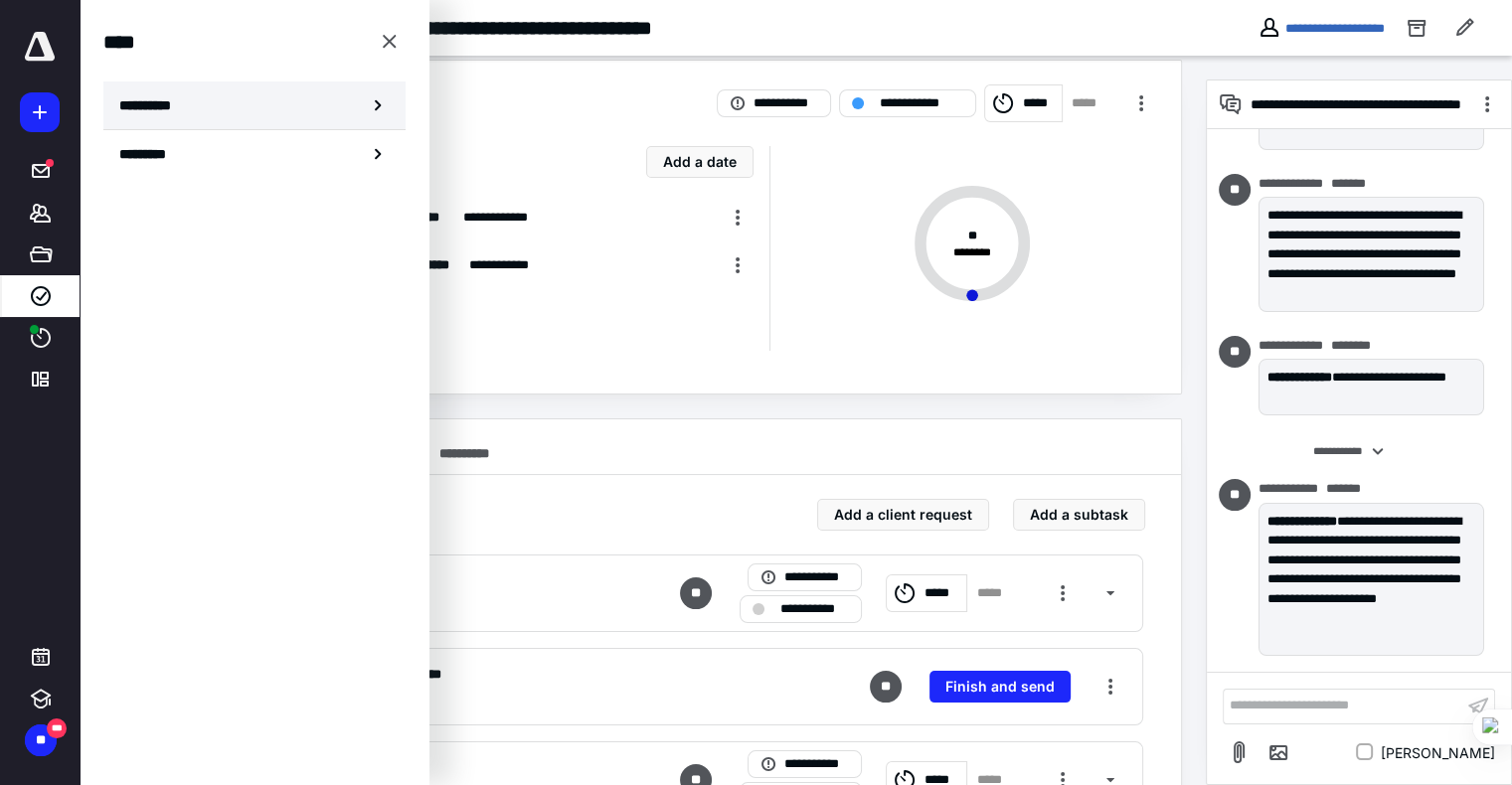 click on "**********" at bounding box center (254, 105) 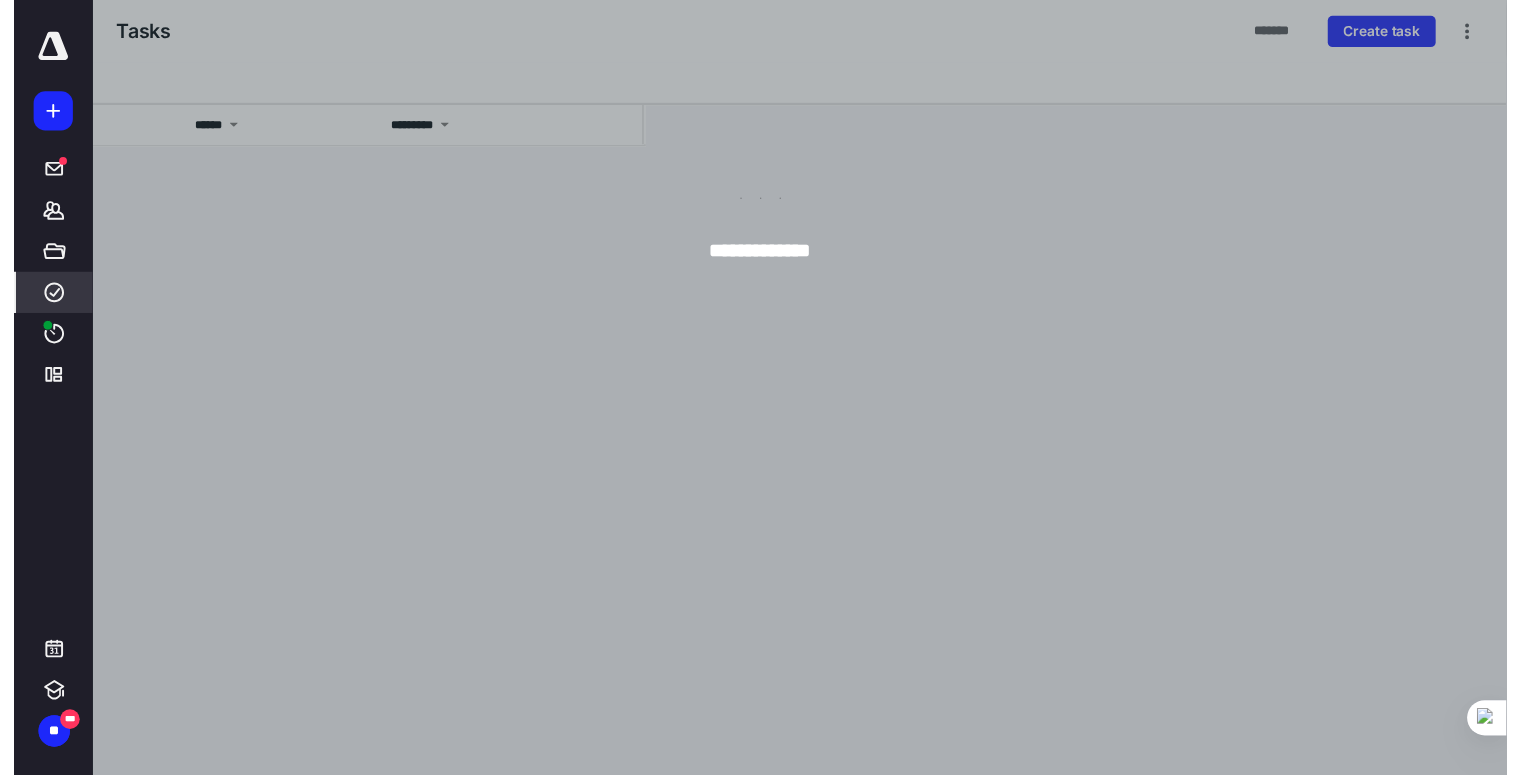 scroll, scrollTop: 0, scrollLeft: 0, axis: both 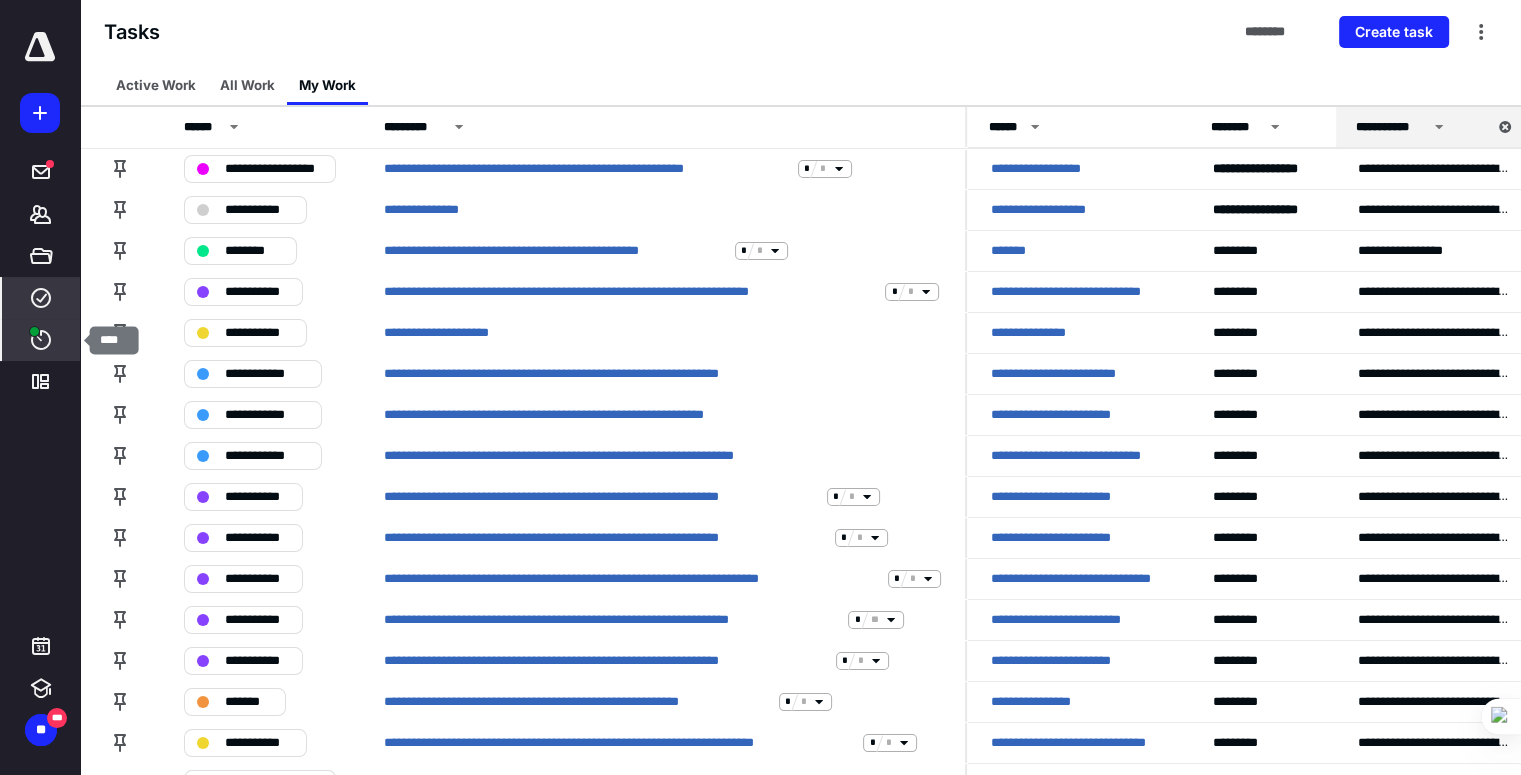click on "****" at bounding box center [41, 340] 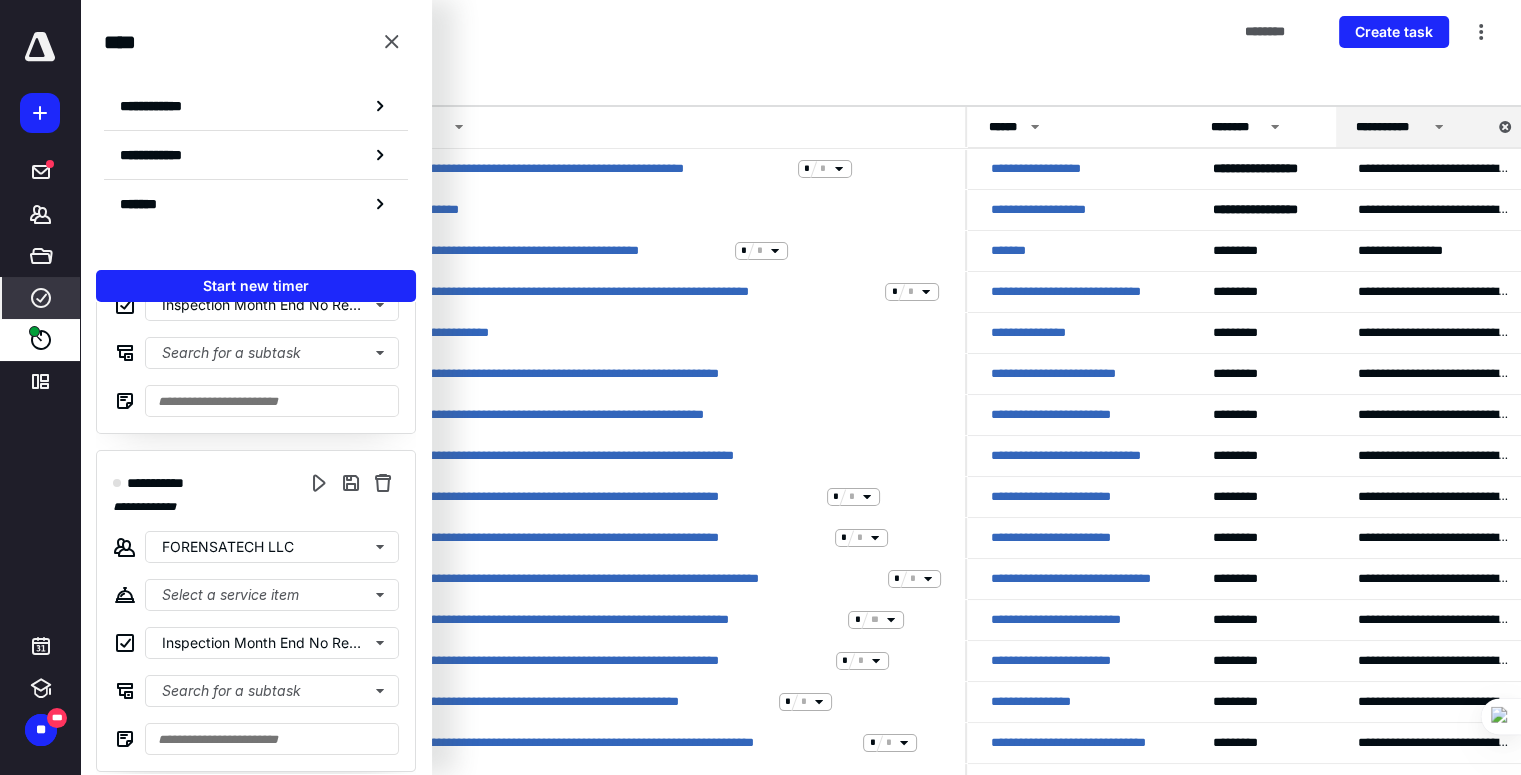 scroll, scrollTop: 250, scrollLeft: 0, axis: vertical 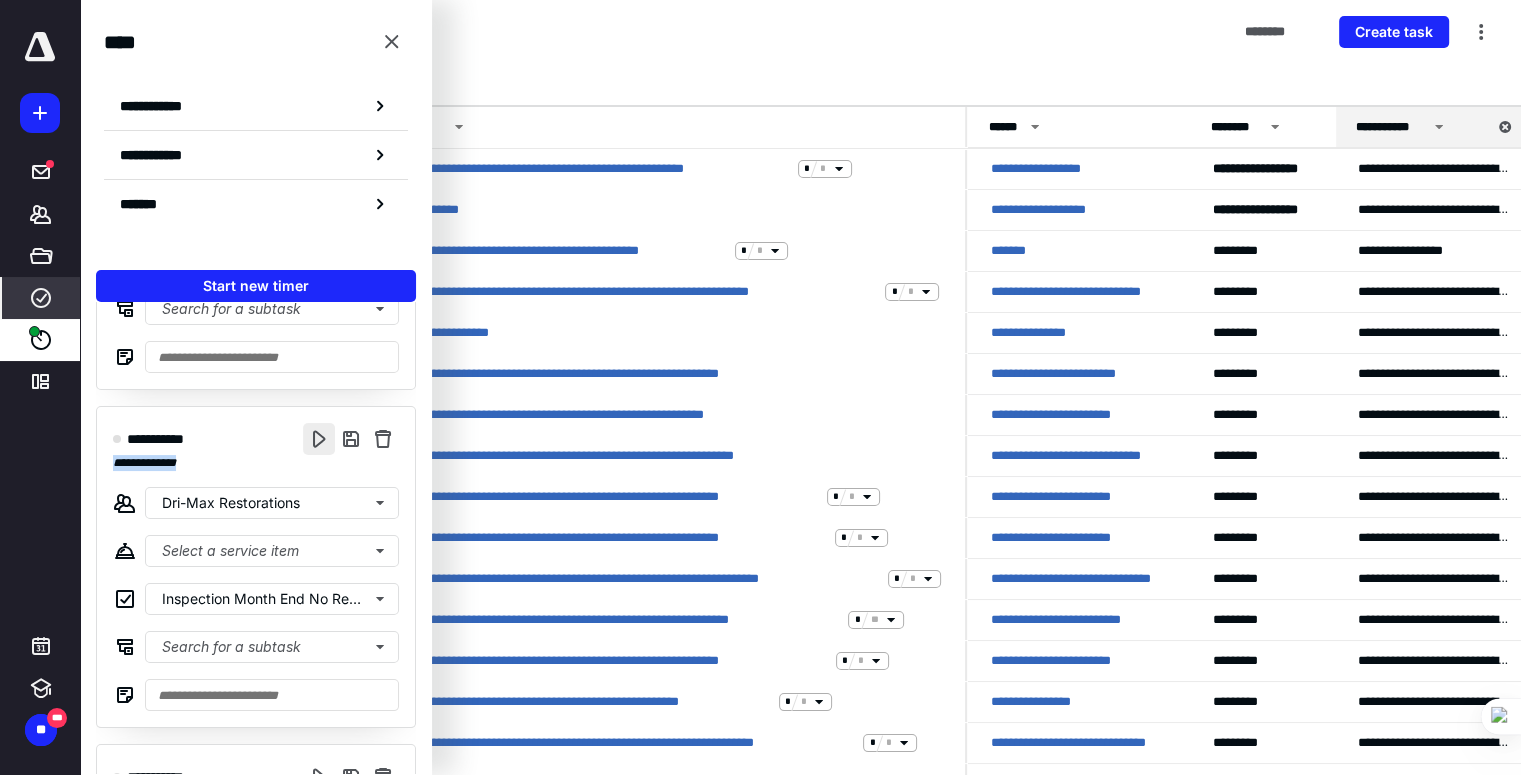 drag, startPoint x: 305, startPoint y: 457, endPoint x: 303, endPoint y: 438, distance: 19.104973 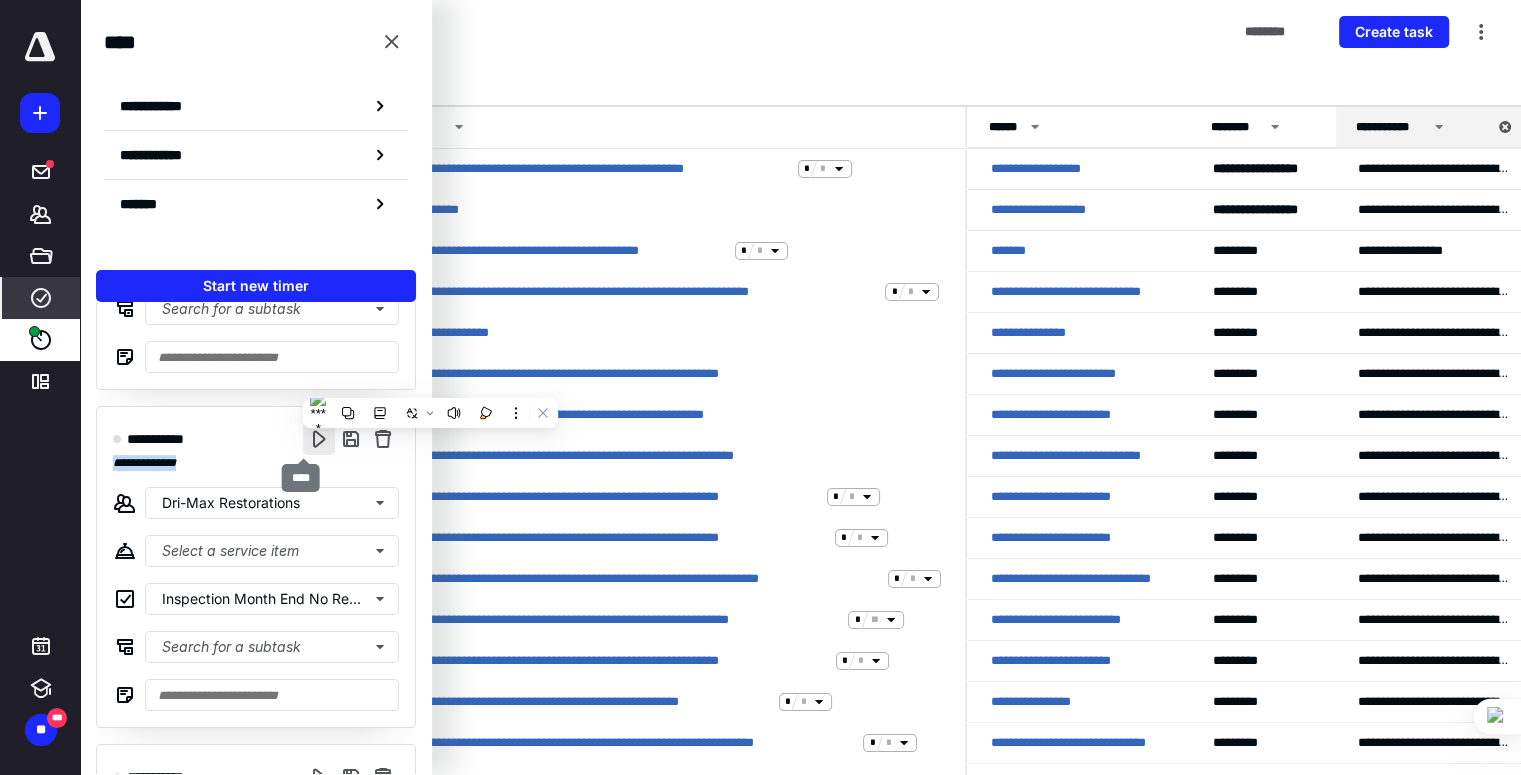 click at bounding box center (319, 439) 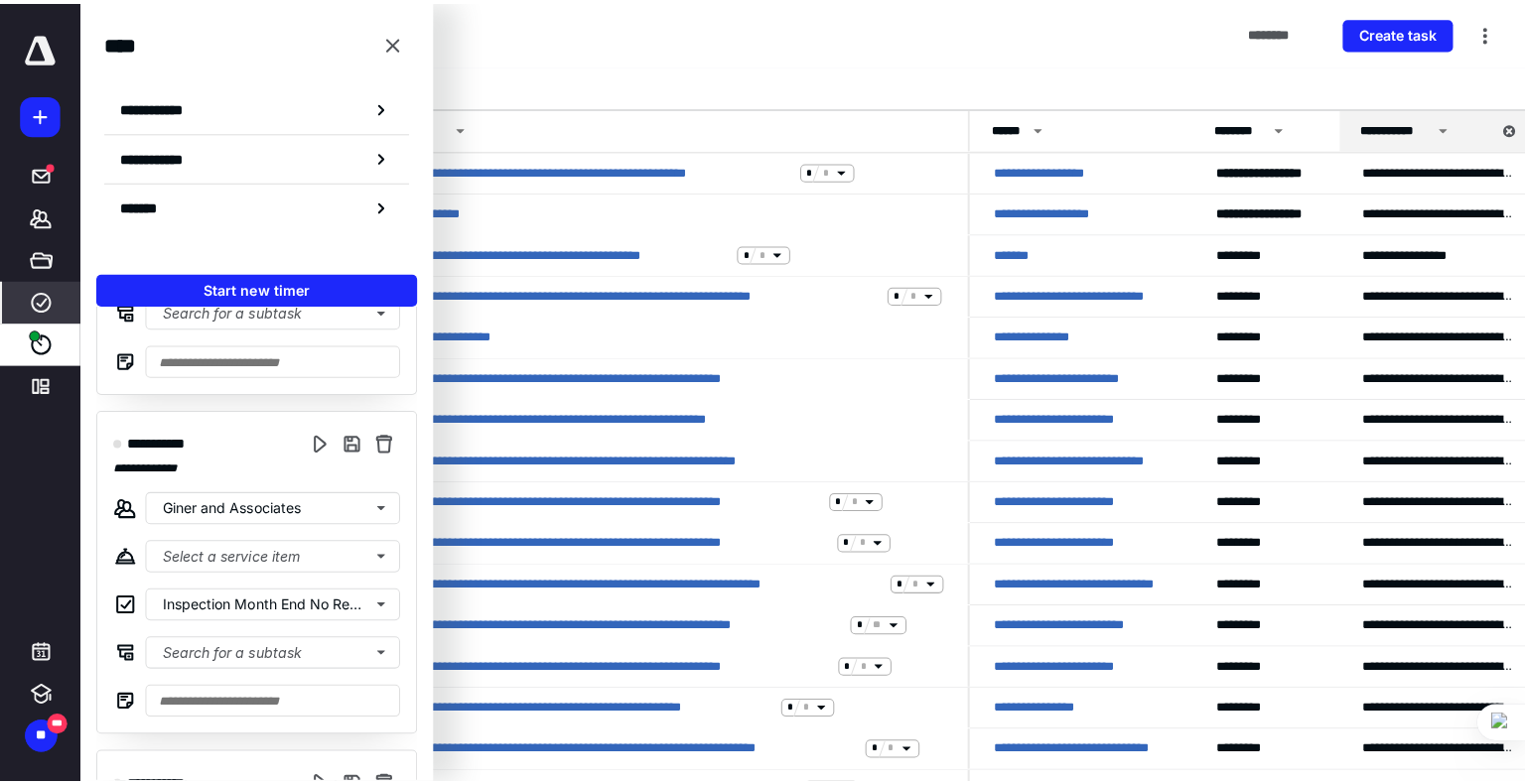 scroll, scrollTop: 0, scrollLeft: 0, axis: both 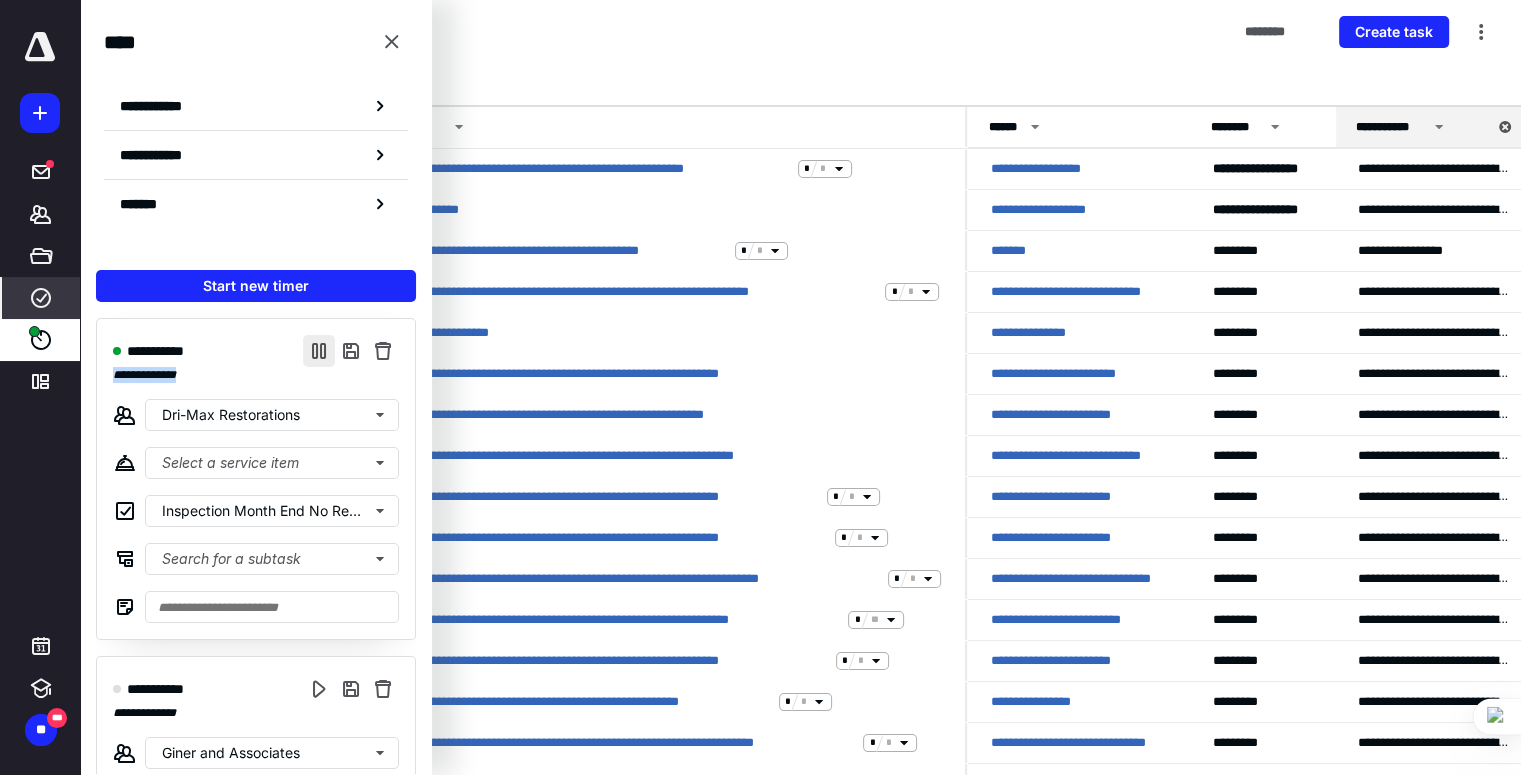 type 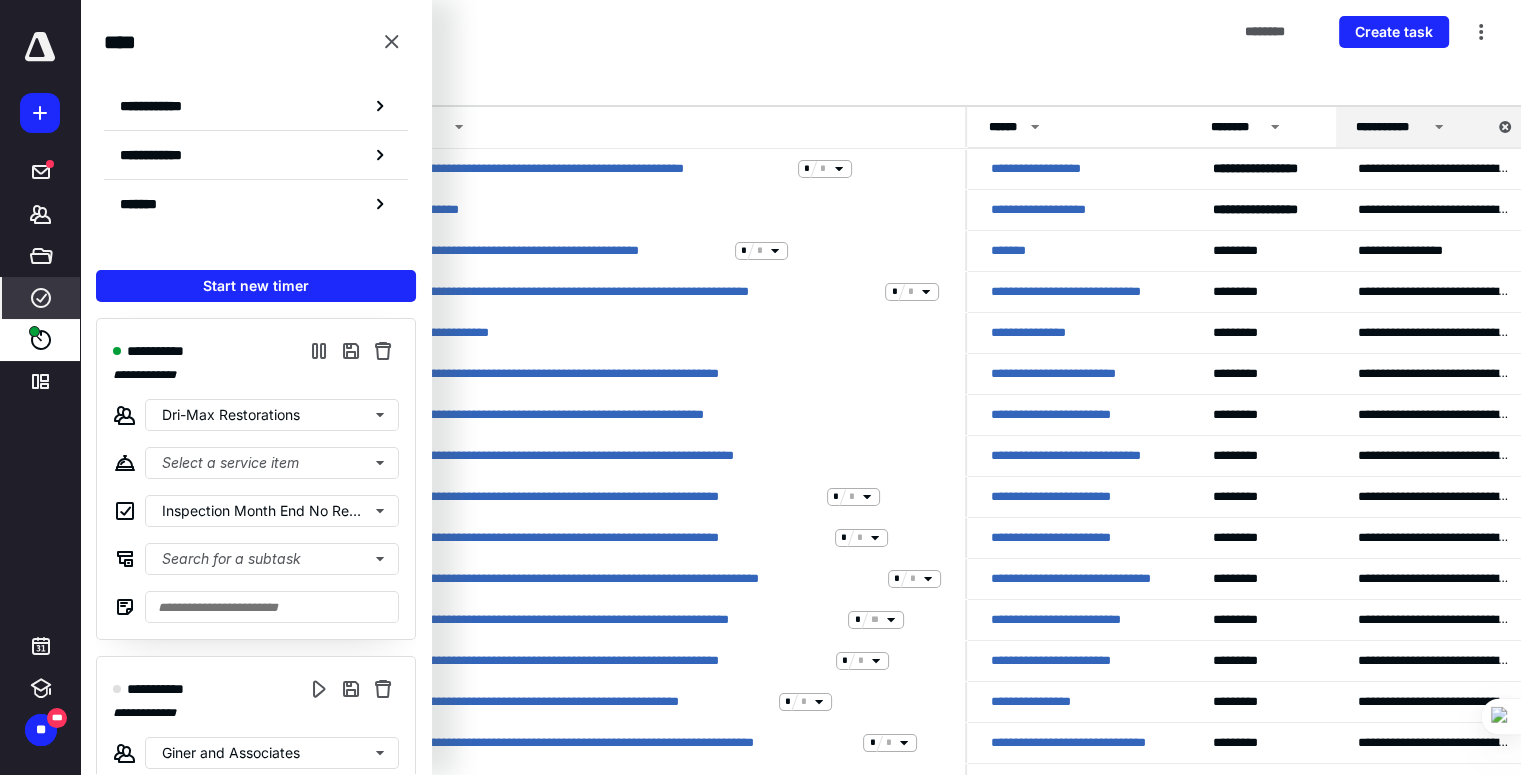 click on "Active Work All Work My Work" at bounding box center (800, 85) 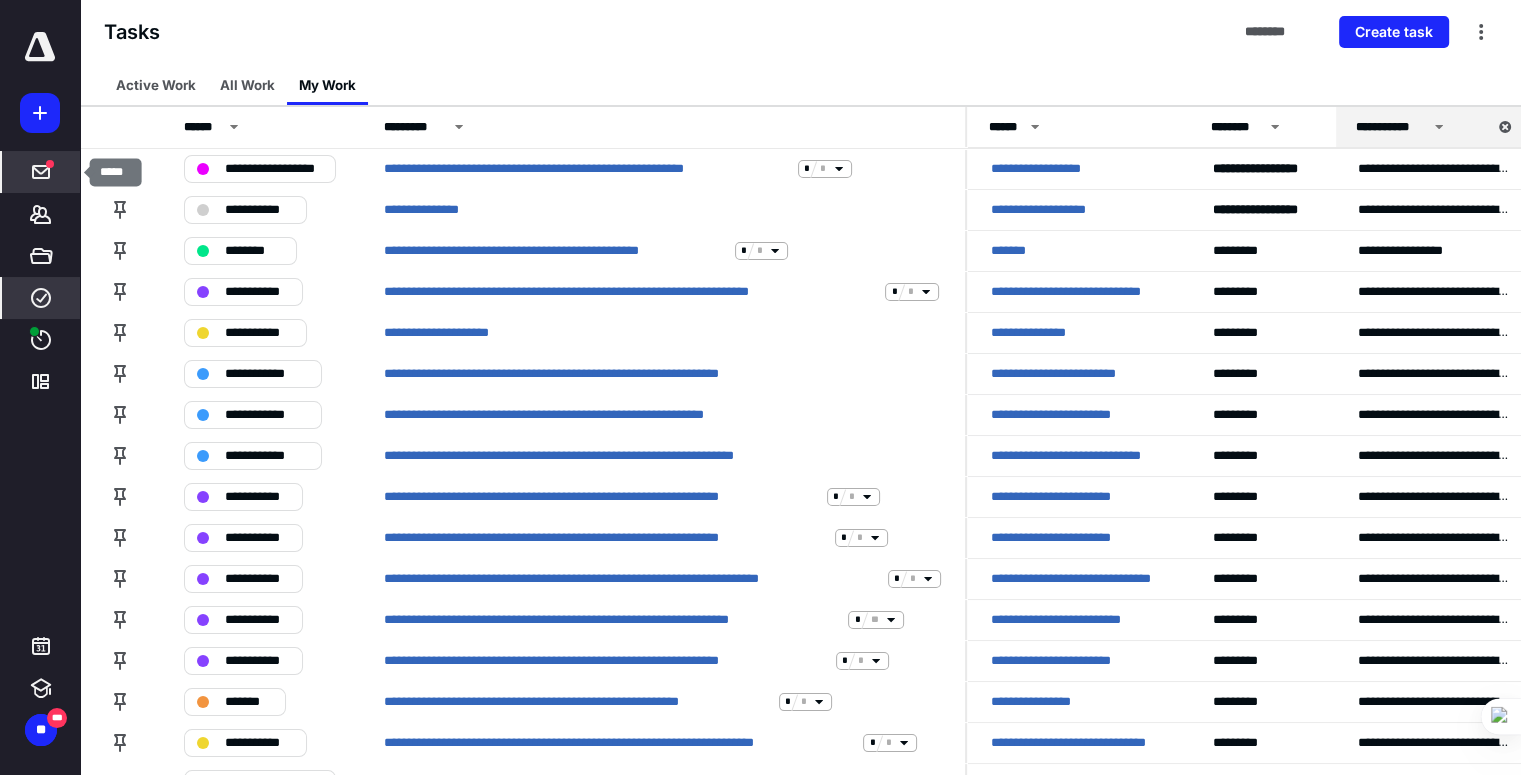 click 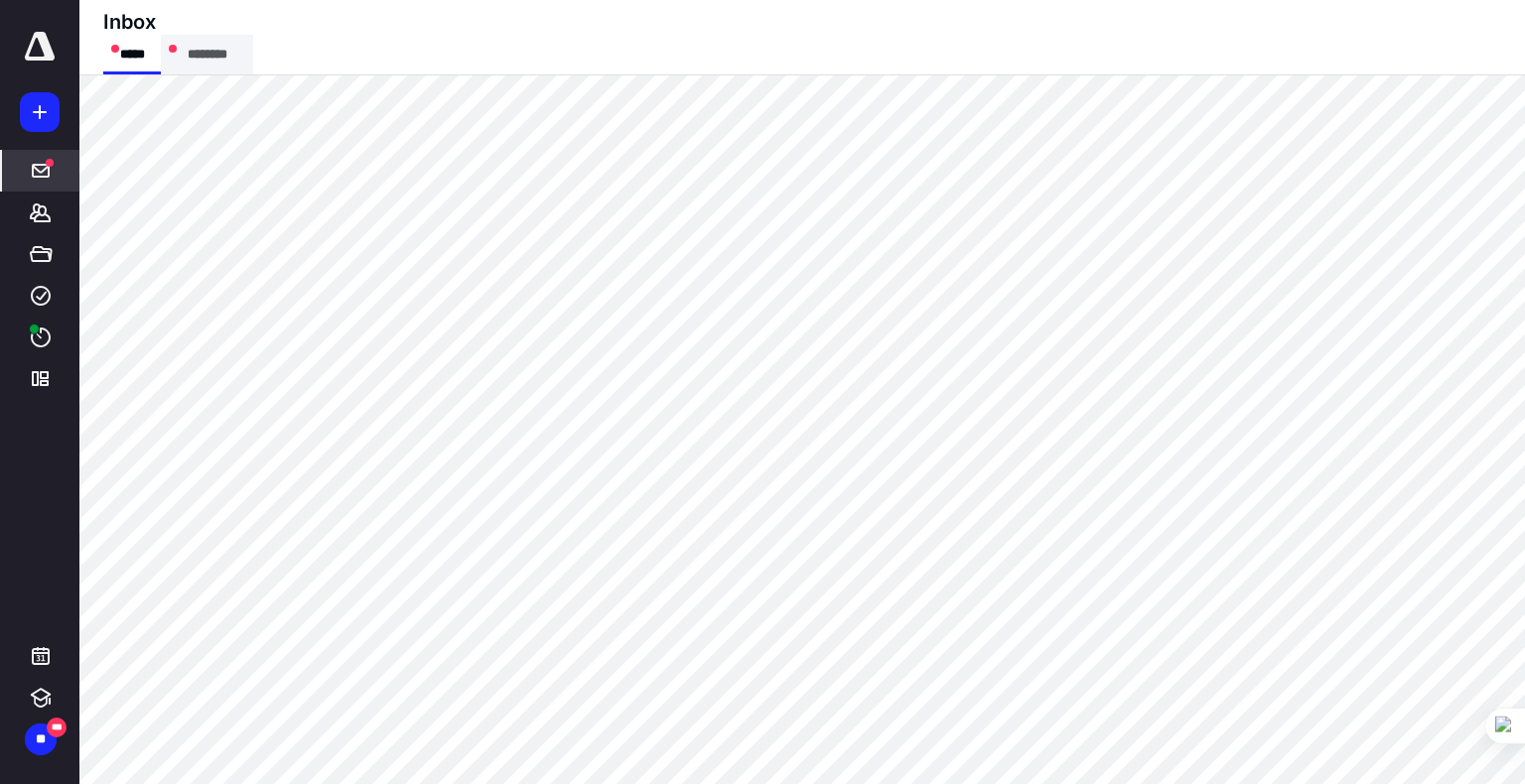 click on "********" at bounding box center [207, 55] 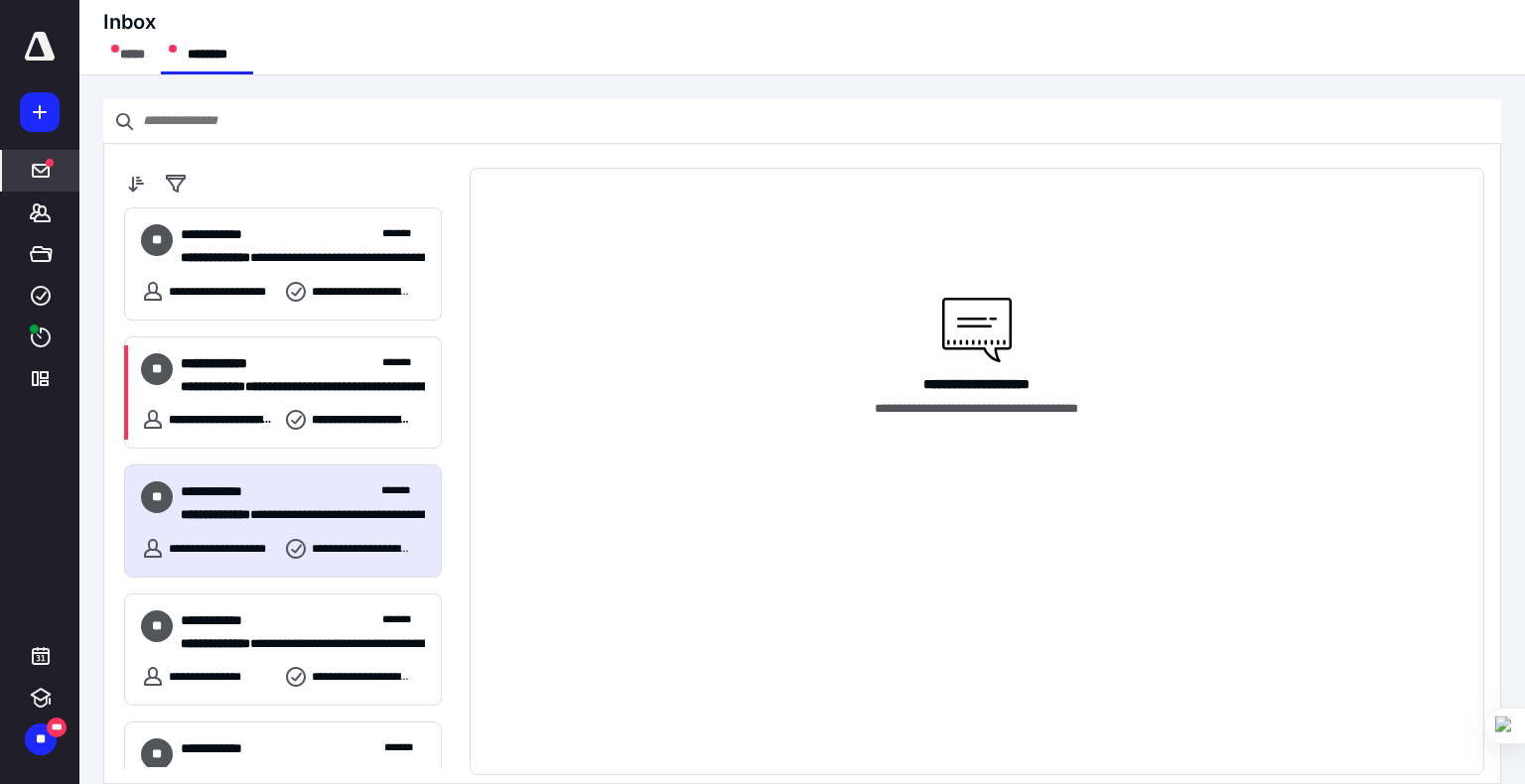 scroll, scrollTop: 74, scrollLeft: 0, axis: vertical 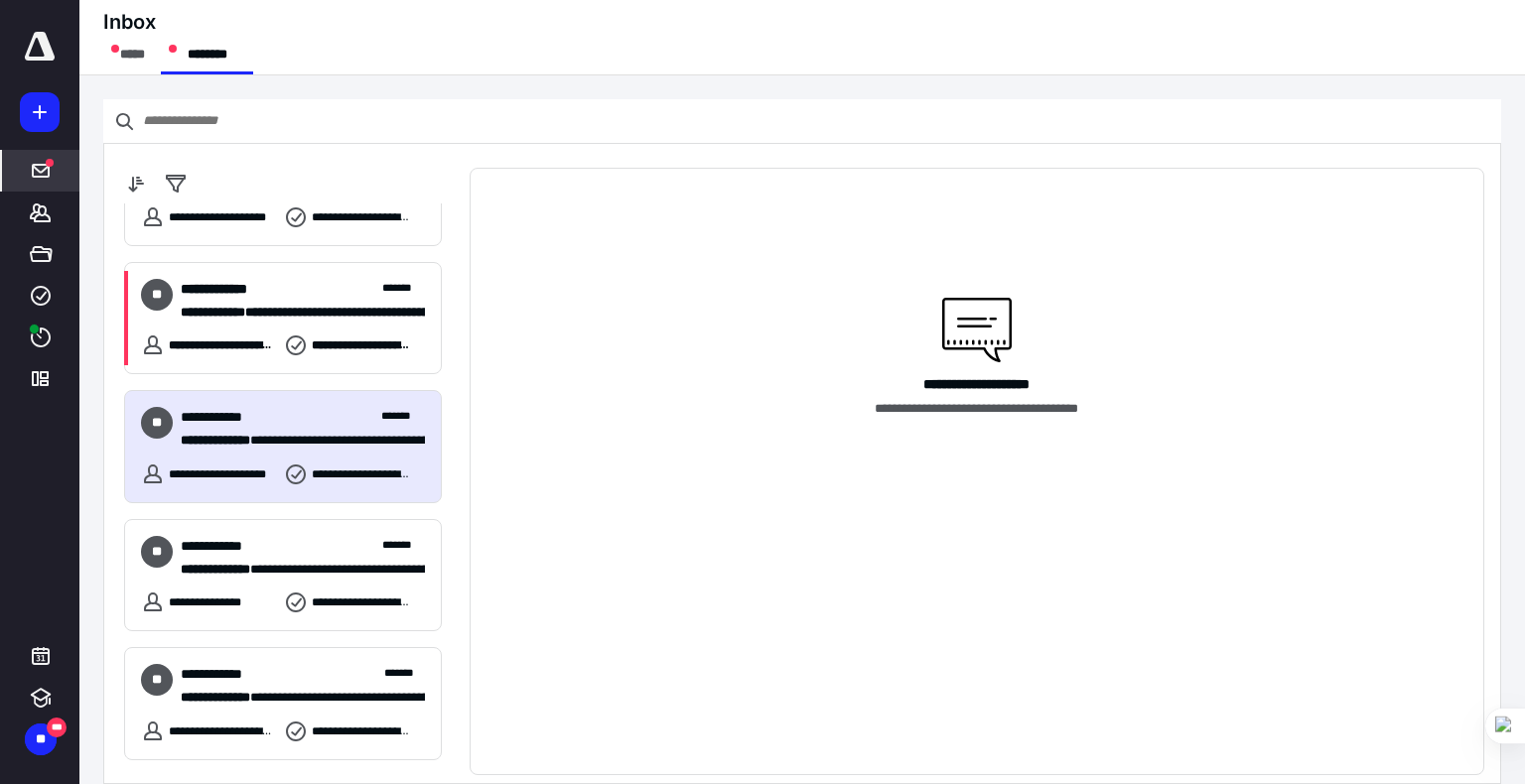 click 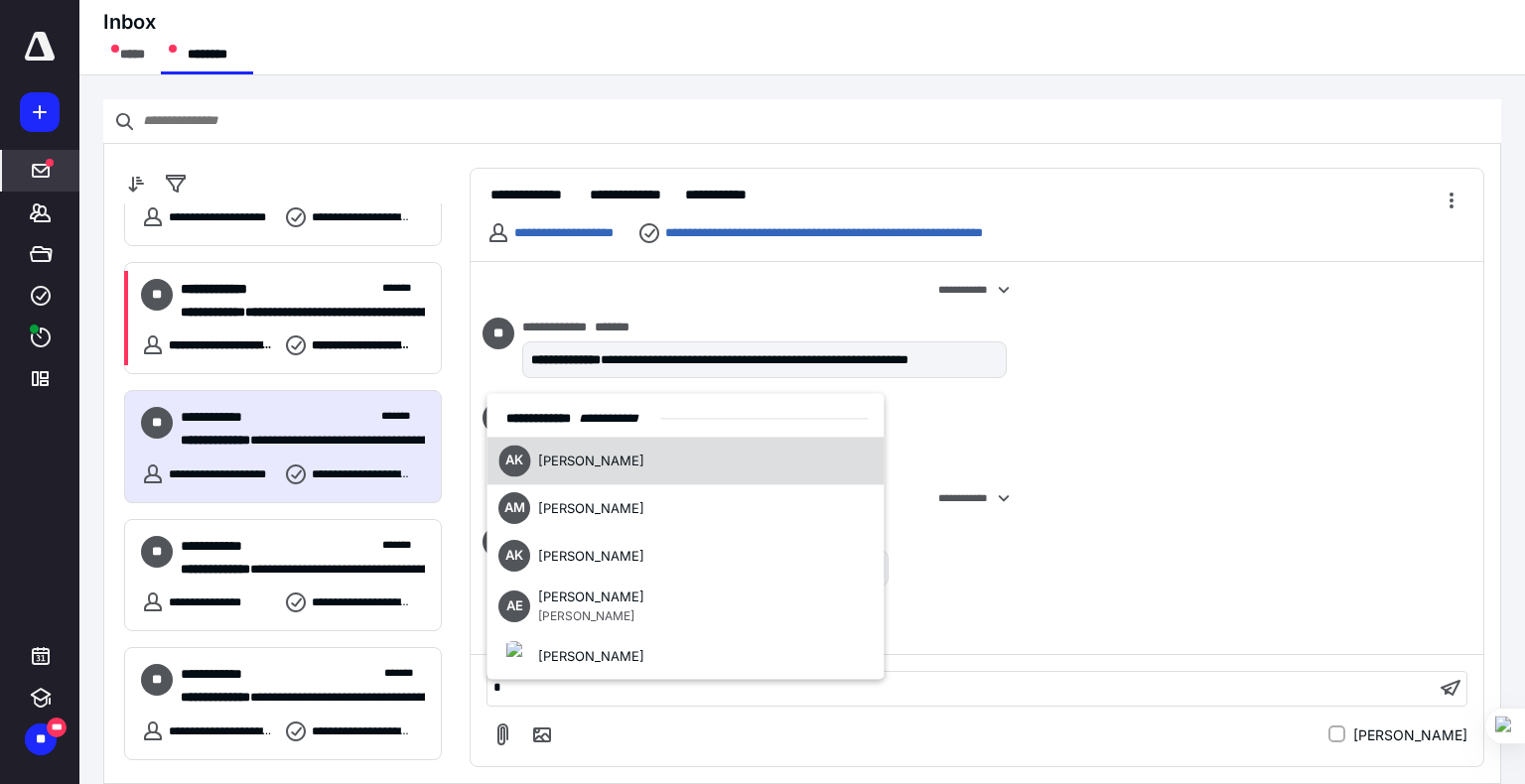 type 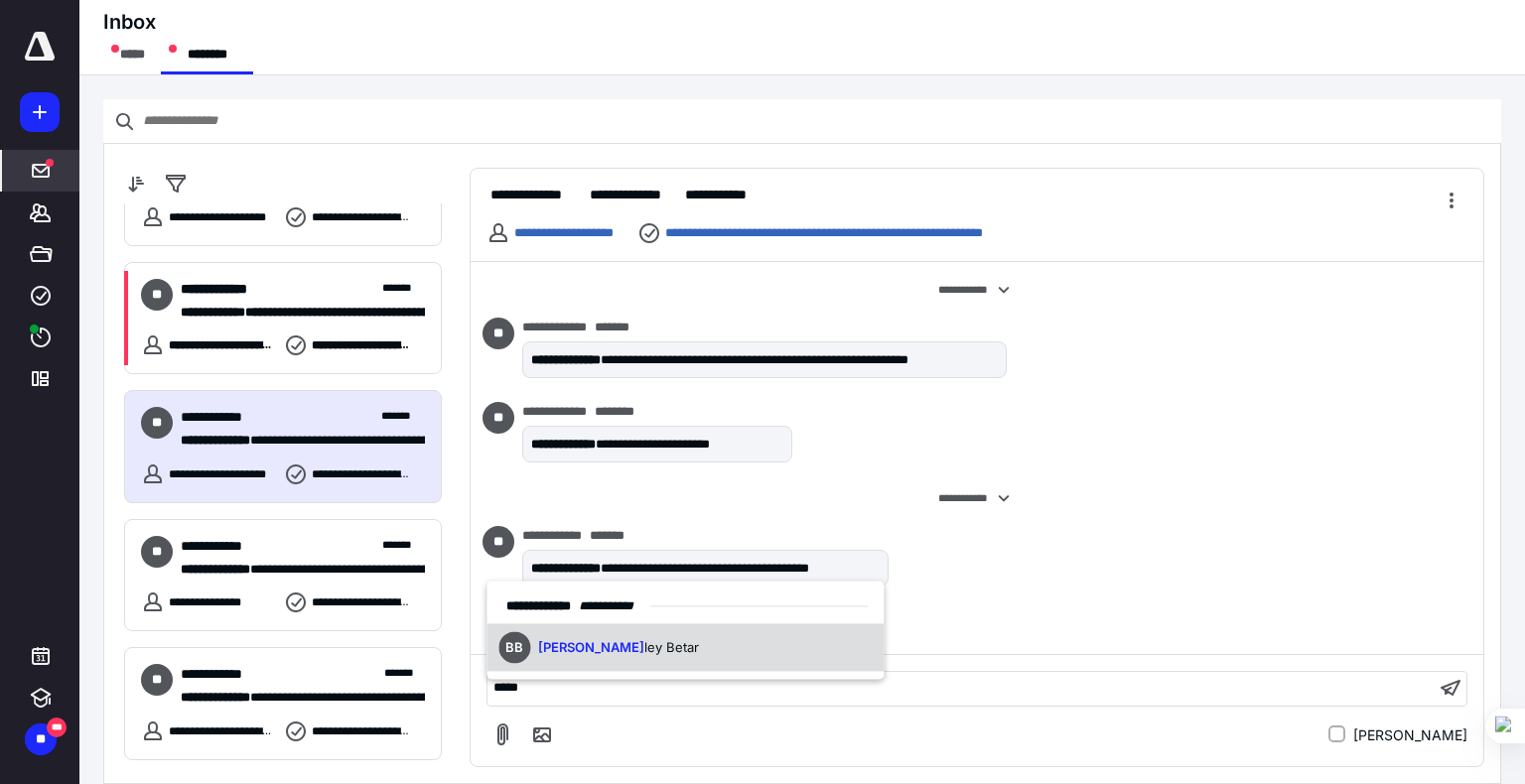 click on "ley Betar" at bounding box center [671, 647] 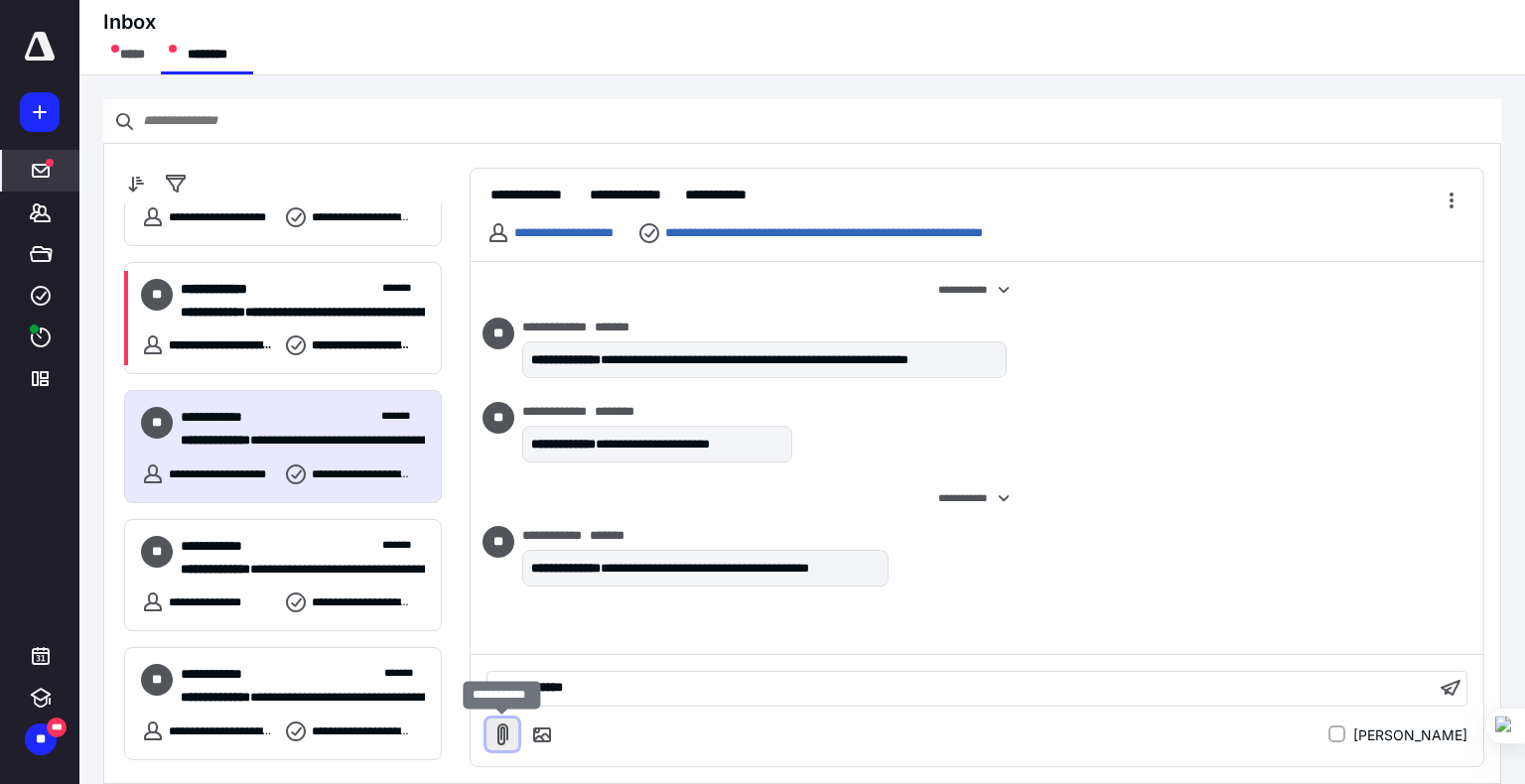 click at bounding box center (502, 734) 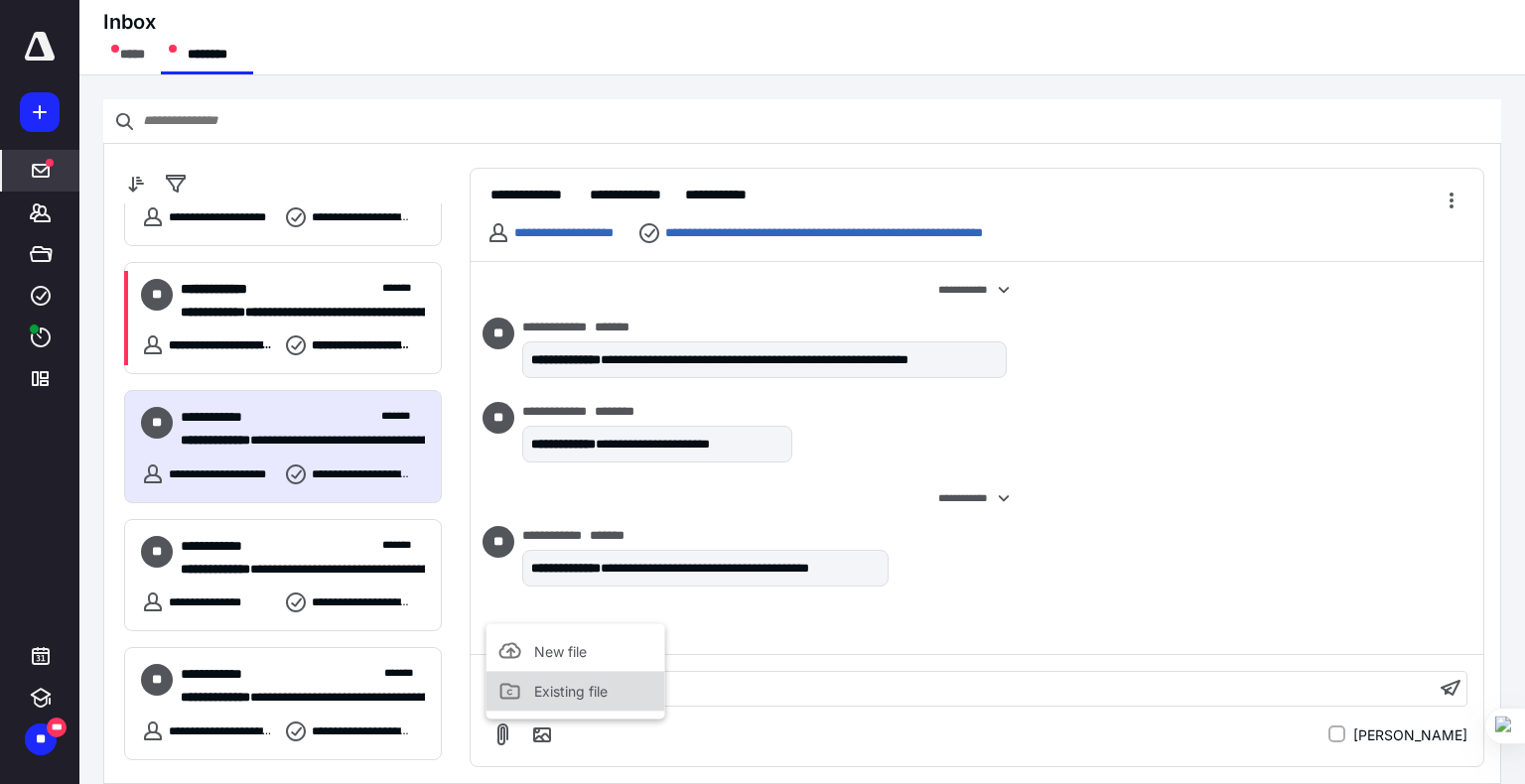 click on "Existing file" at bounding box center (571, 691) 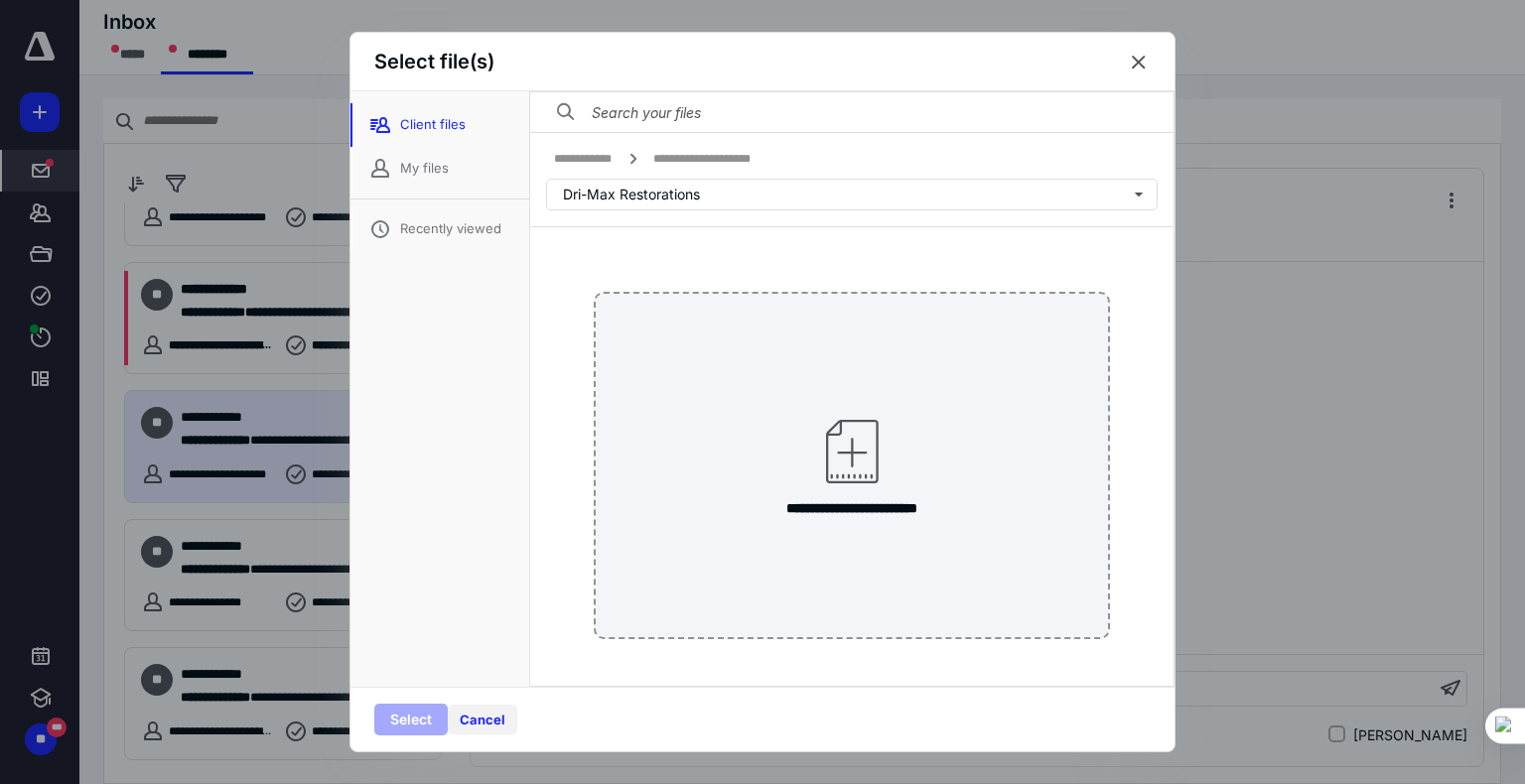 click on "Cancel" at bounding box center (483, 719) 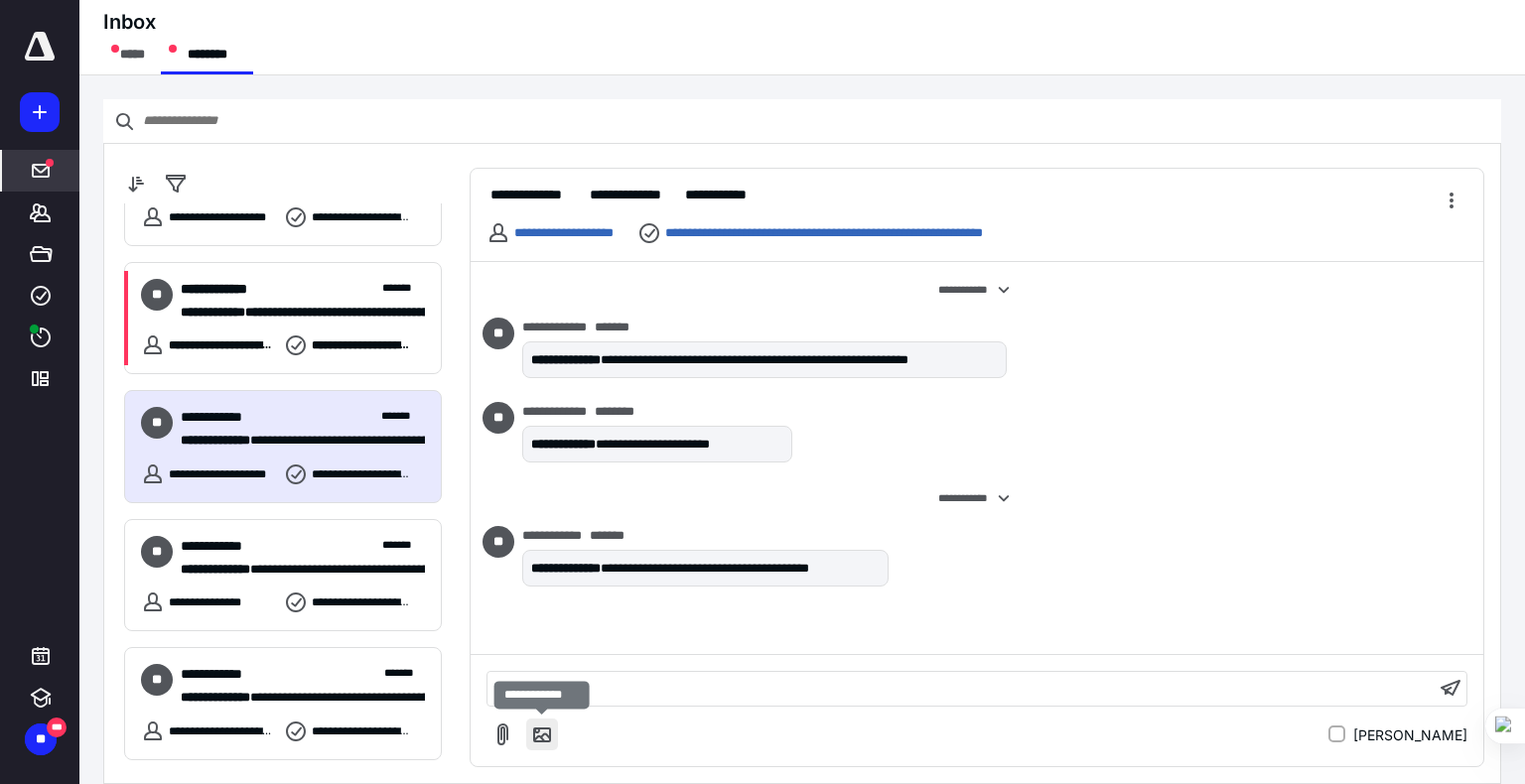 click at bounding box center (542, 734) 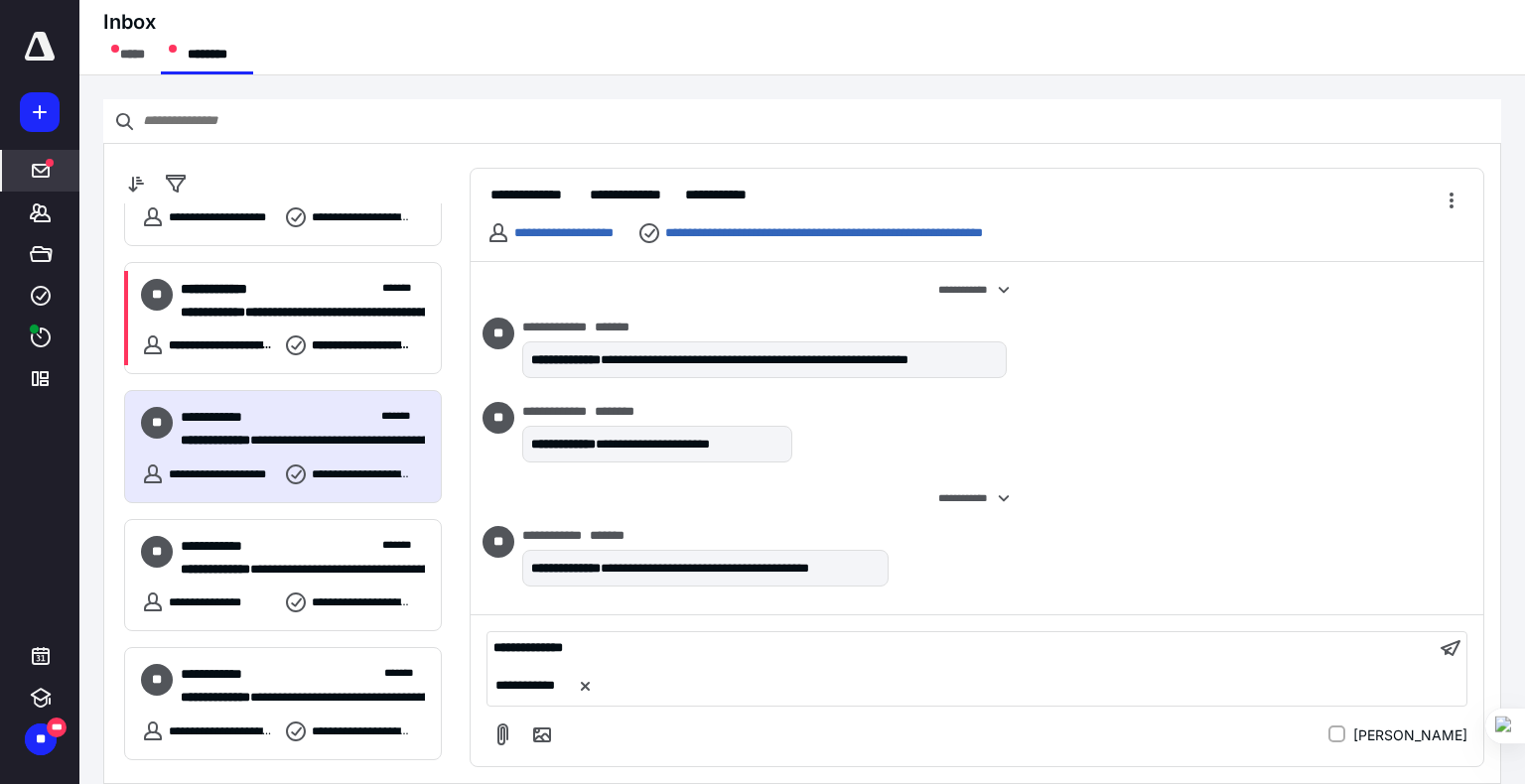 click on "**********" at bounding box center [961, 648] 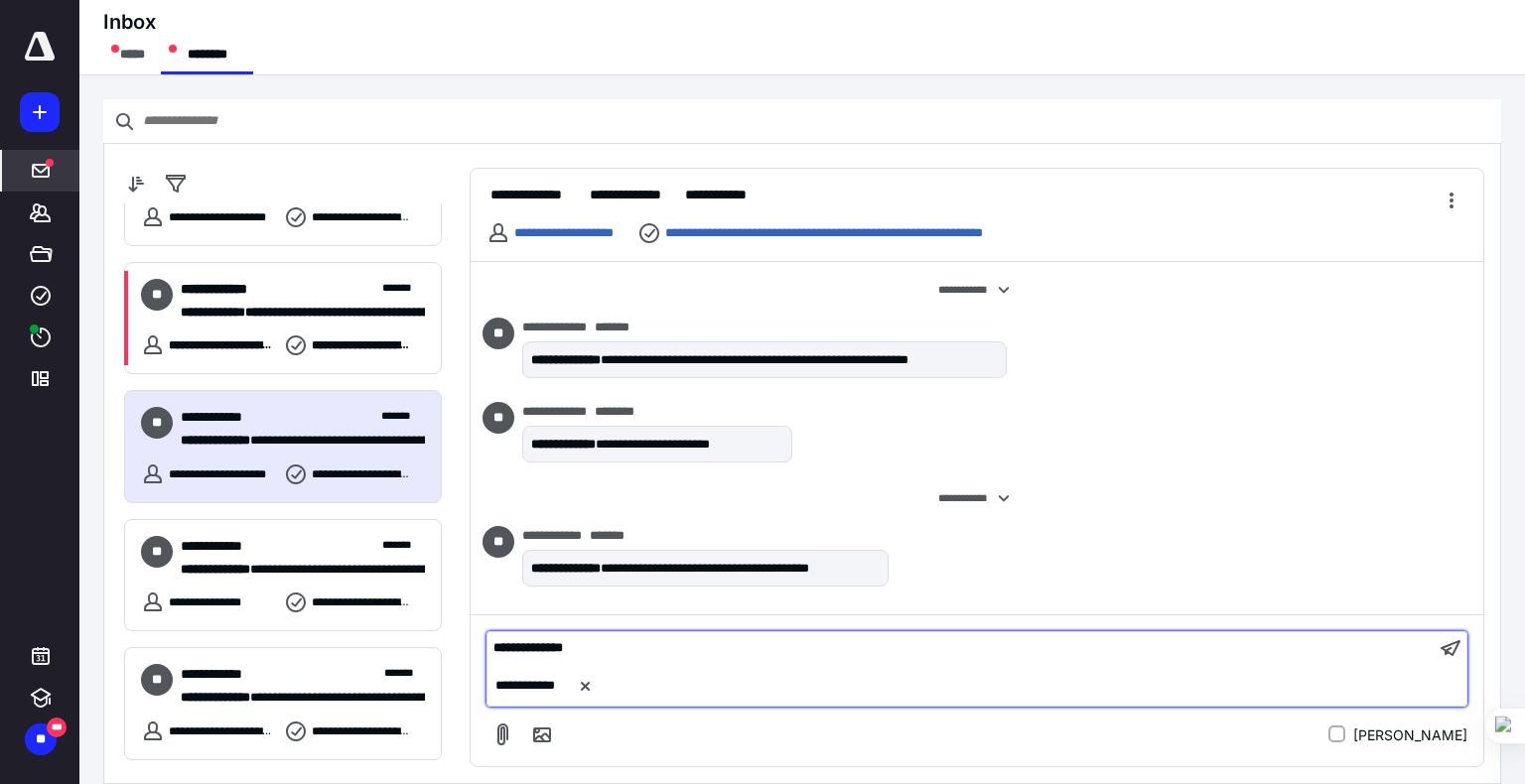 click on "**********" at bounding box center [961, 648] 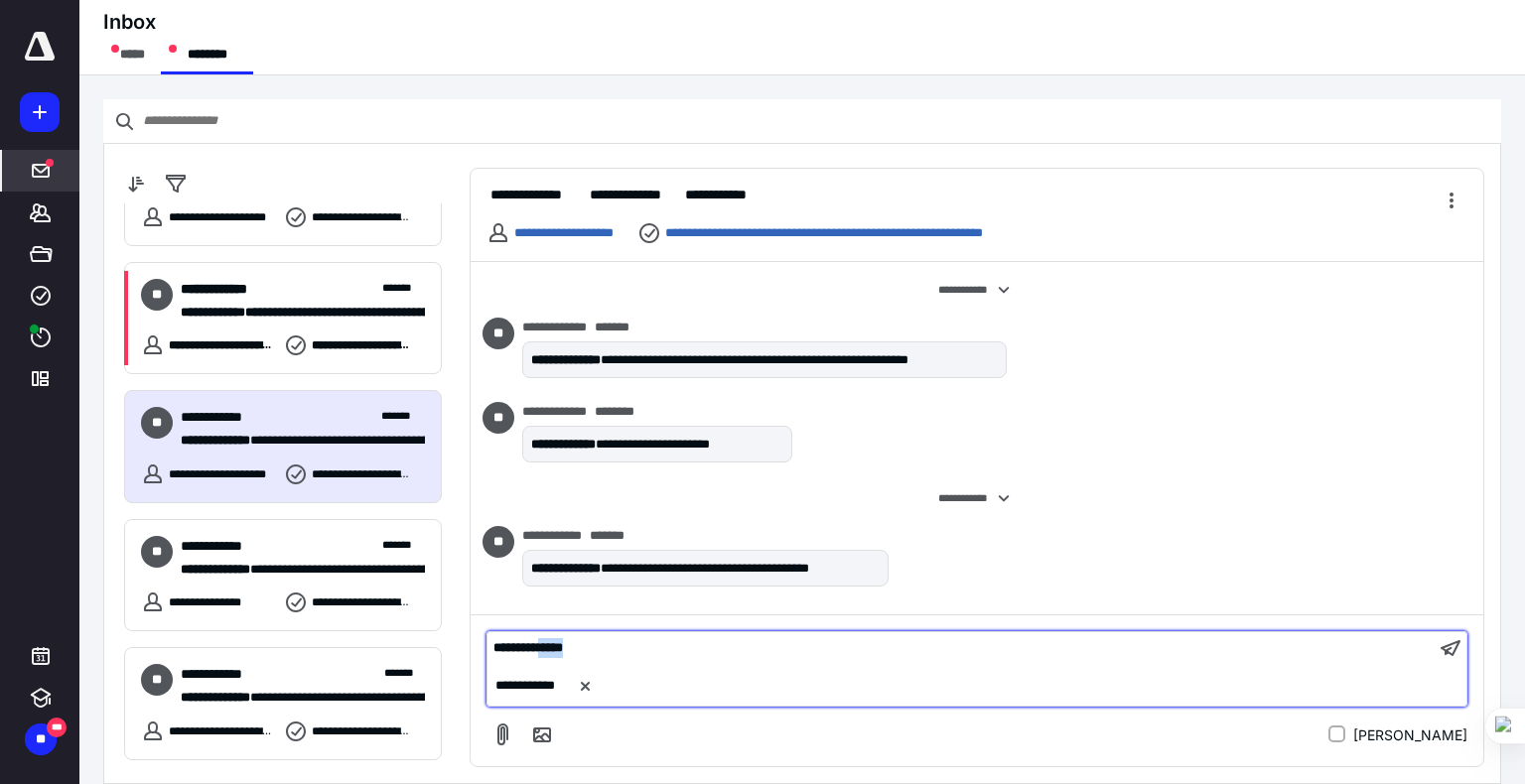 click on "**********" at bounding box center (961, 648) 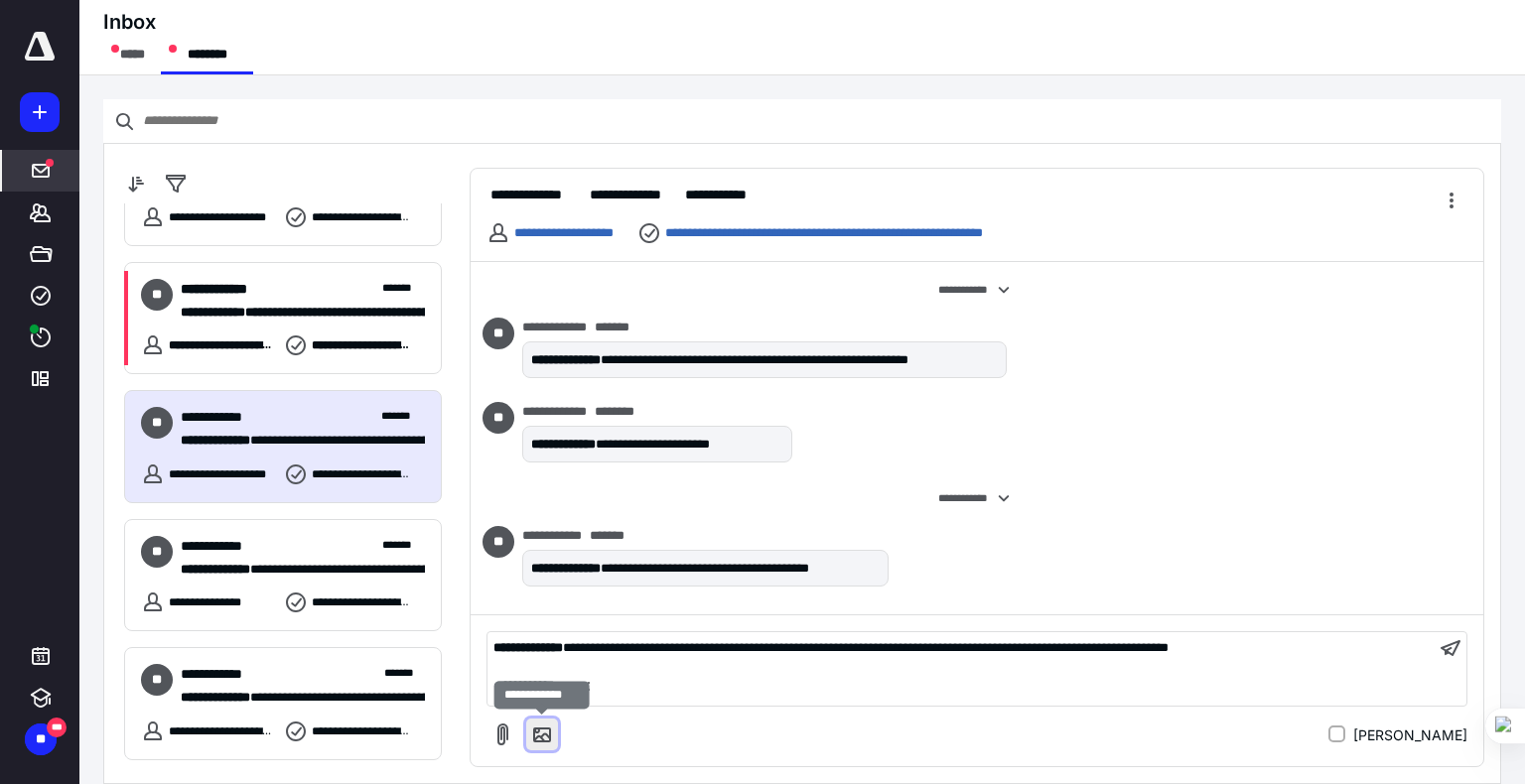 click at bounding box center [542, 734] 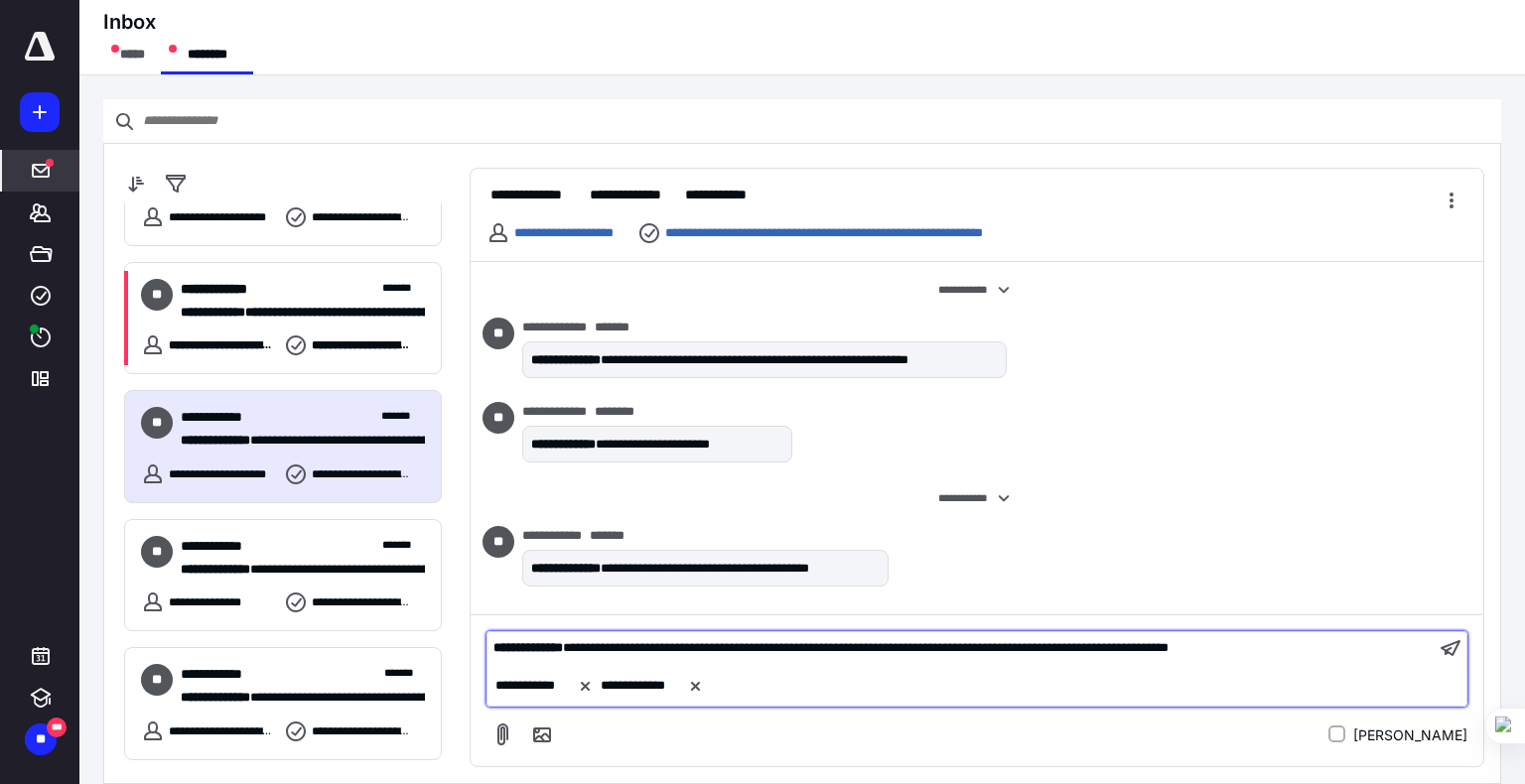 click on "**********" at bounding box center [866, 647] 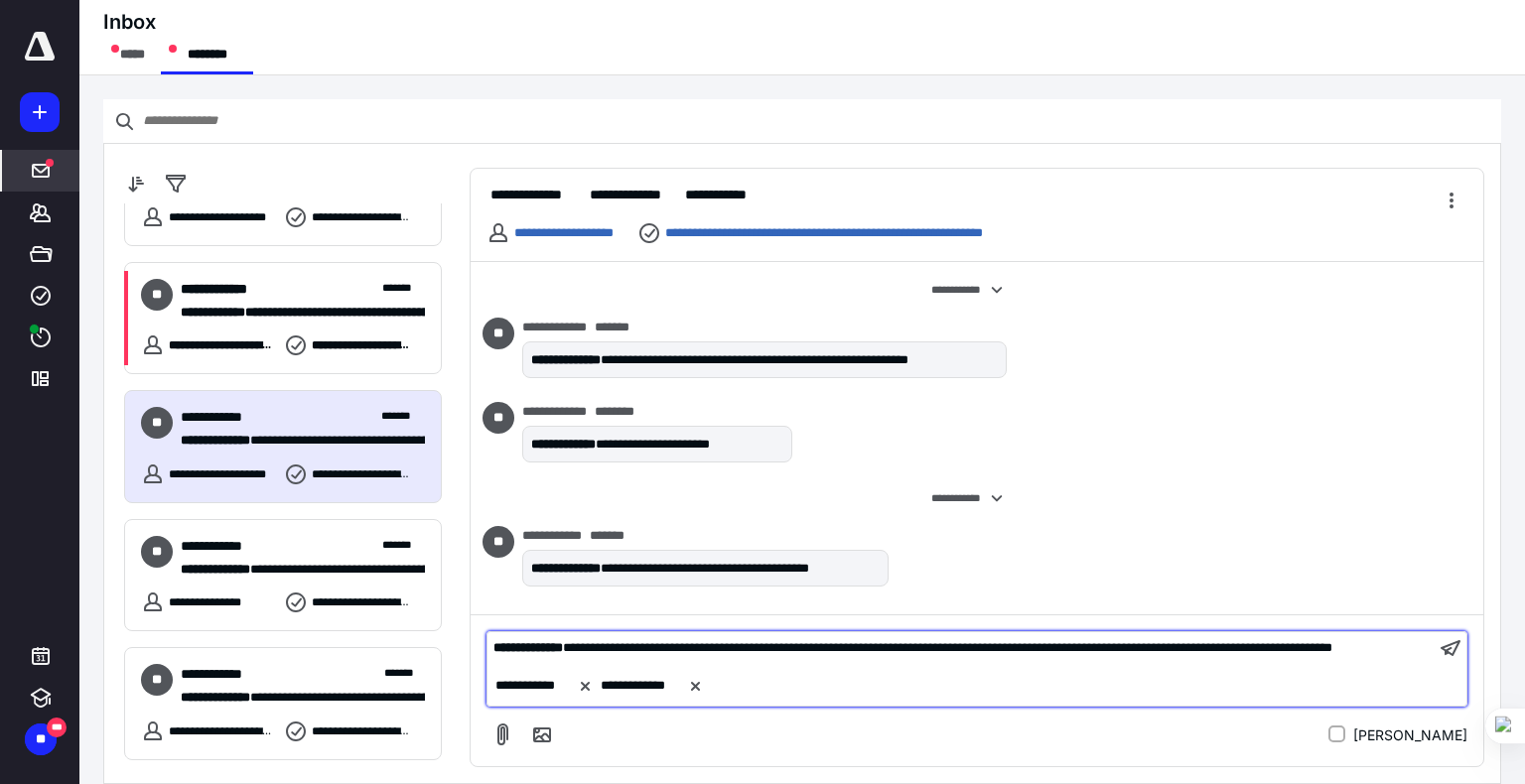 click on "**********" at bounding box center [947, 647] 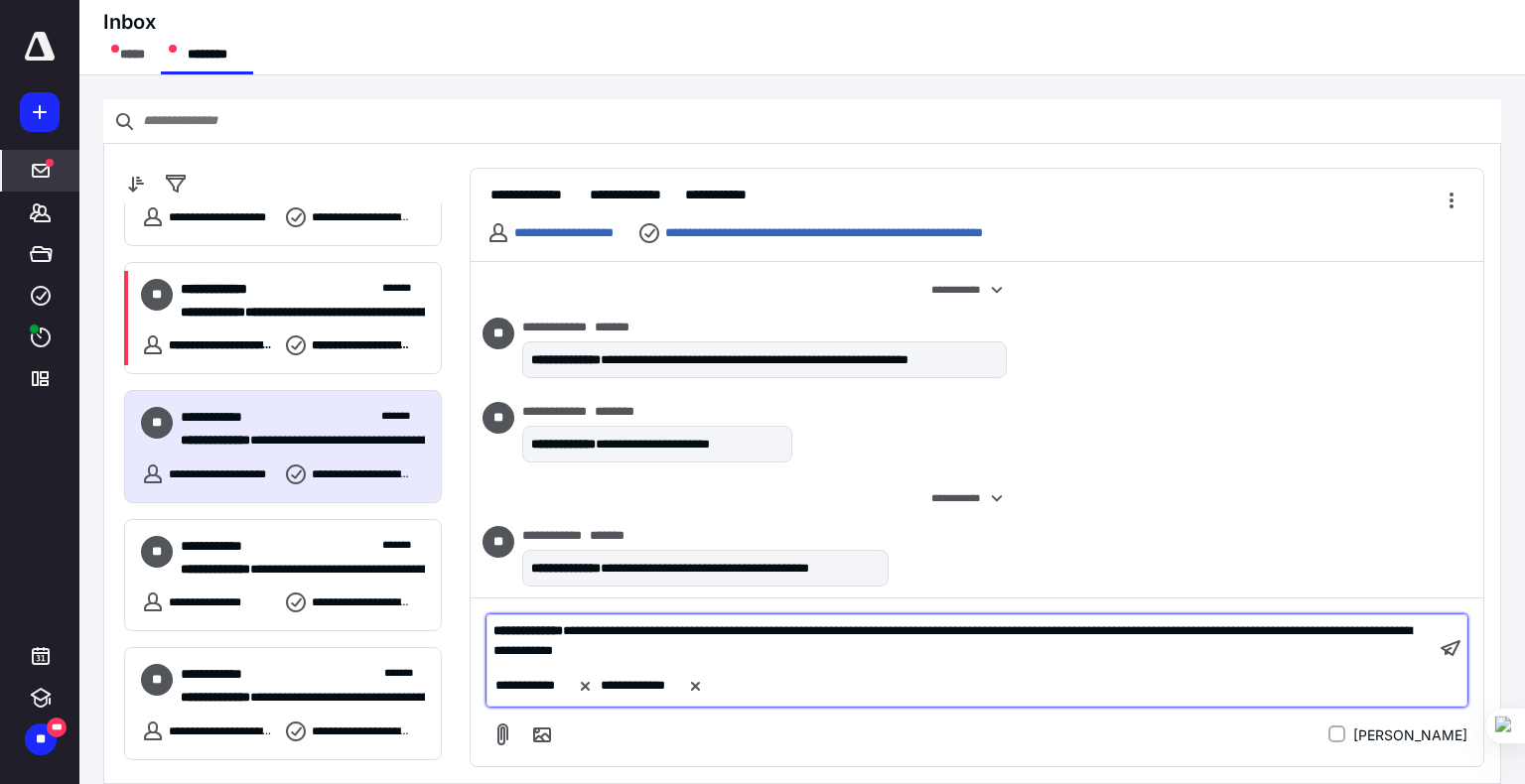 click on "**********" at bounding box center (952, 640) 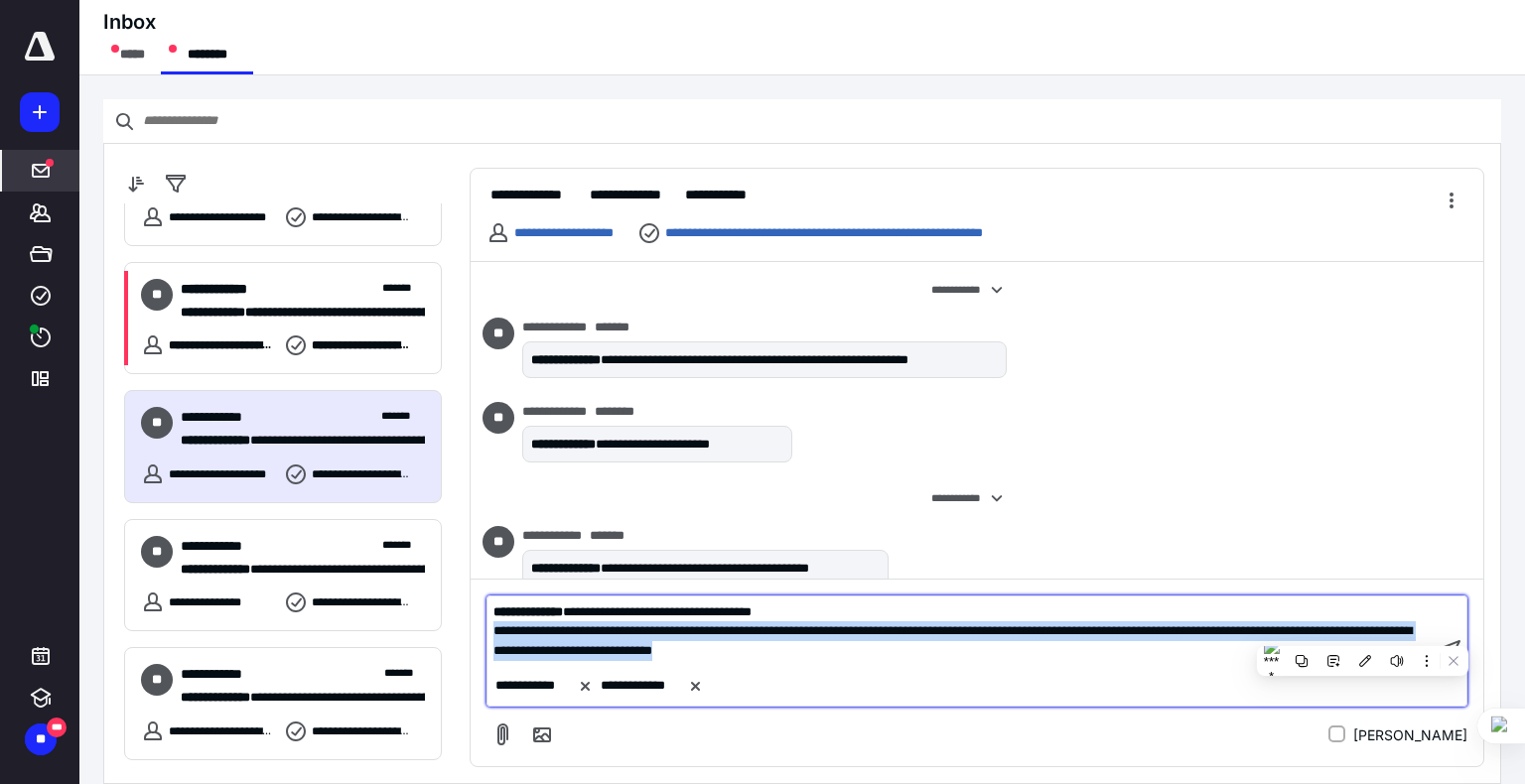 click on "**********" at bounding box center (961, 640) 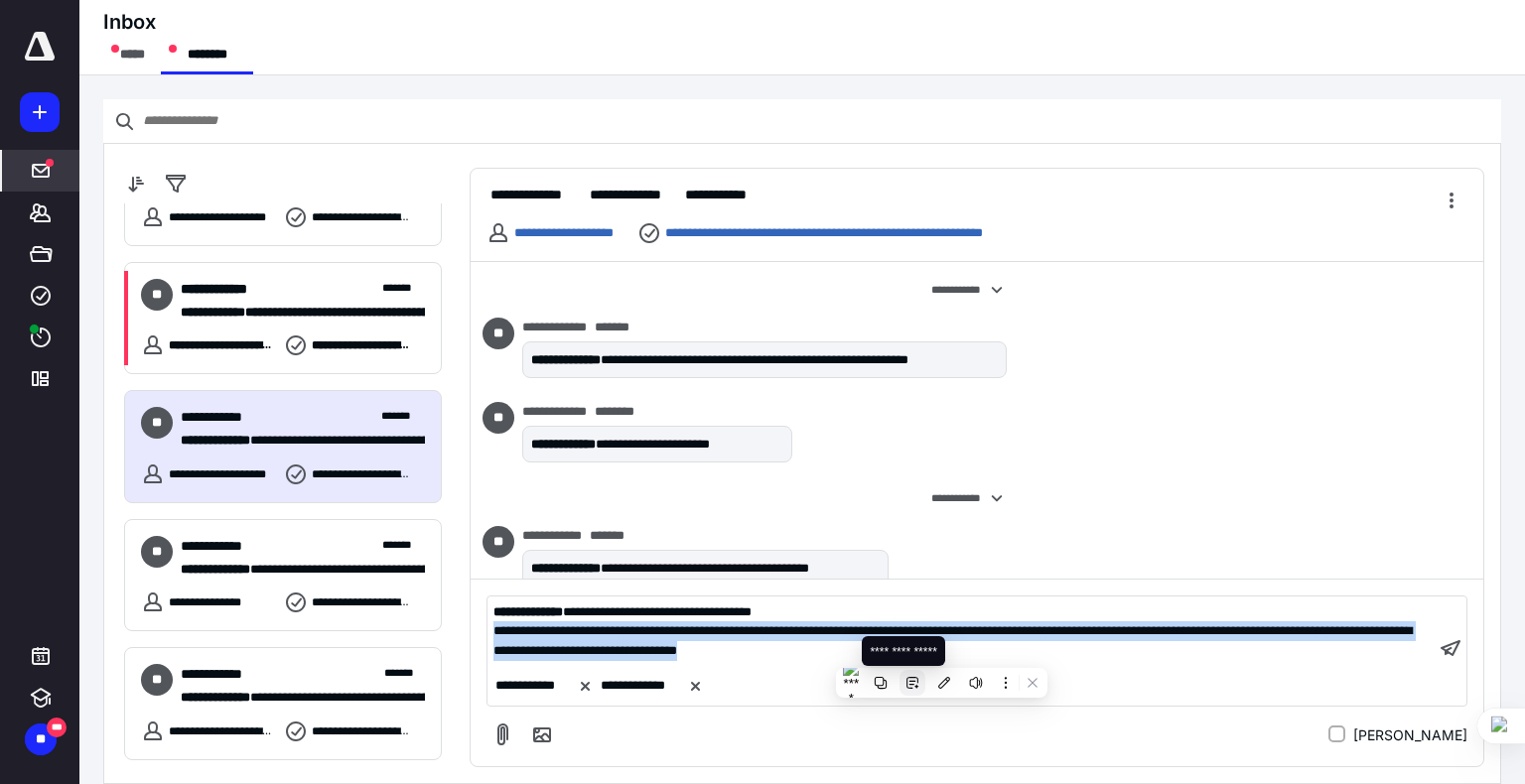 click at bounding box center [912, 683] 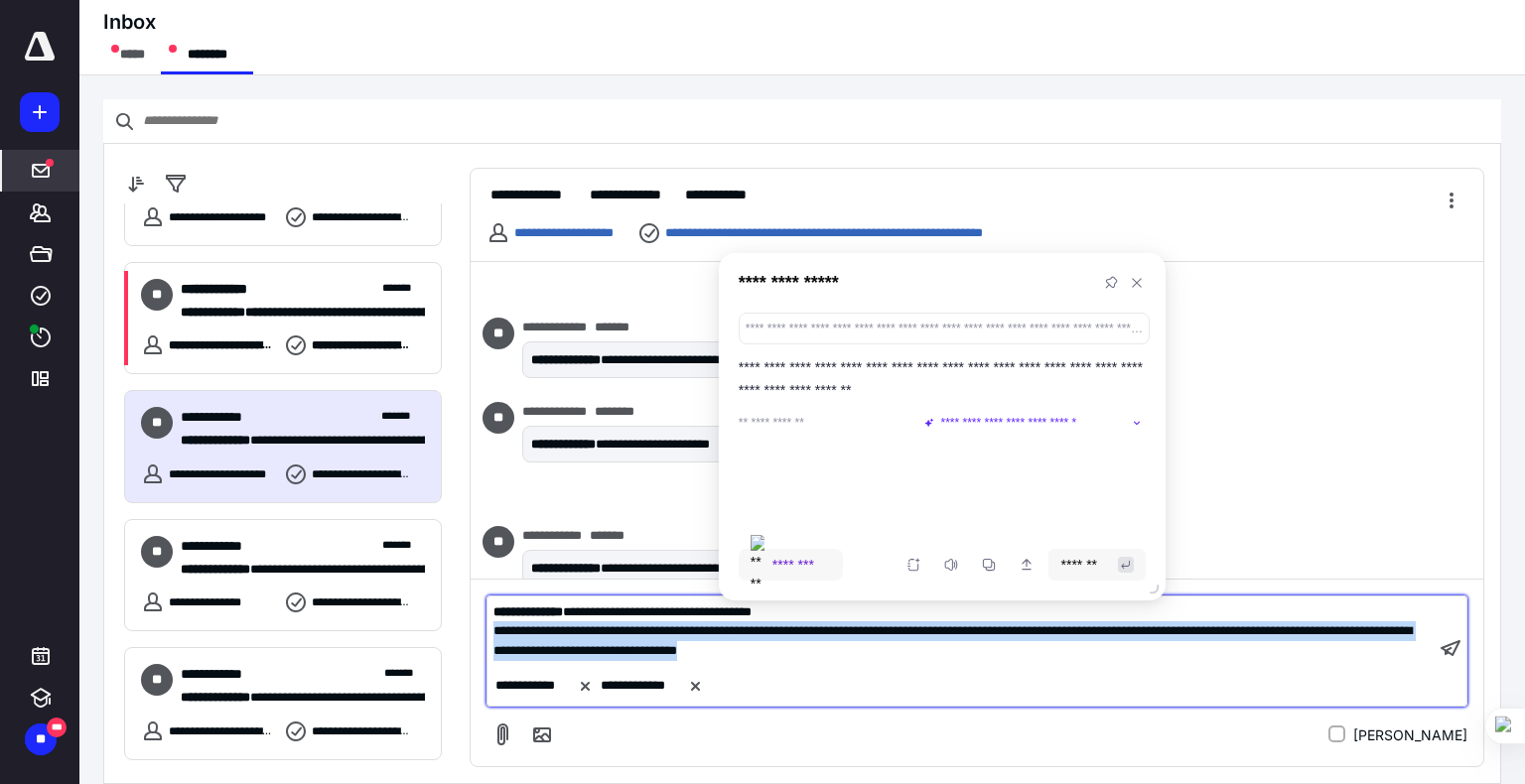 click on "**********" at bounding box center (952, 640) 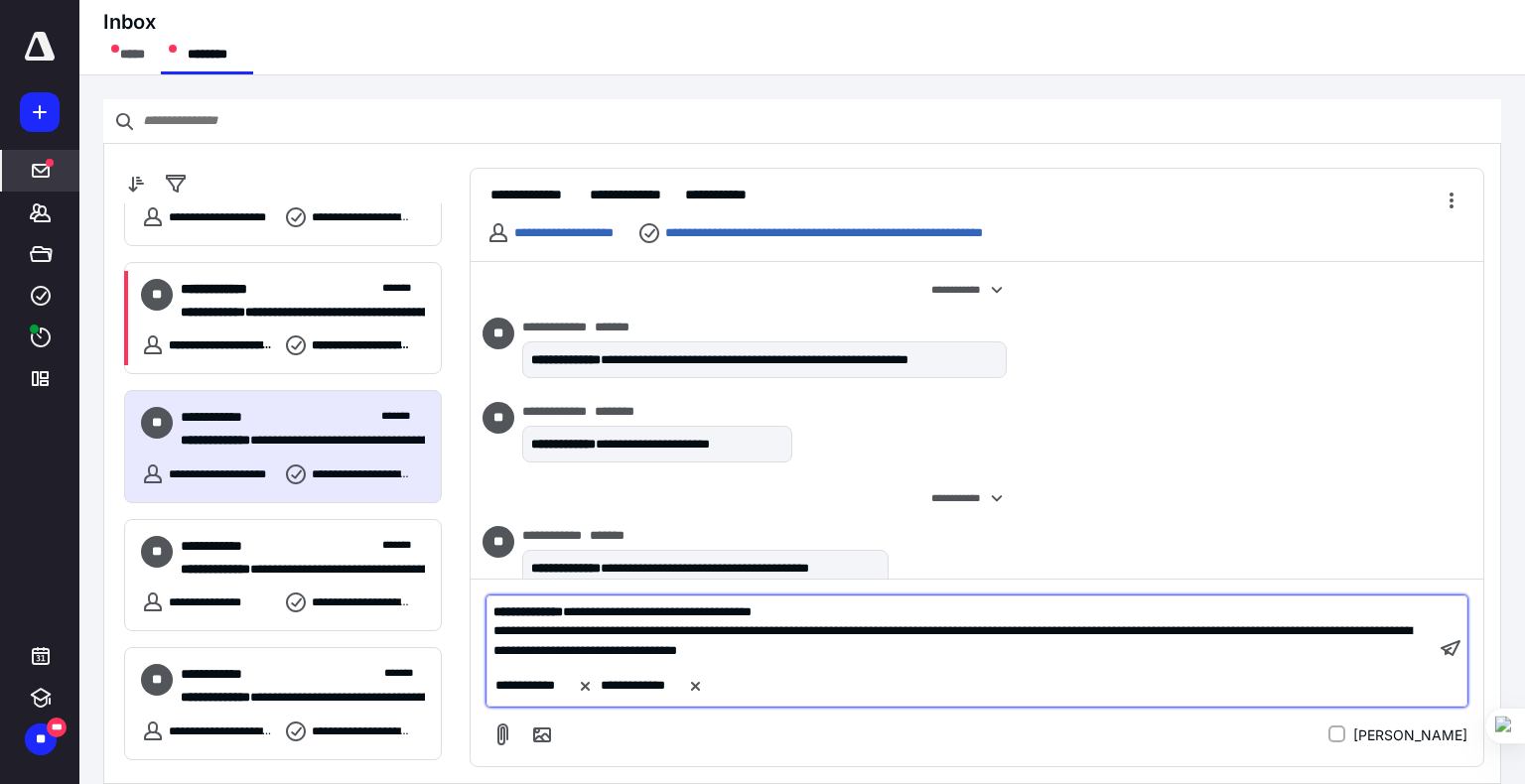 click on "**********" at bounding box center (952, 640) 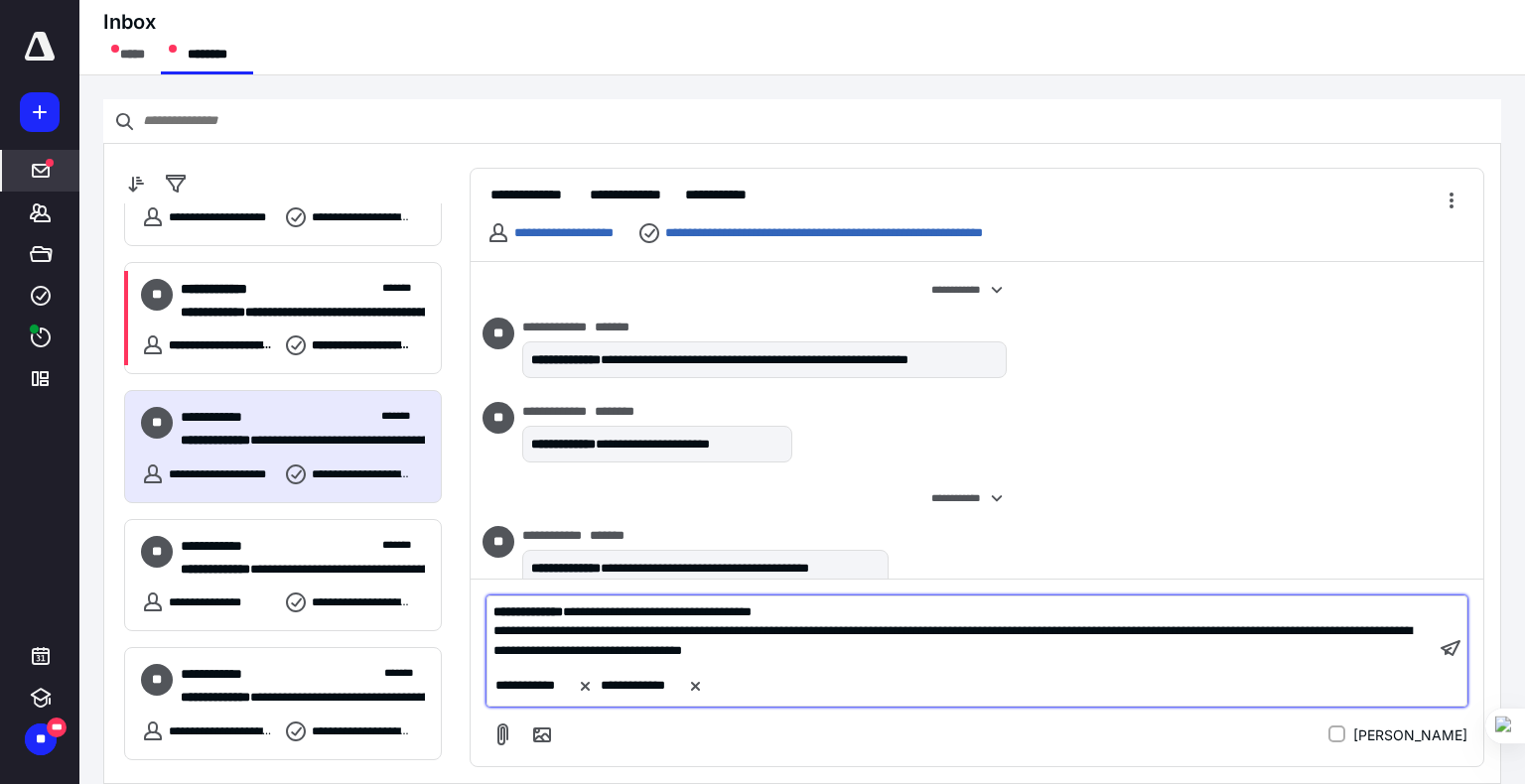 click on "**********" at bounding box center (952, 640) 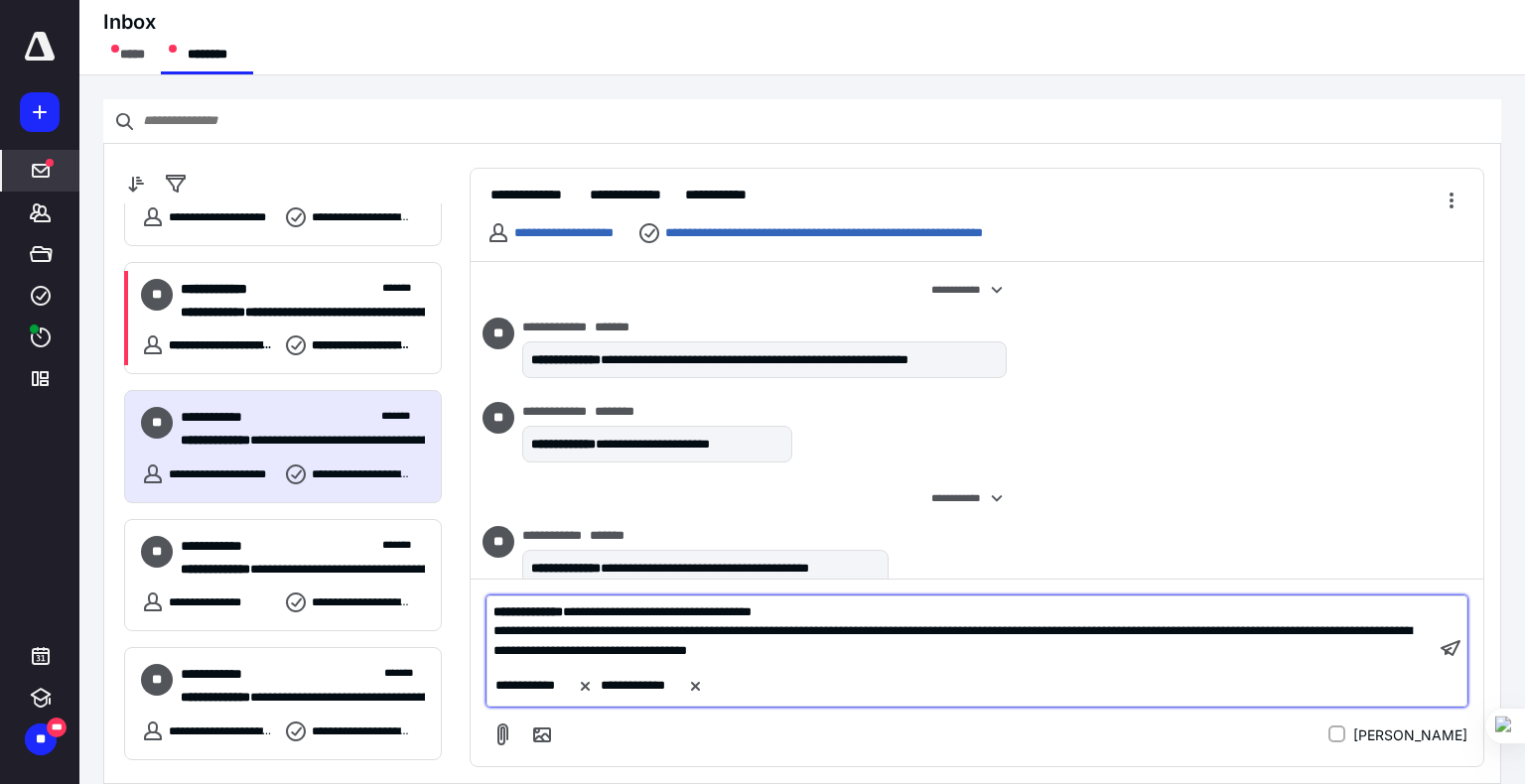 click on "**********" at bounding box center [952, 640] 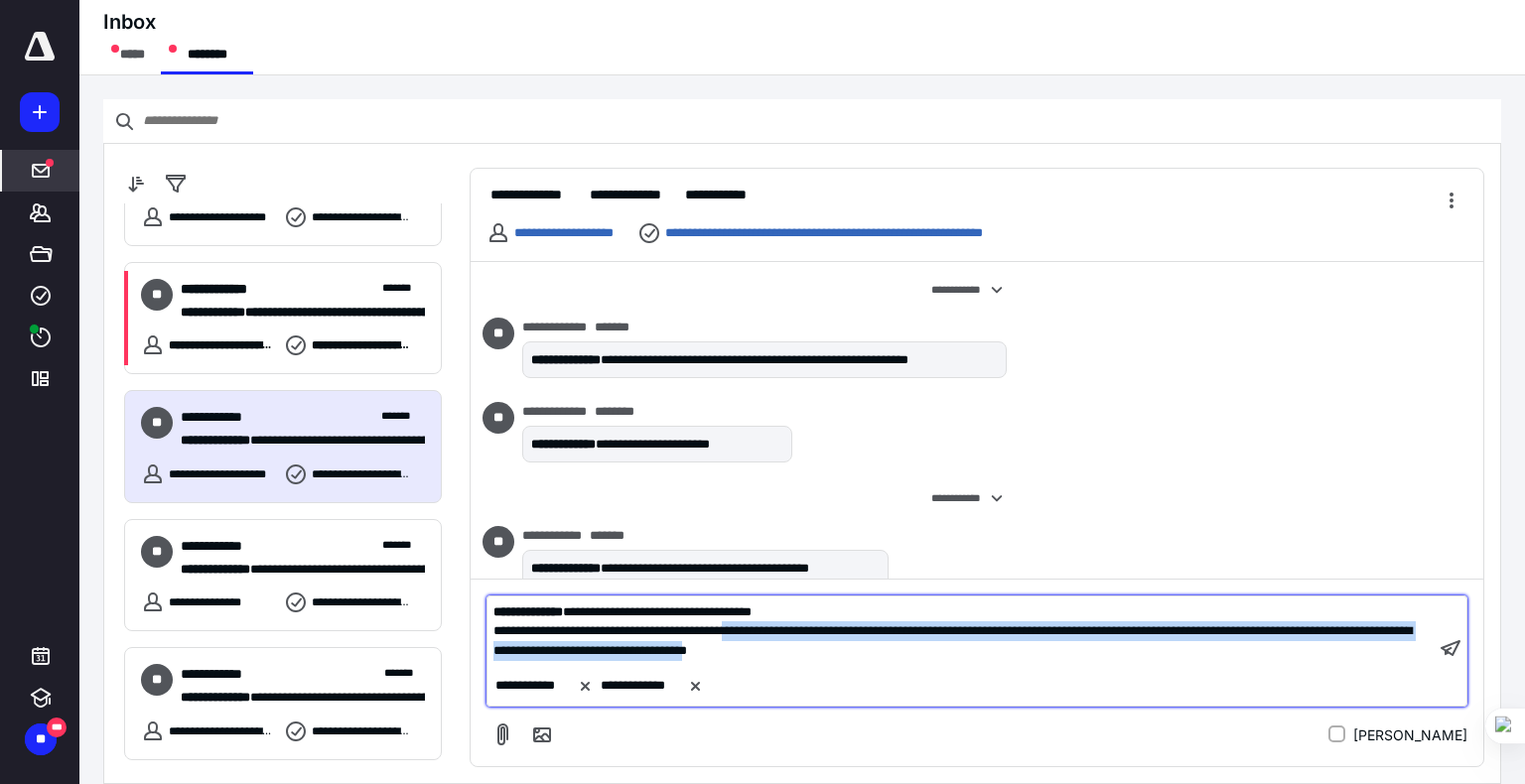 drag, startPoint x: 751, startPoint y: 630, endPoint x: 894, endPoint y: 651, distance: 144.5337 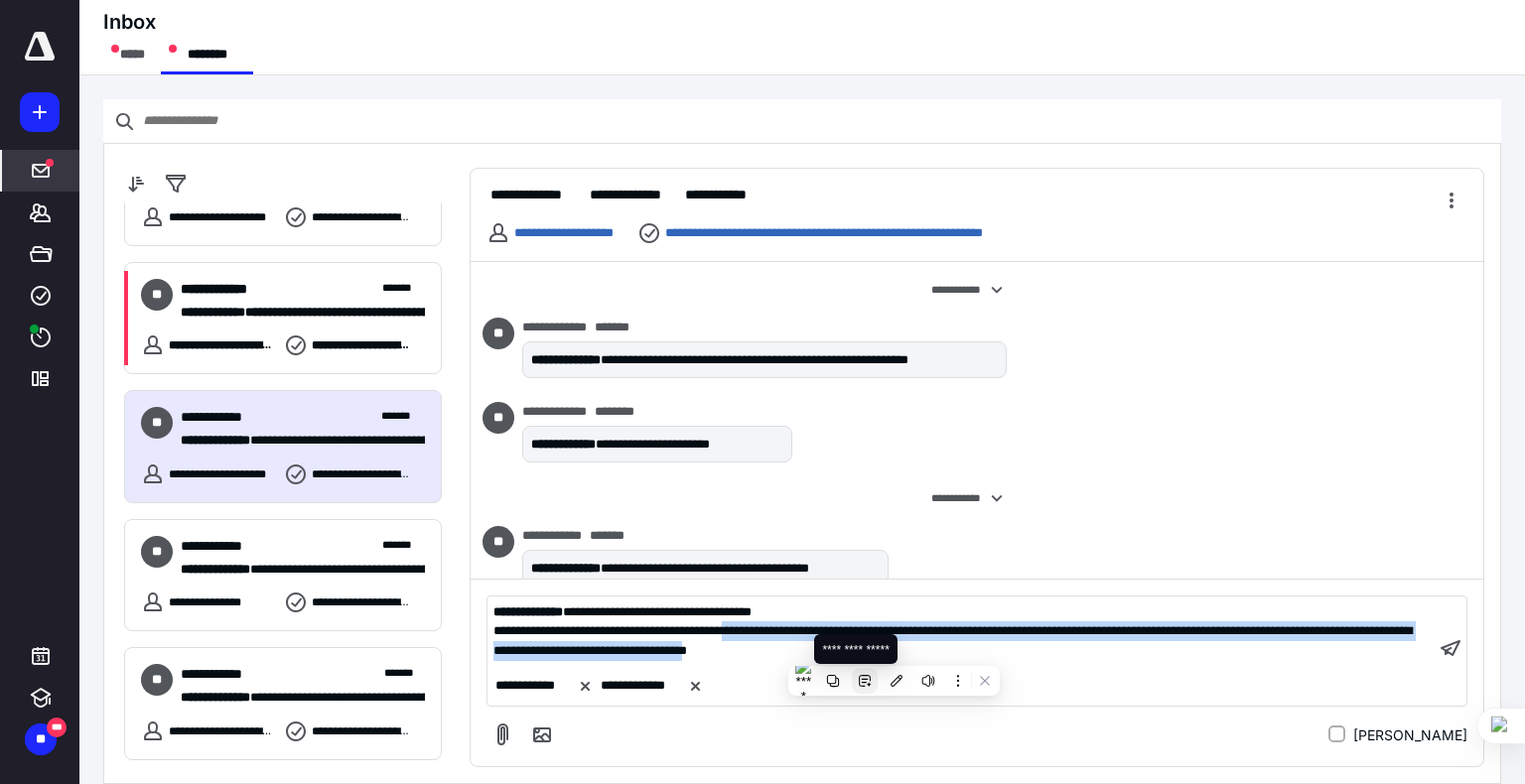 click 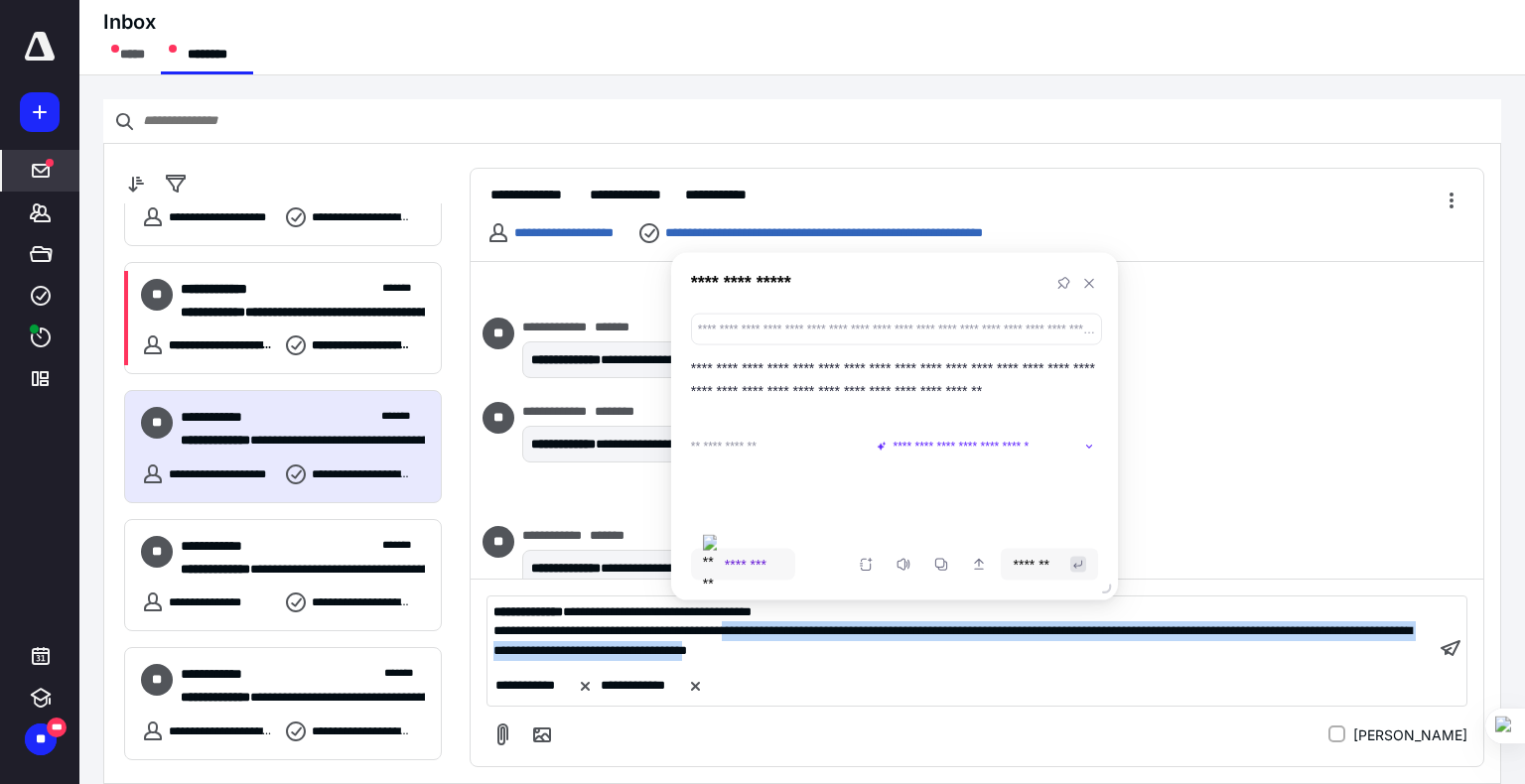 drag, startPoint x: 688, startPoint y: 363, endPoint x: 821, endPoint y: 412, distance: 141.7392 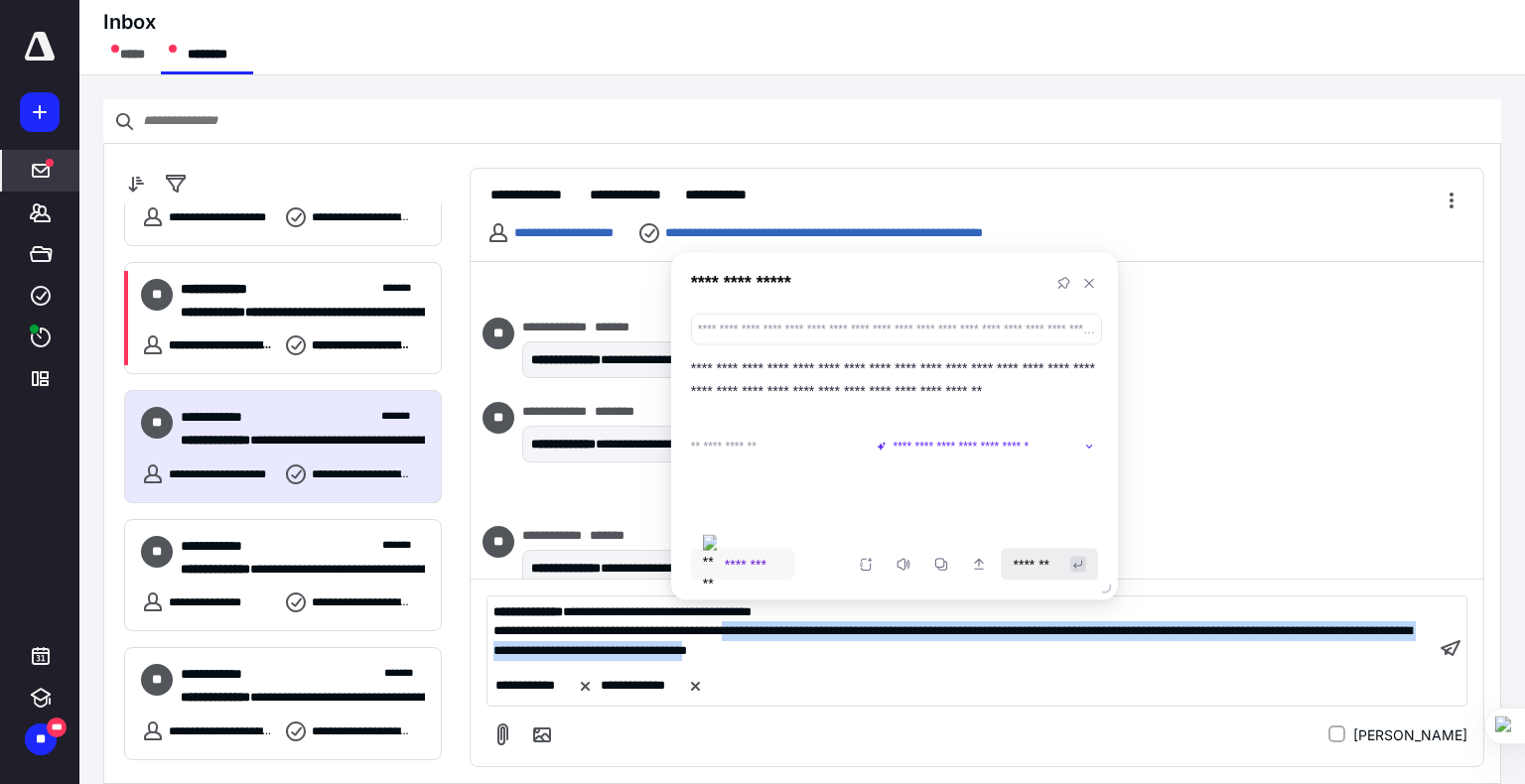 click on "*******" at bounding box center [1038, 565] 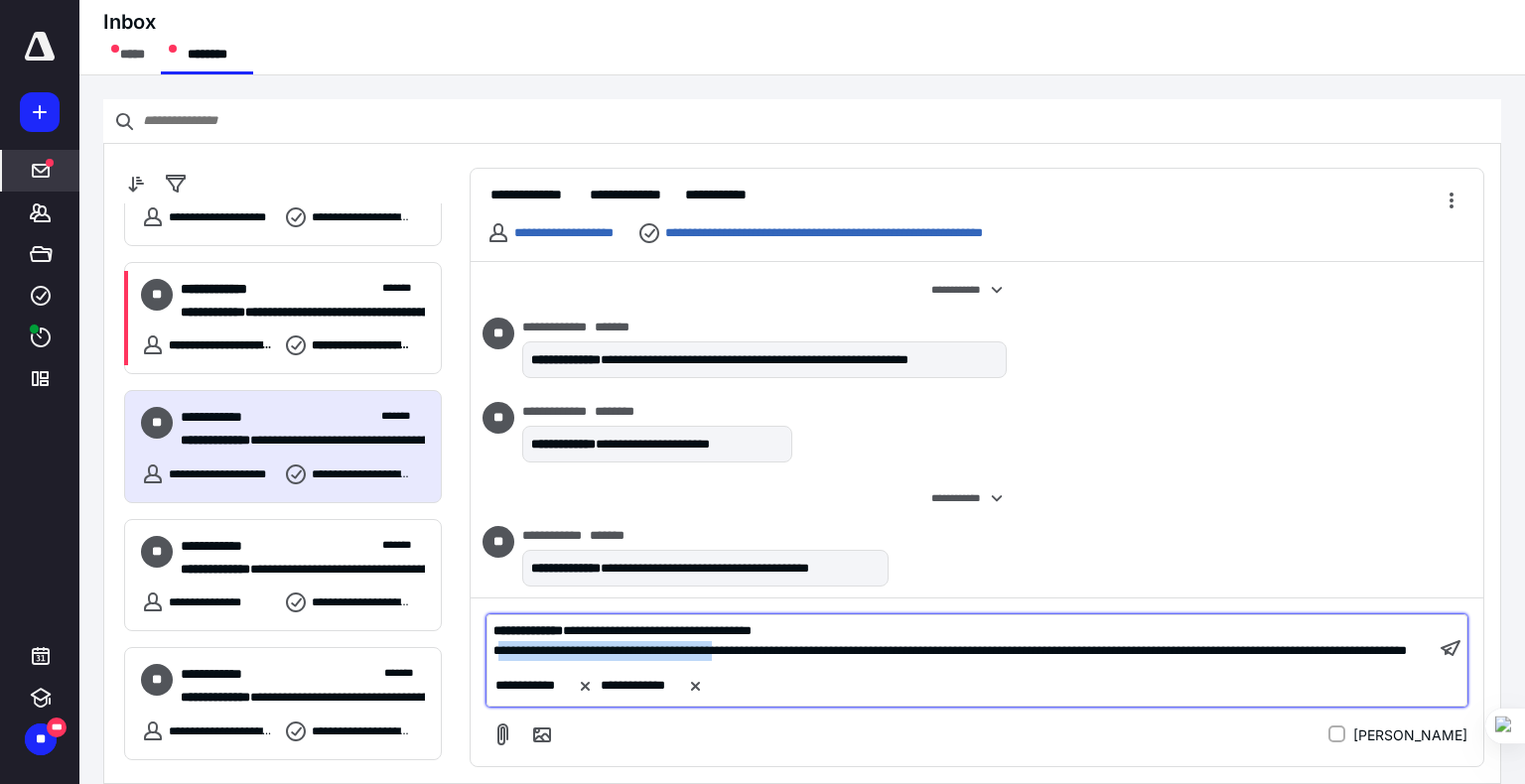 drag, startPoint x: 745, startPoint y: 633, endPoint x: 494, endPoint y: 633, distance: 251 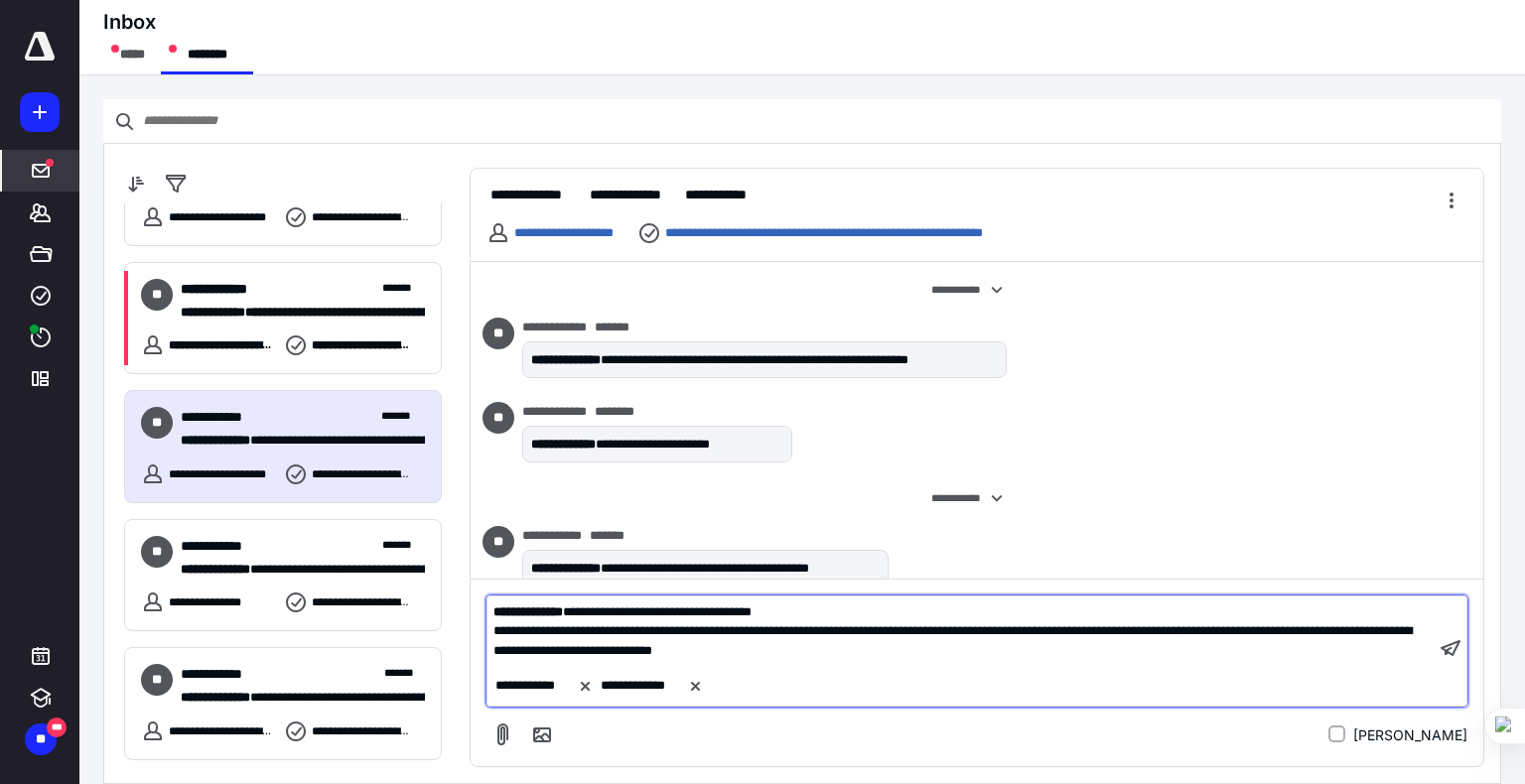 click on "**********" at bounding box center [952, 640] 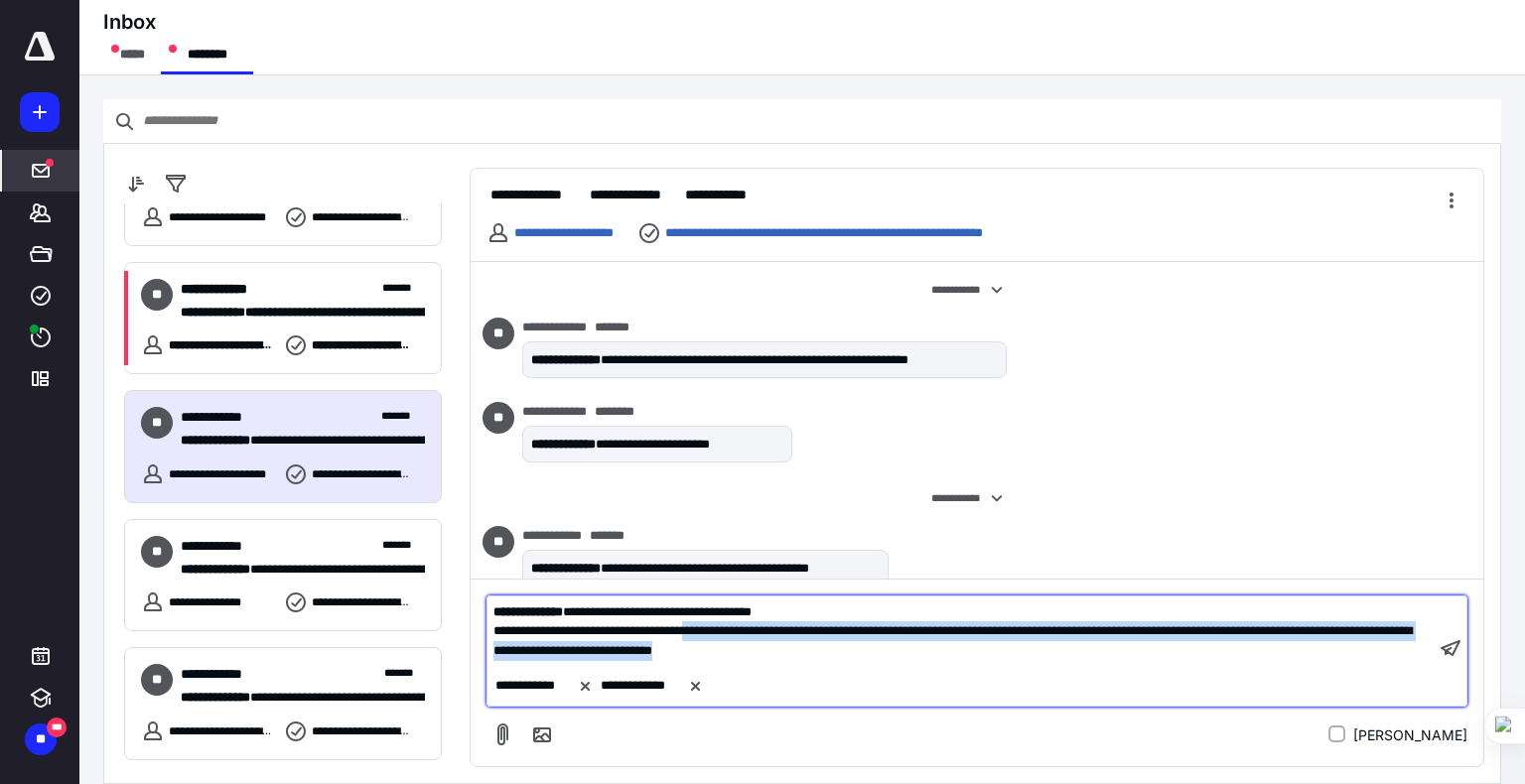 drag, startPoint x: 707, startPoint y: 630, endPoint x: 866, endPoint y: 660, distance: 161.80544 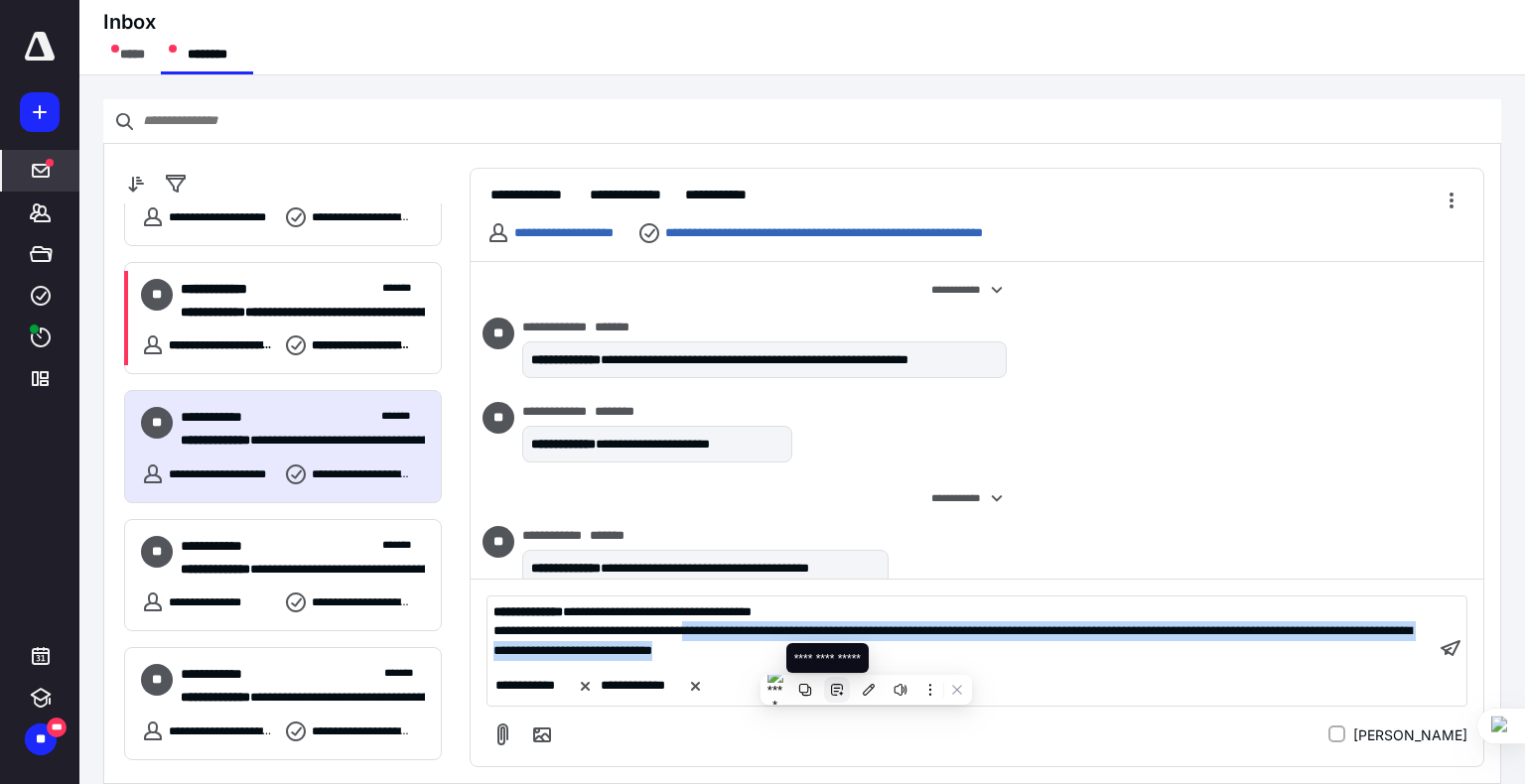 click at bounding box center (837, 690) 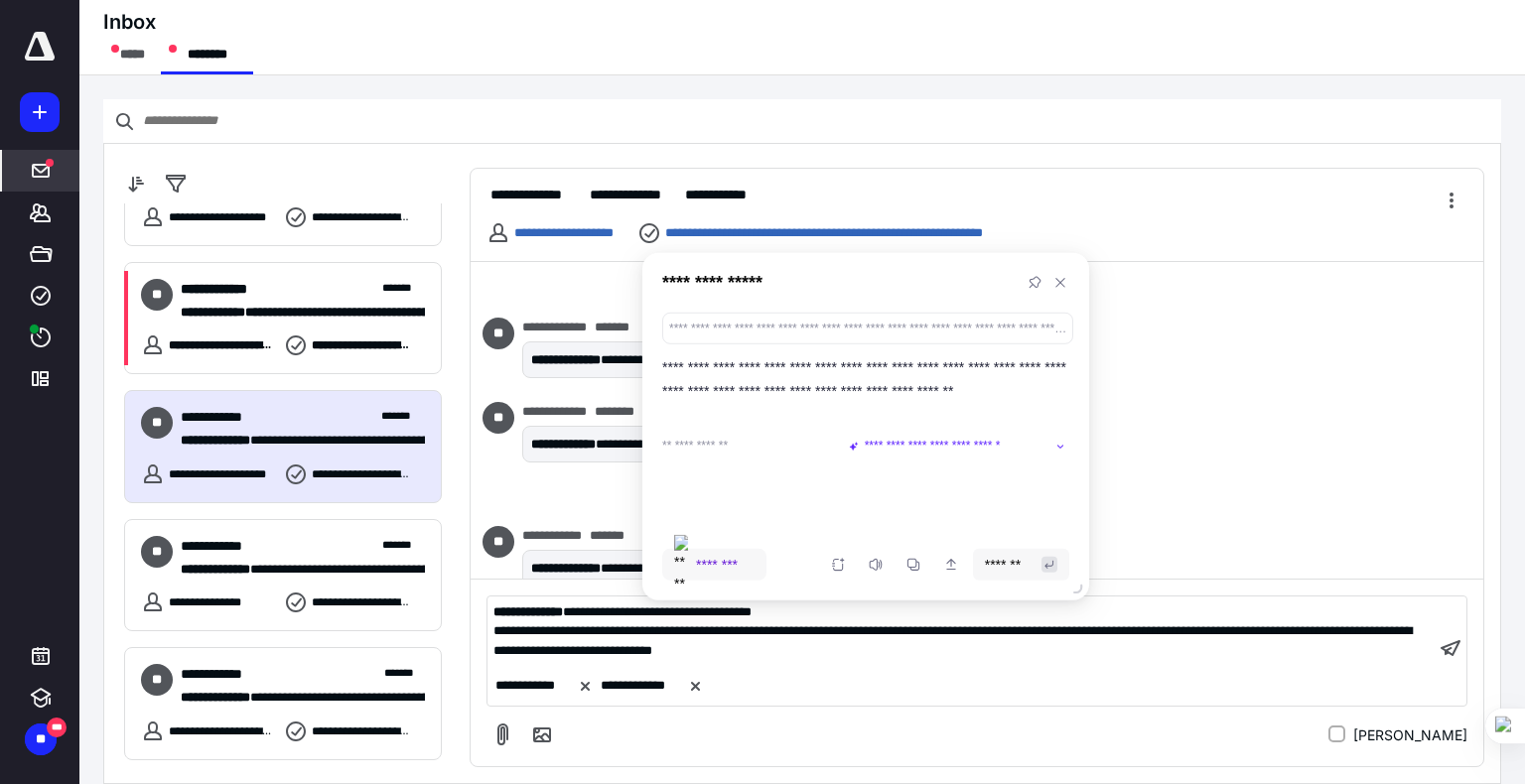 drag, startPoint x: 663, startPoint y: 363, endPoint x: 768, endPoint y: 411, distance: 115.4513 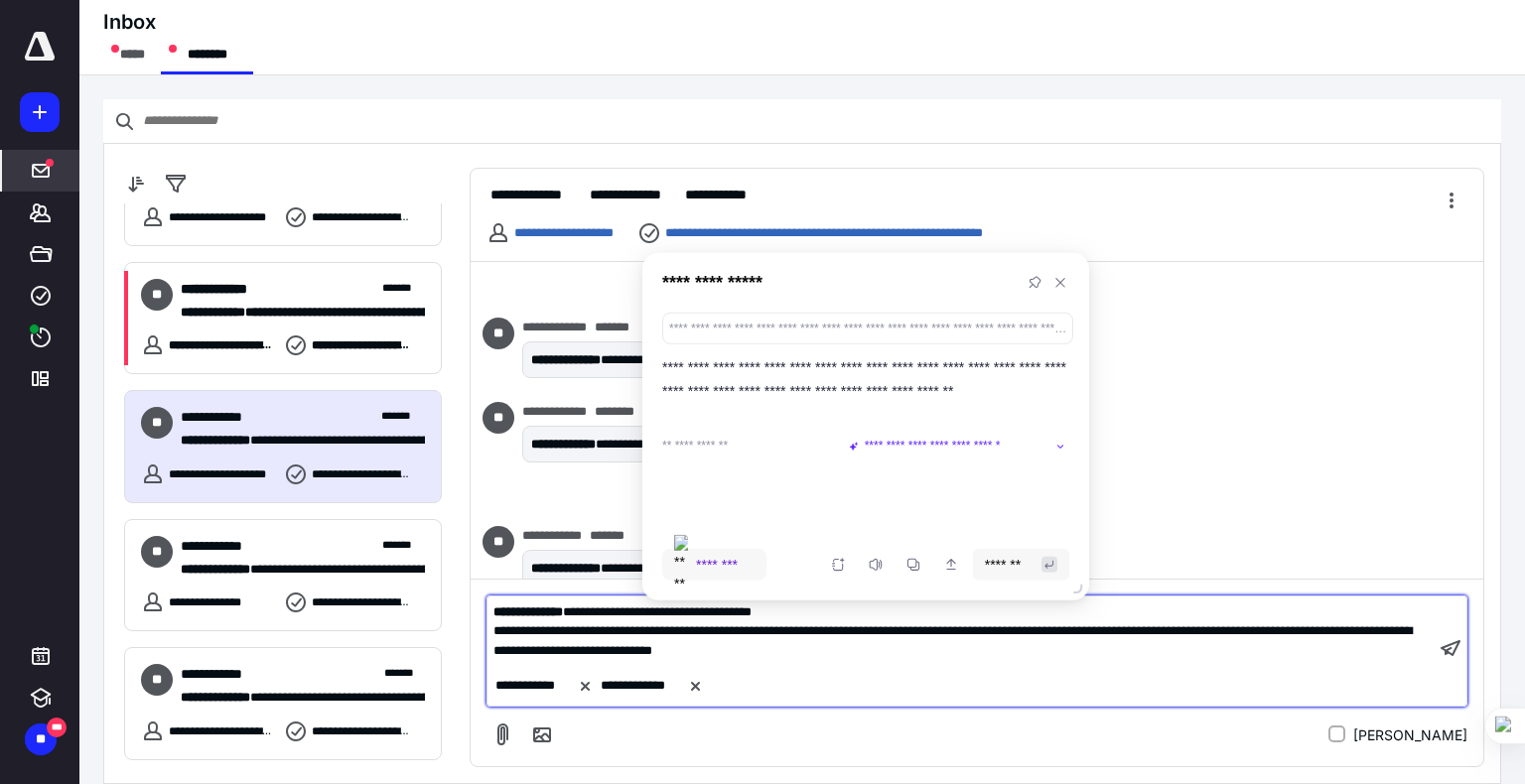click on "**********" at bounding box center [952, 640] 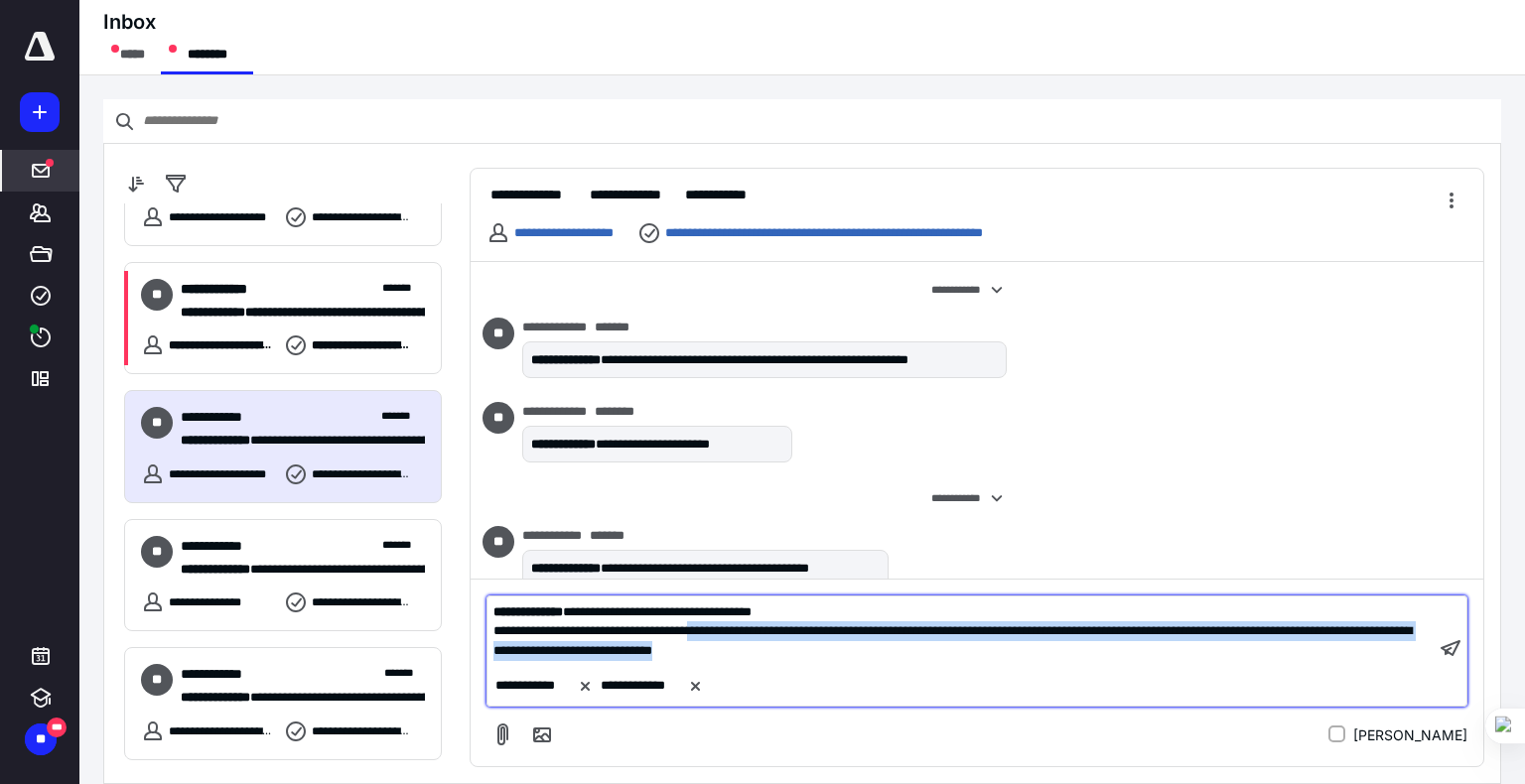 drag, startPoint x: 707, startPoint y: 632, endPoint x: 870, endPoint y: 655, distance: 164.6147 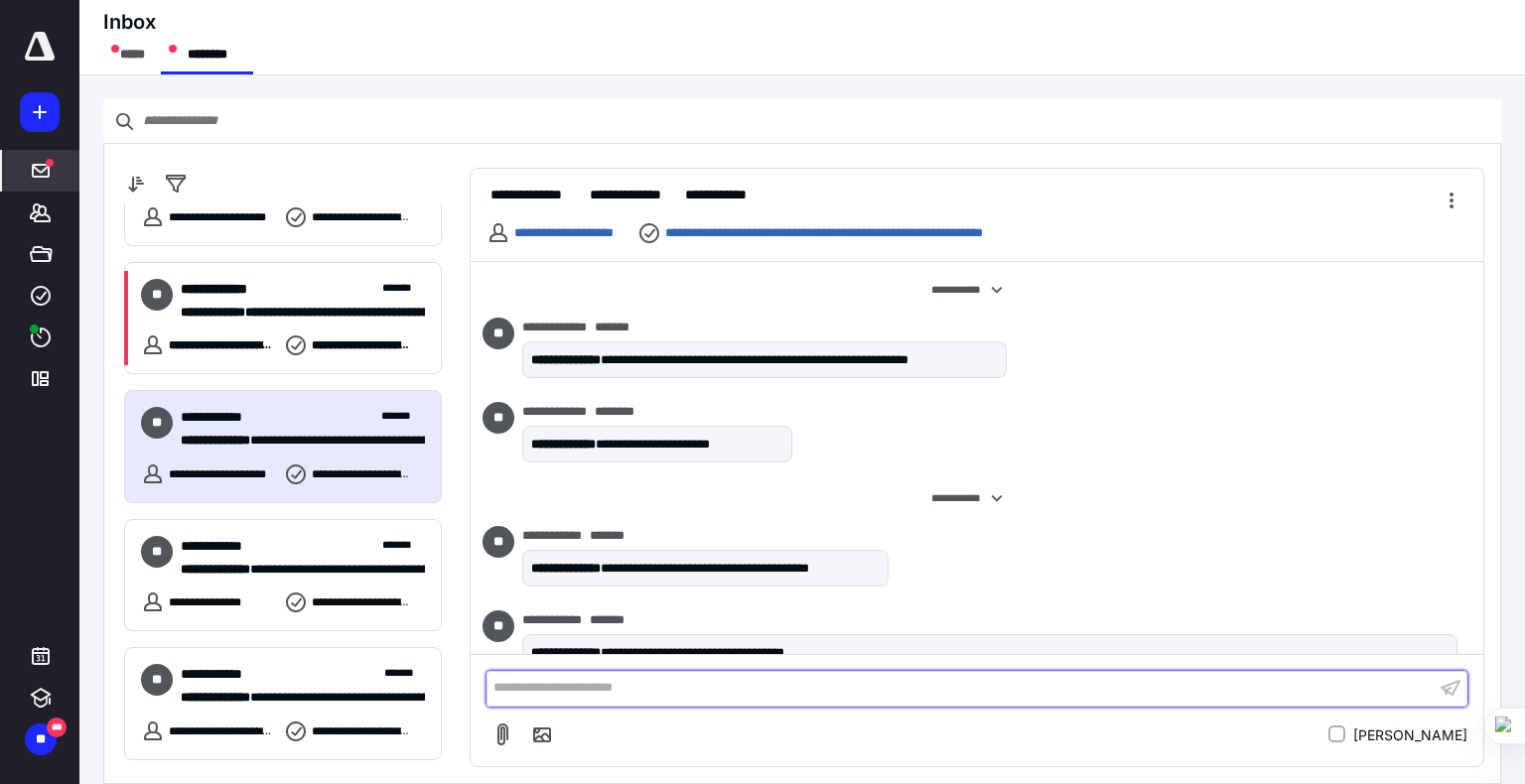 scroll, scrollTop: 71, scrollLeft: 0, axis: vertical 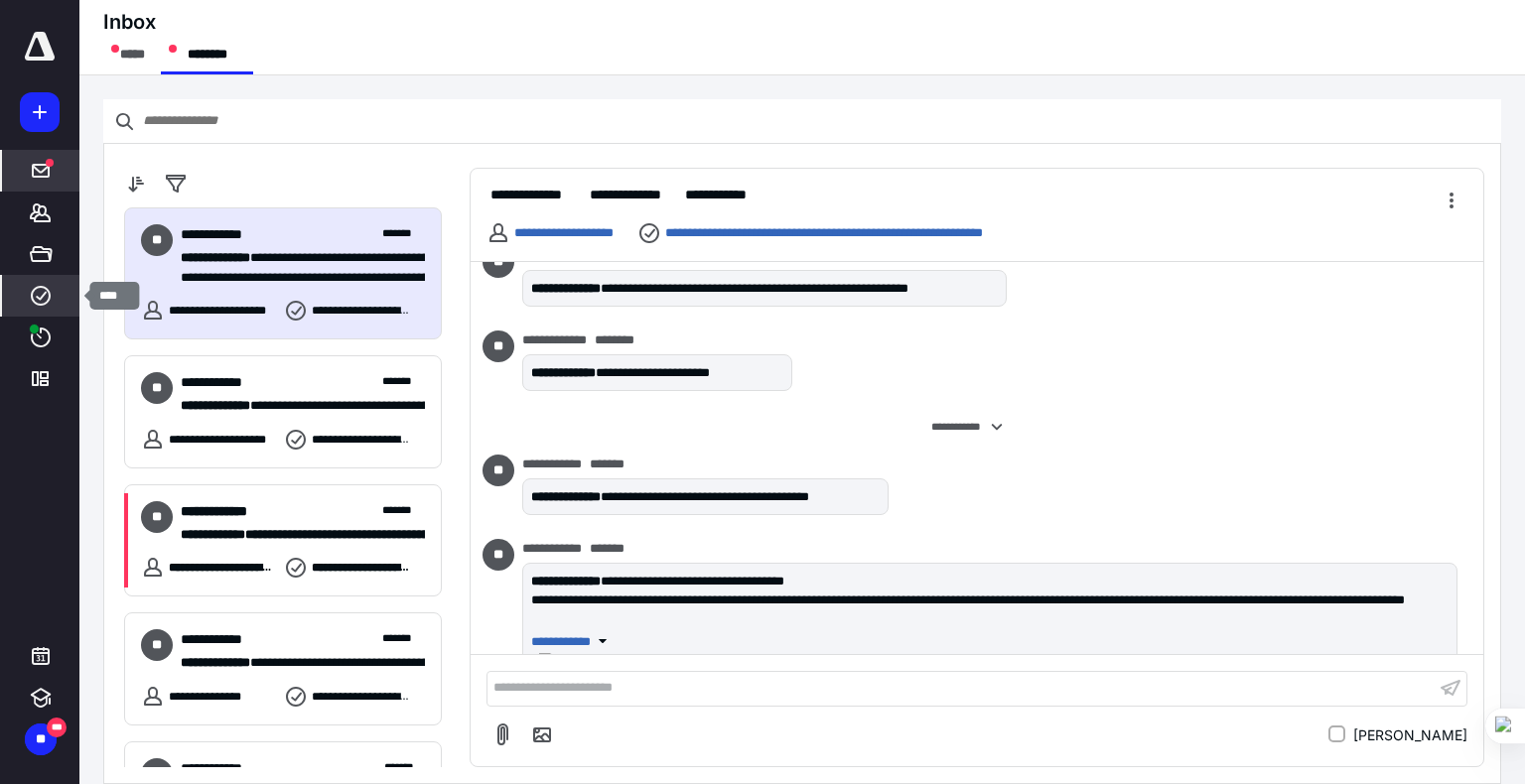 click 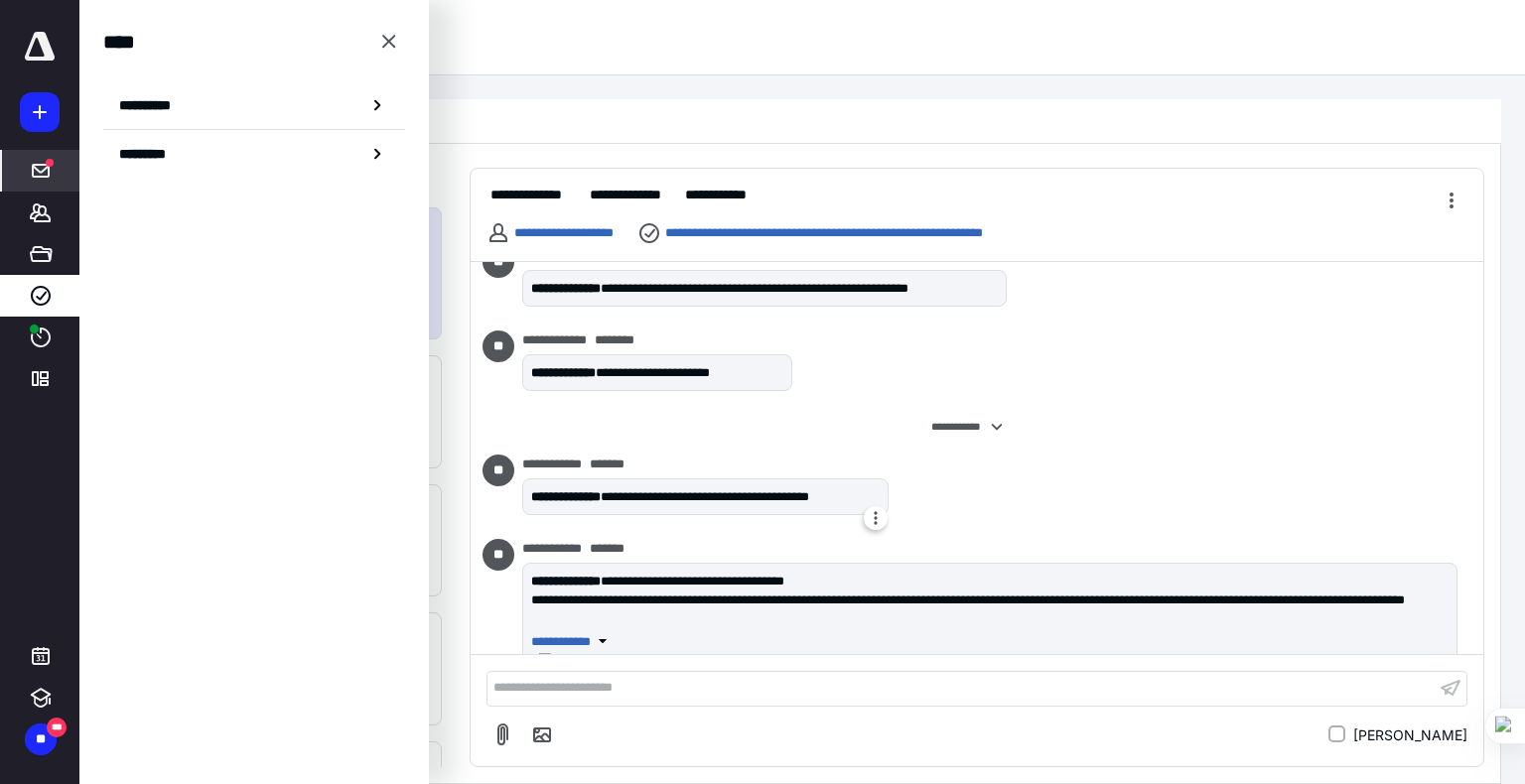 scroll, scrollTop: 389, scrollLeft: 0, axis: vertical 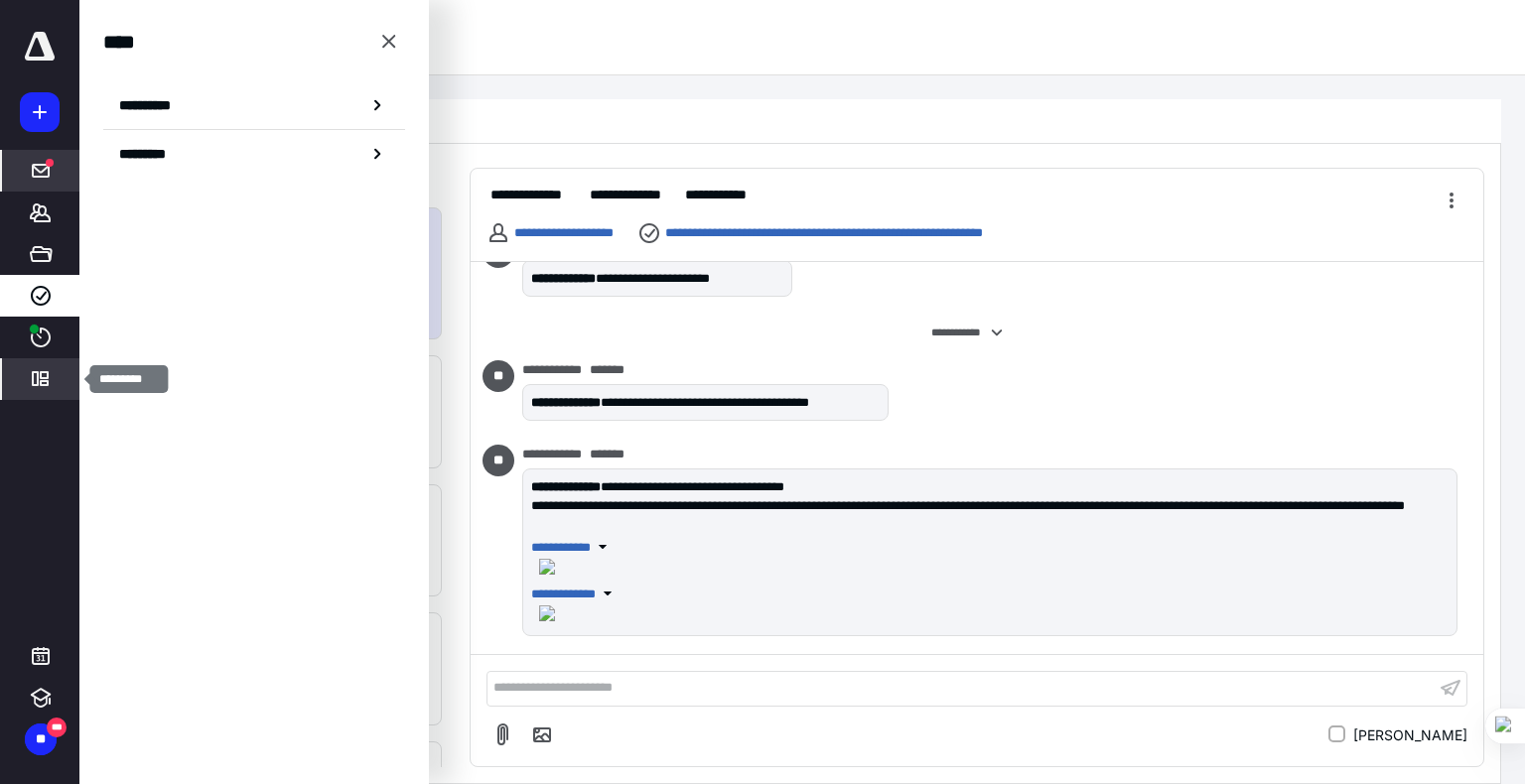 click on "*********" at bounding box center [41, 379] 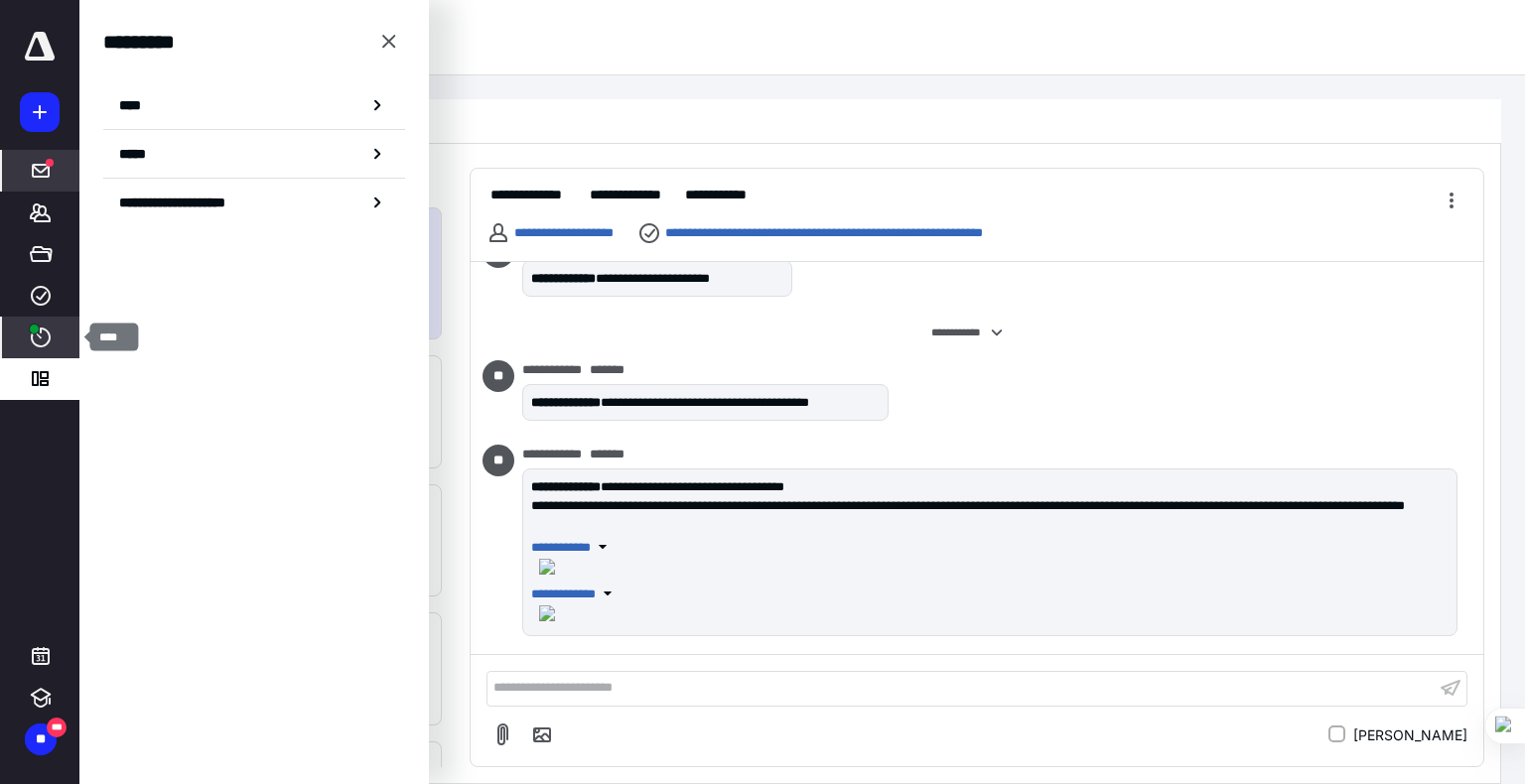click on "****" at bounding box center (41, 337) 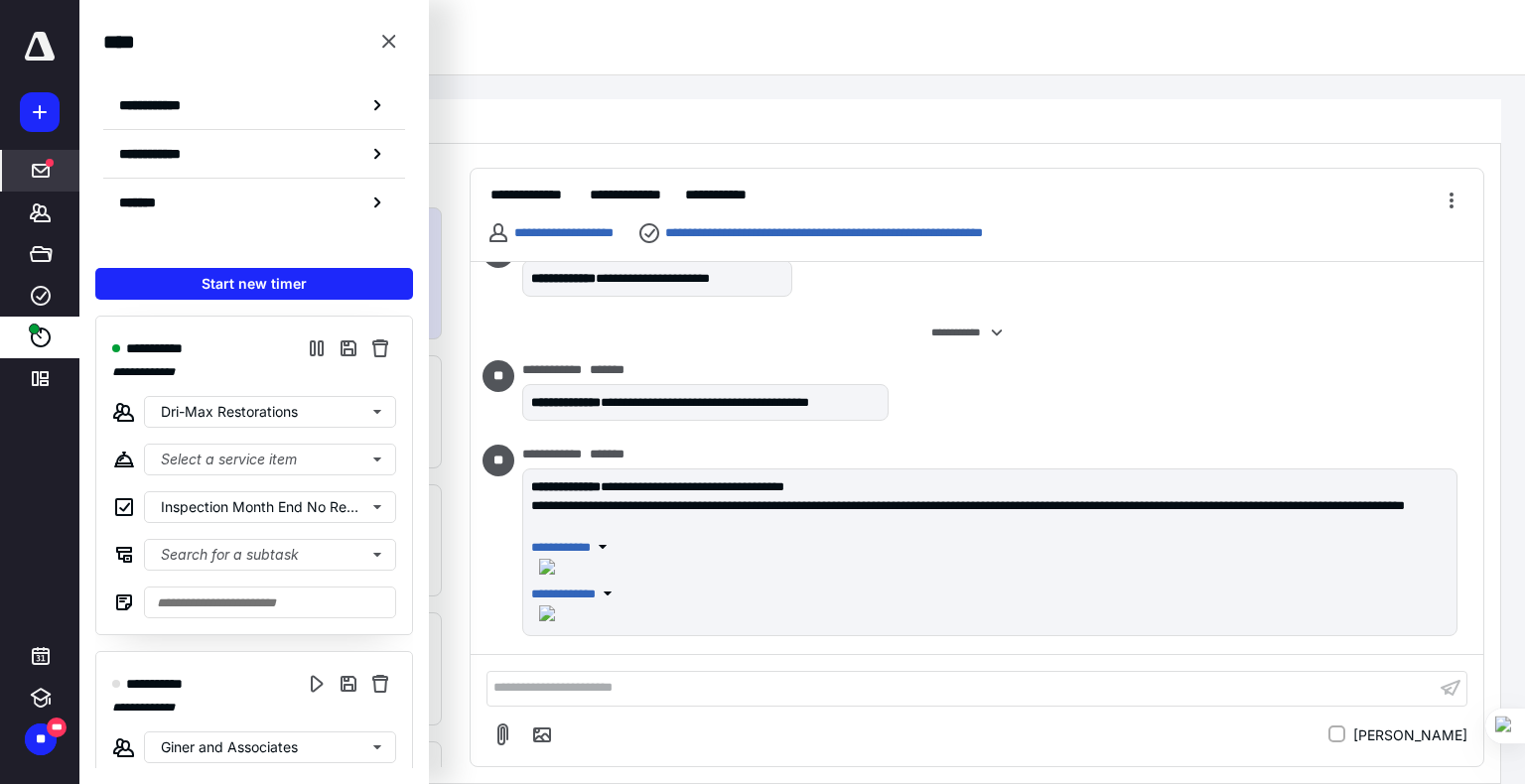 click on "**********" at bounding box center (254, 348) 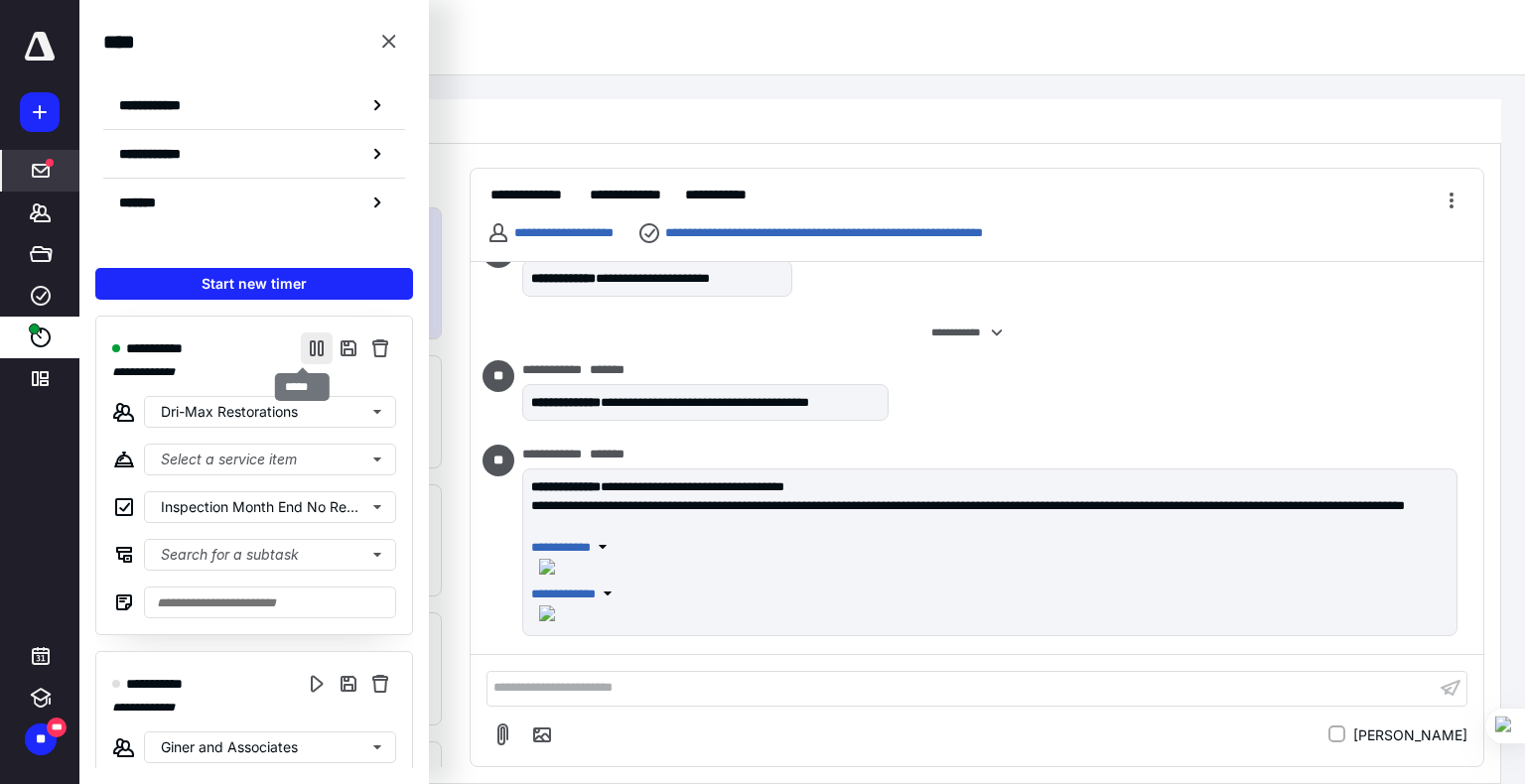 click at bounding box center [317, 348] 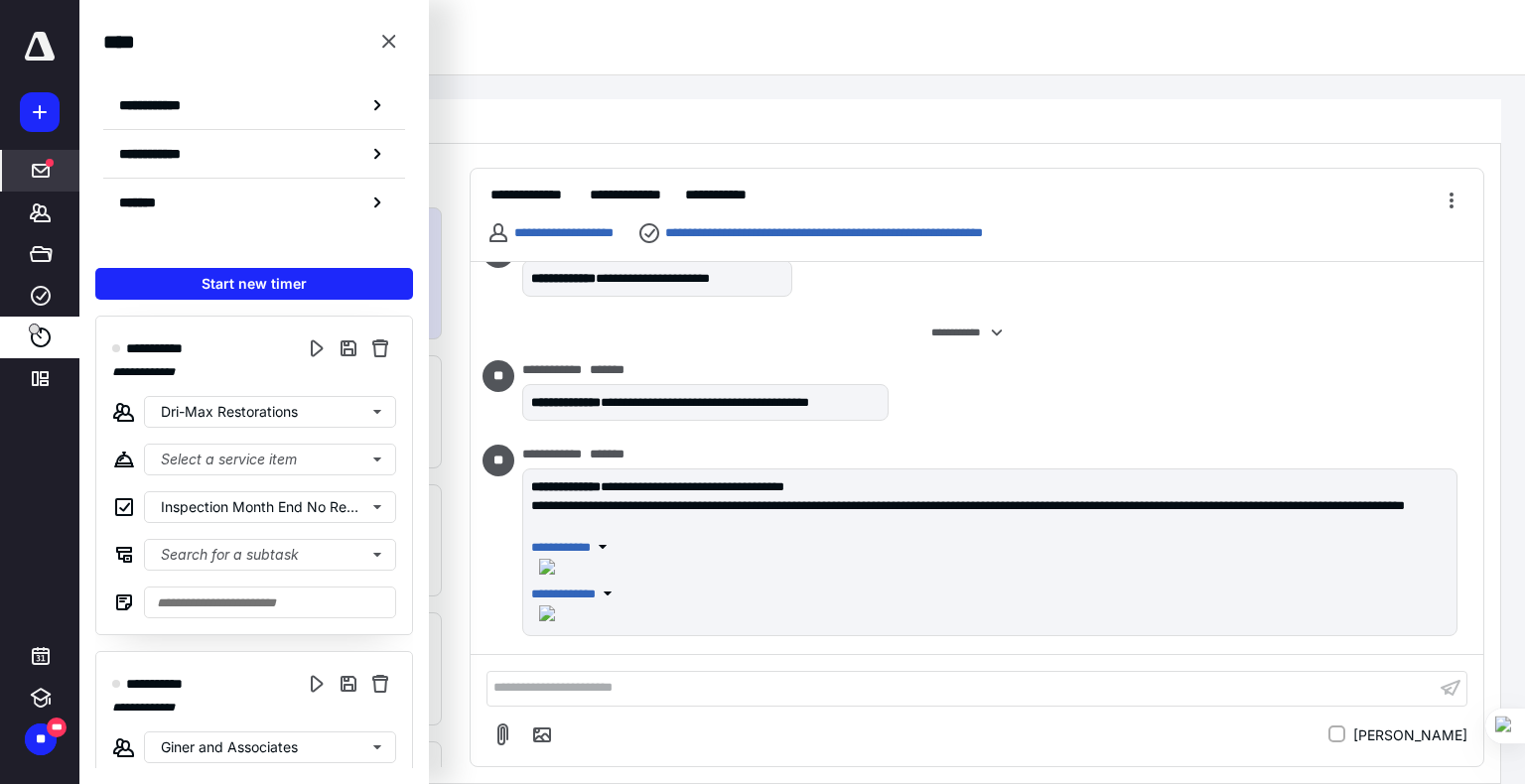 click on "**" at bounding box center (502, 544) 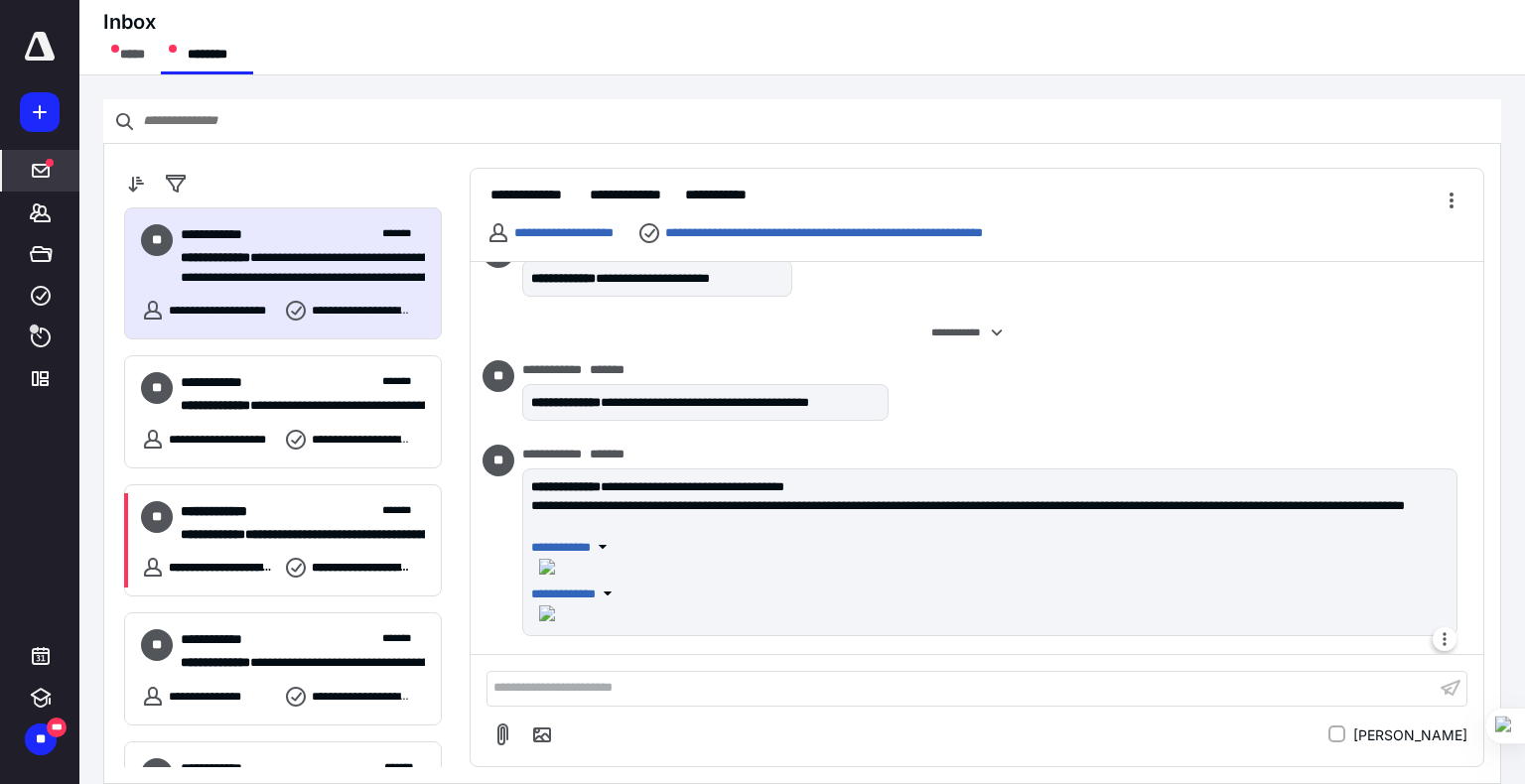 scroll, scrollTop: 625, scrollLeft: 0, axis: vertical 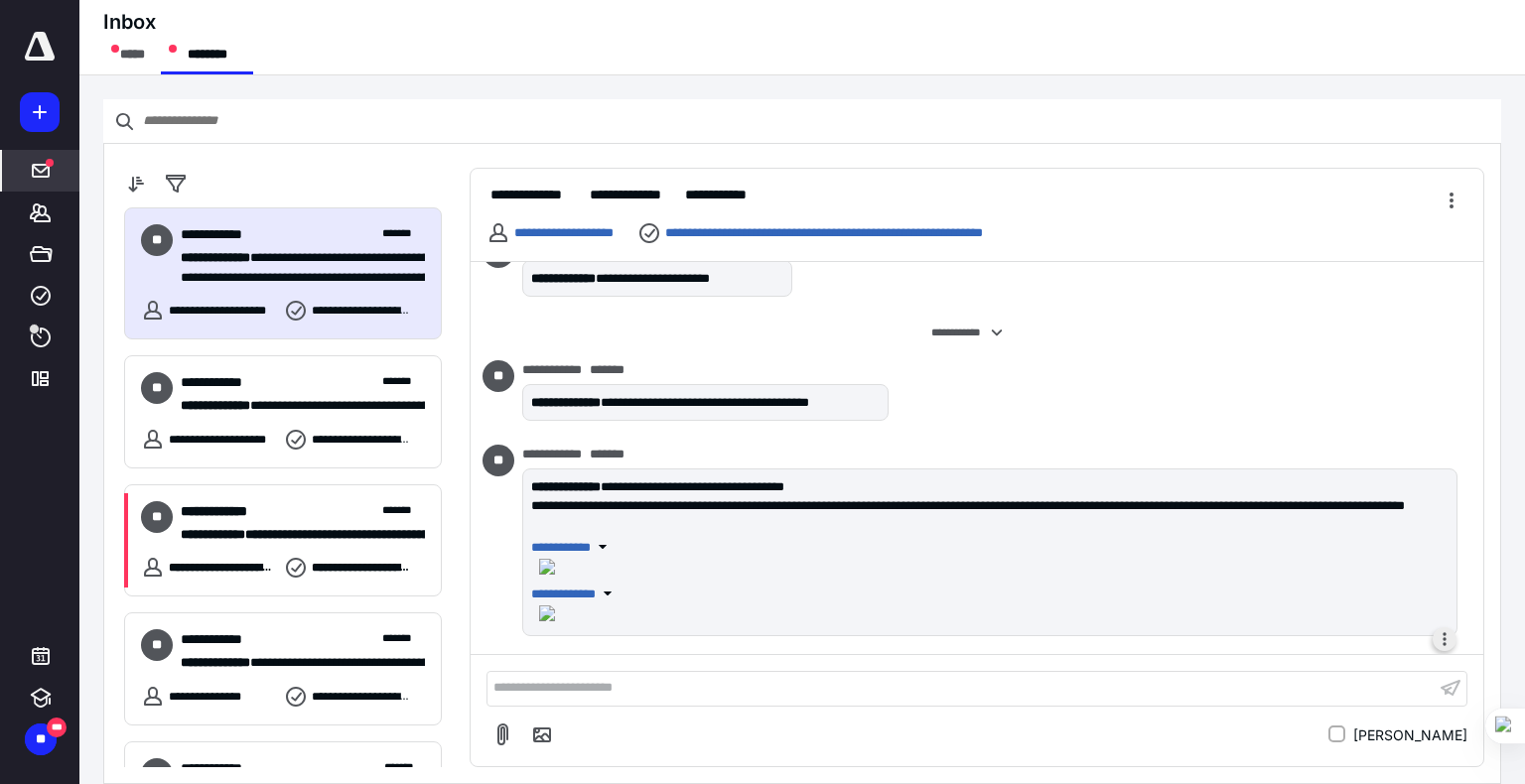 click at bounding box center (1445, 639) 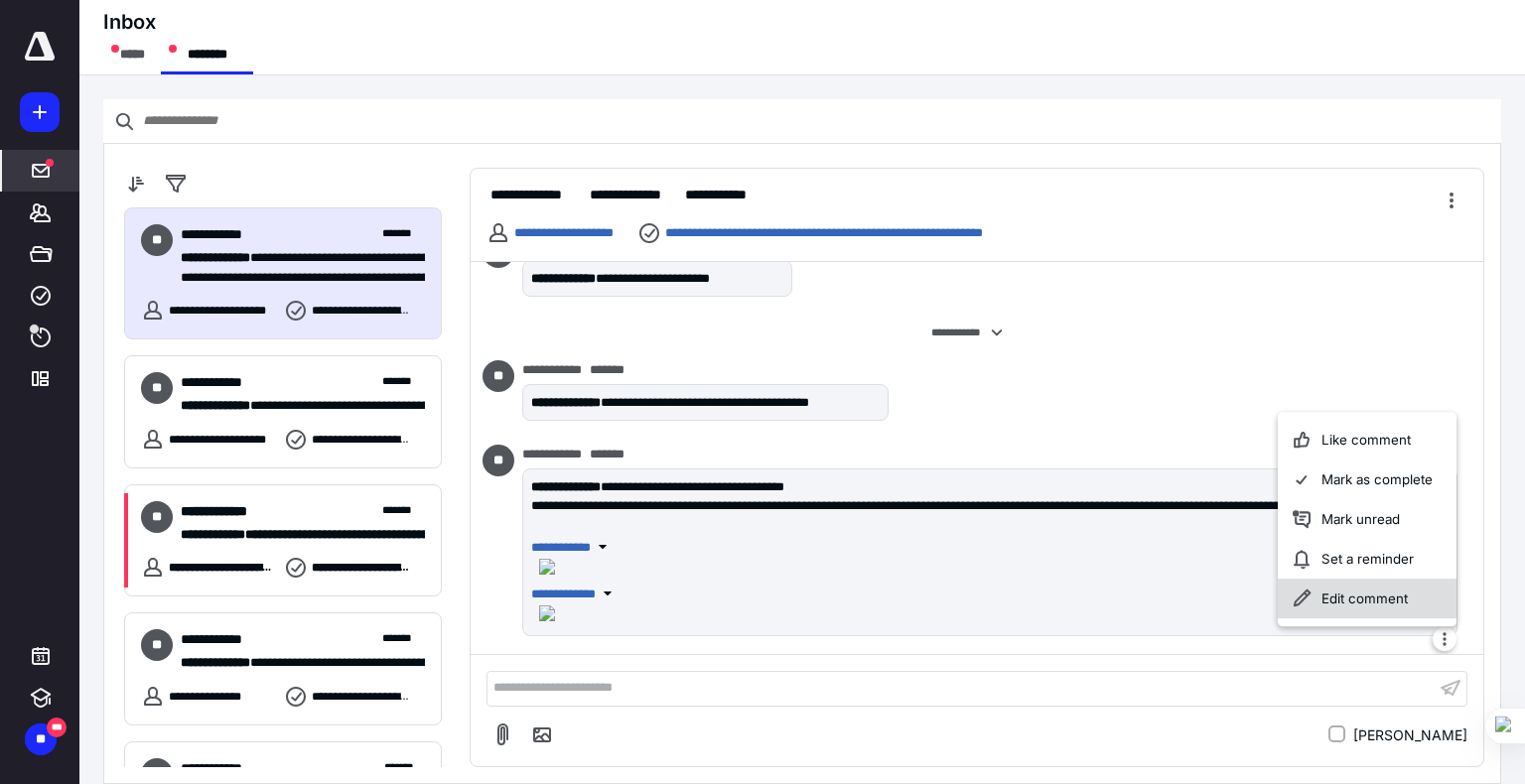 click on "Edit comment" at bounding box center (1367, 598) 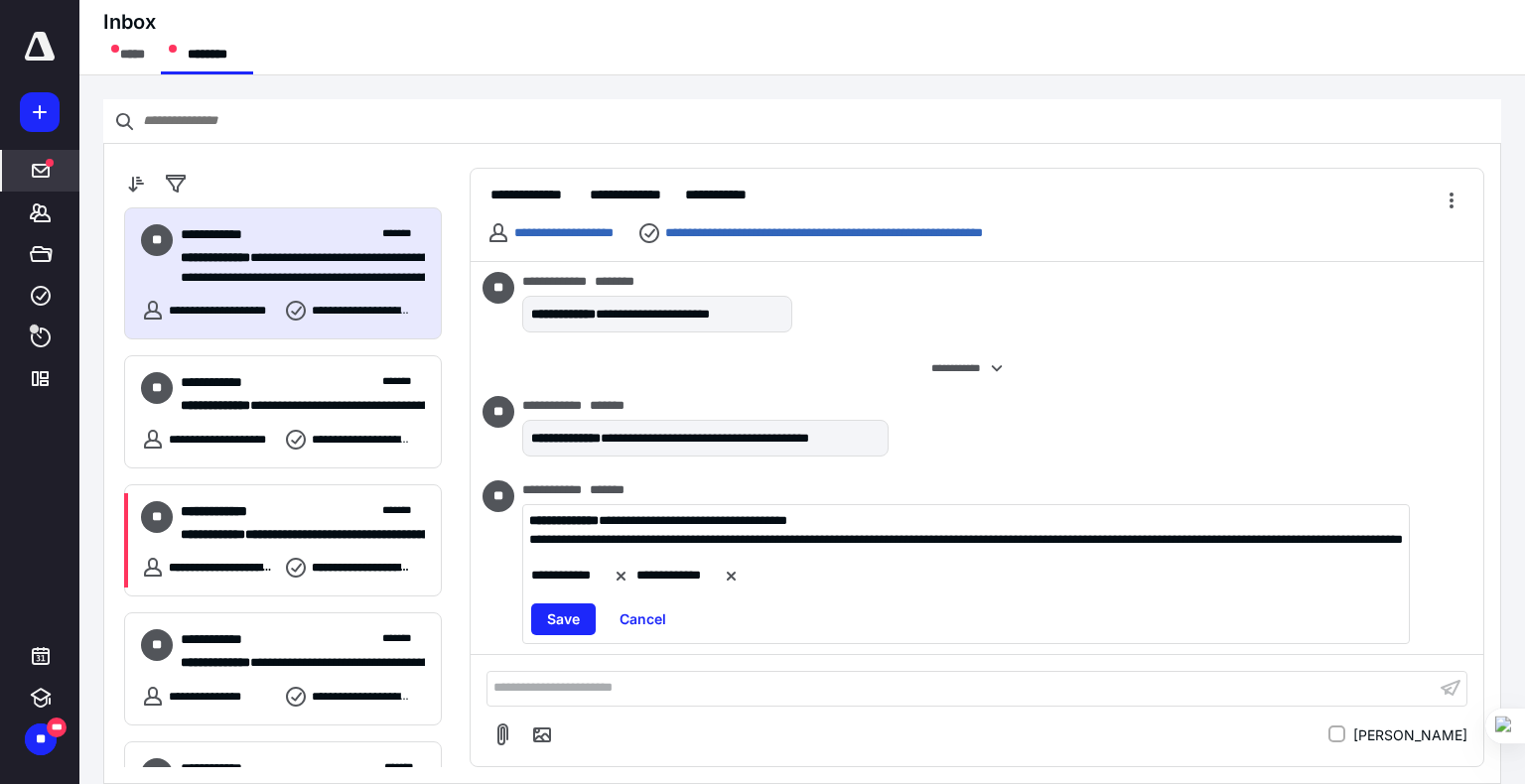 click on "**********" at bounding box center [966, 539] 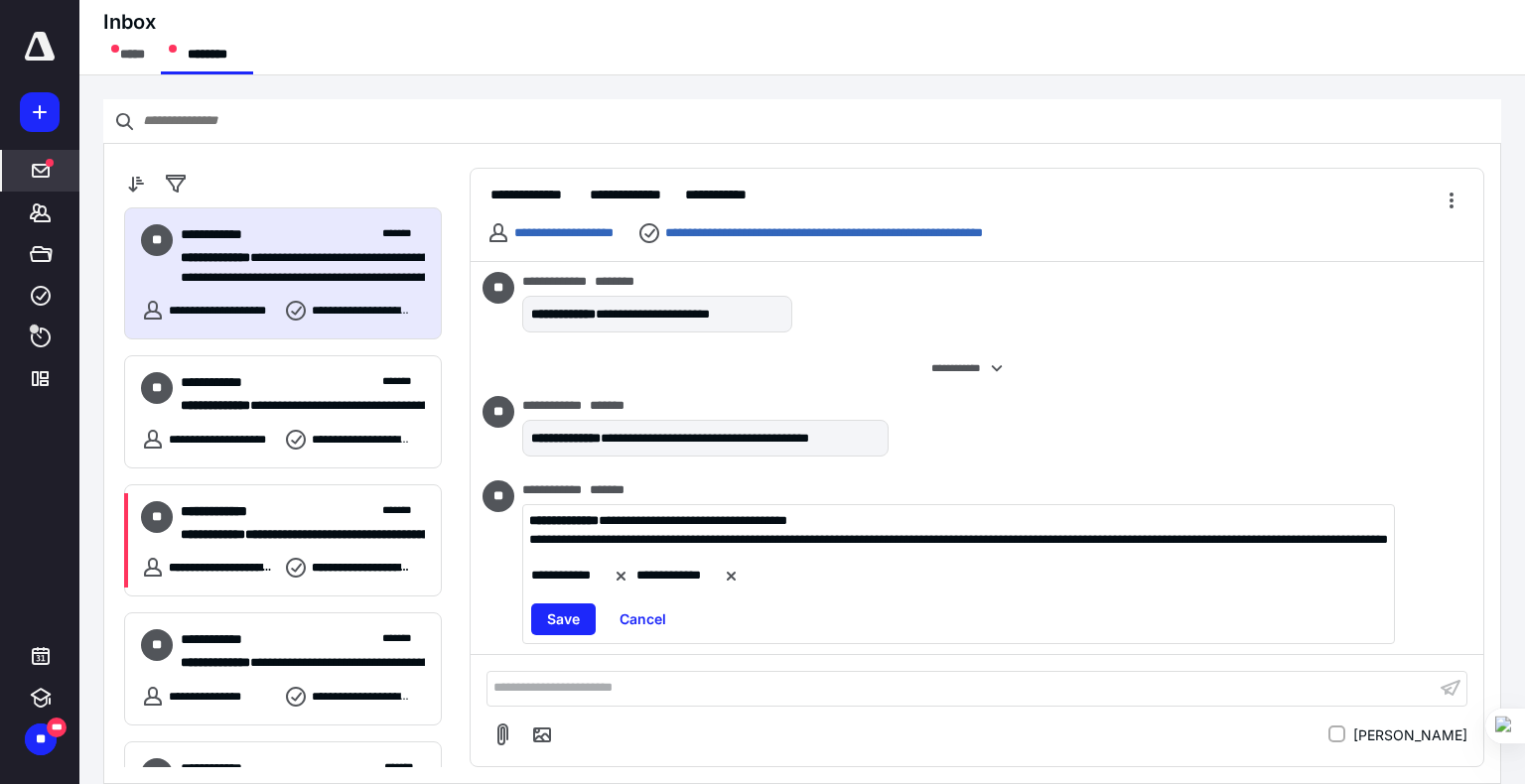 click on "**********" at bounding box center [958, 539] 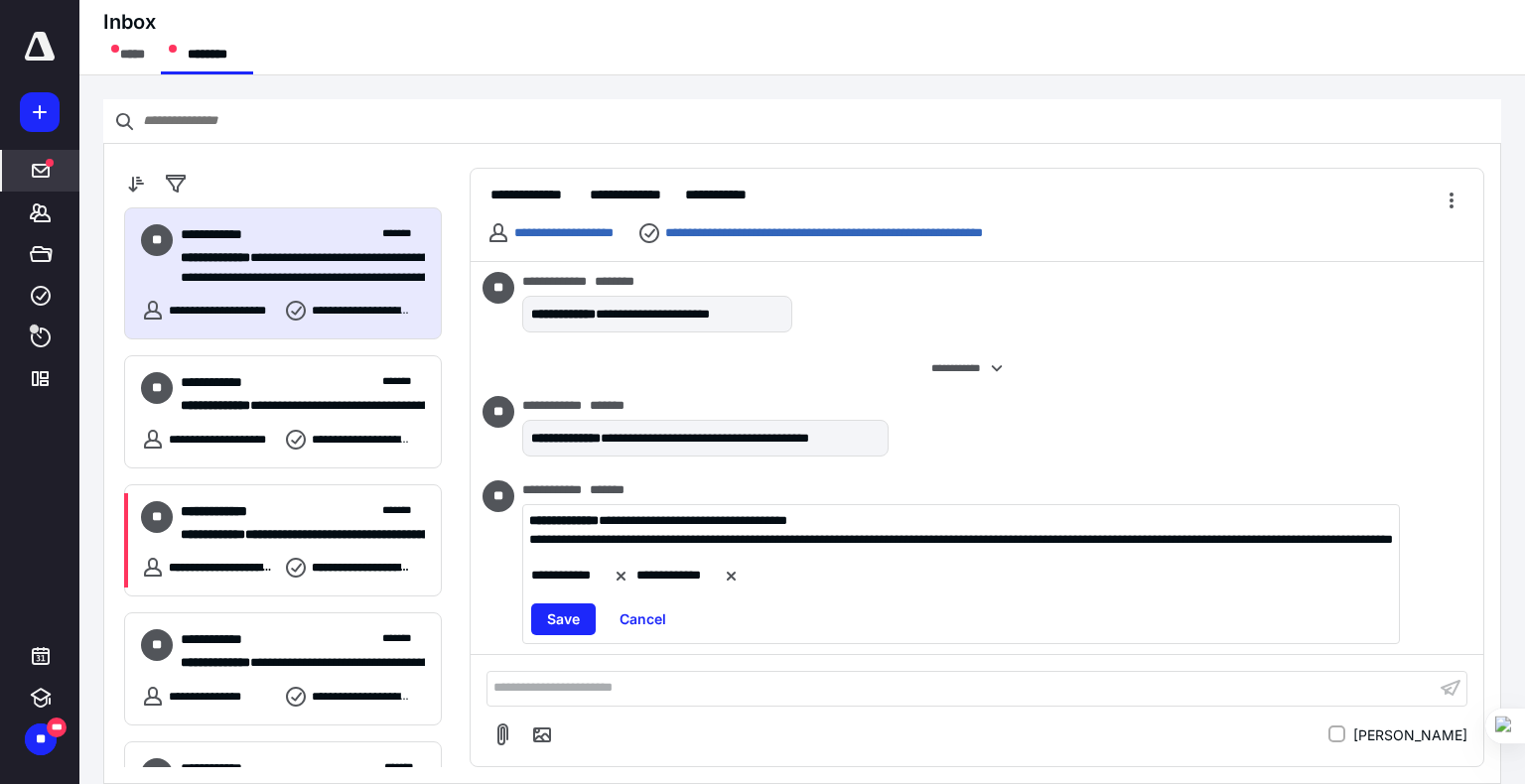 type 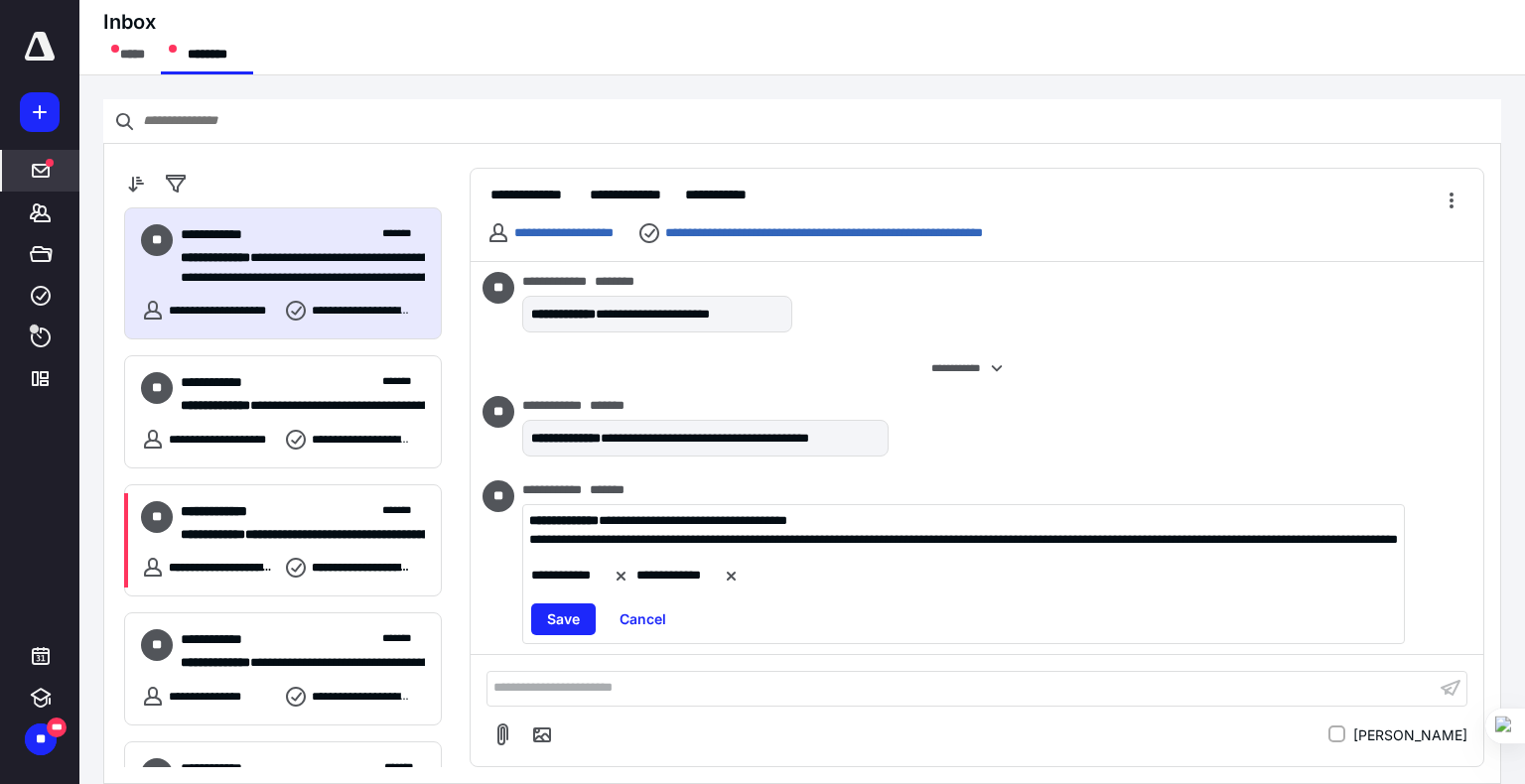 click on "**********" at bounding box center (963, 539) 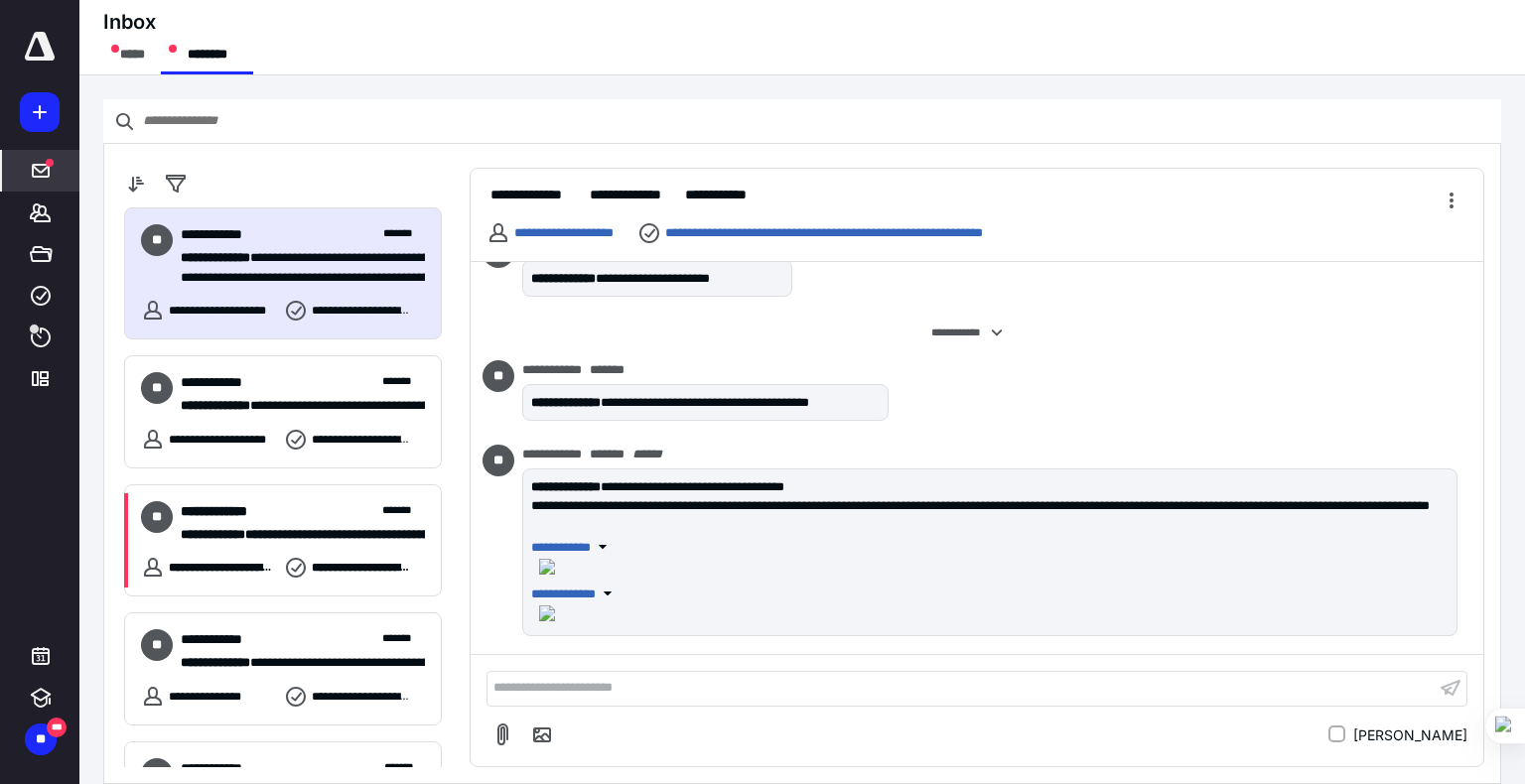 scroll, scrollTop: 625, scrollLeft: 0, axis: vertical 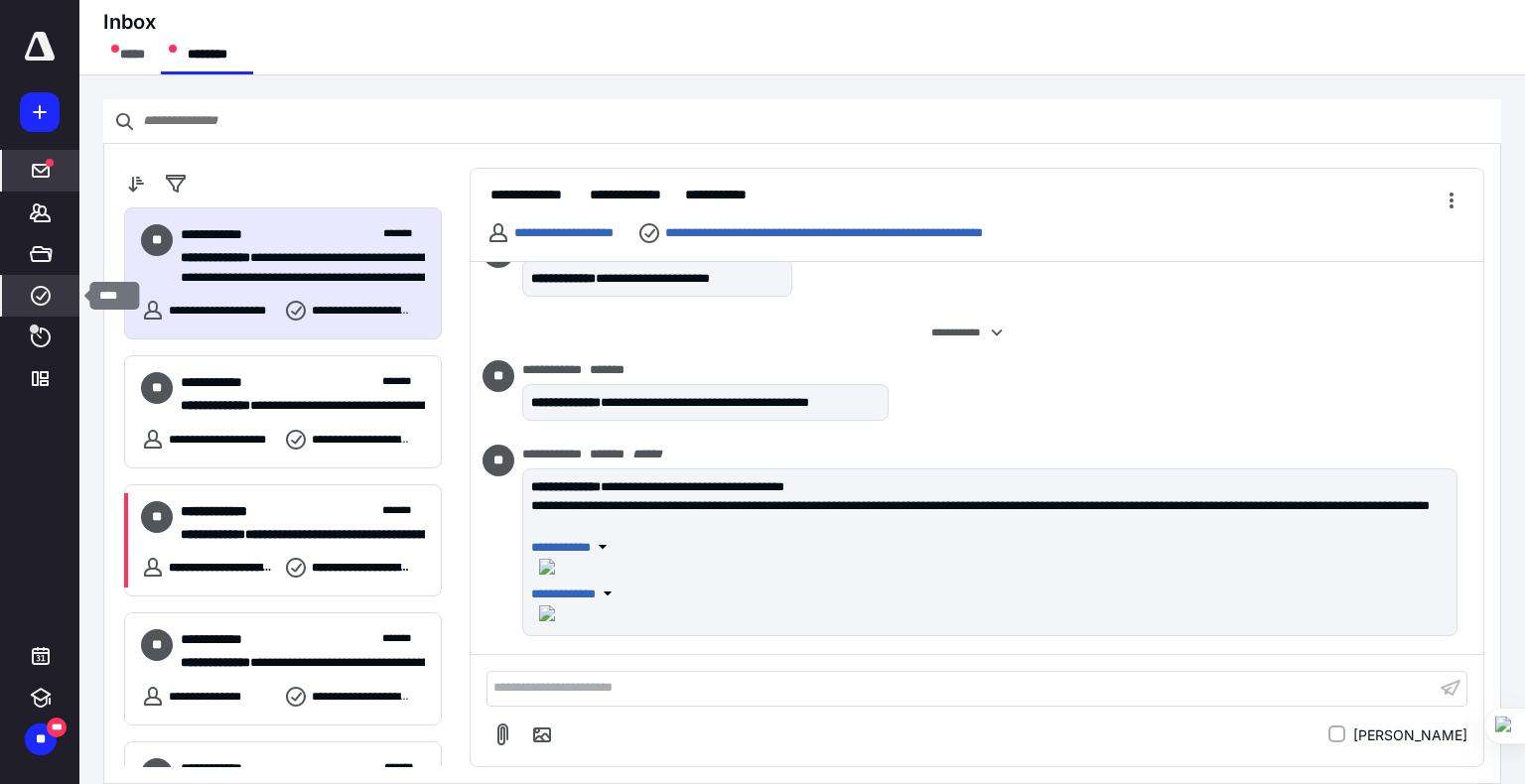 click on "****" at bounding box center [41, 296] 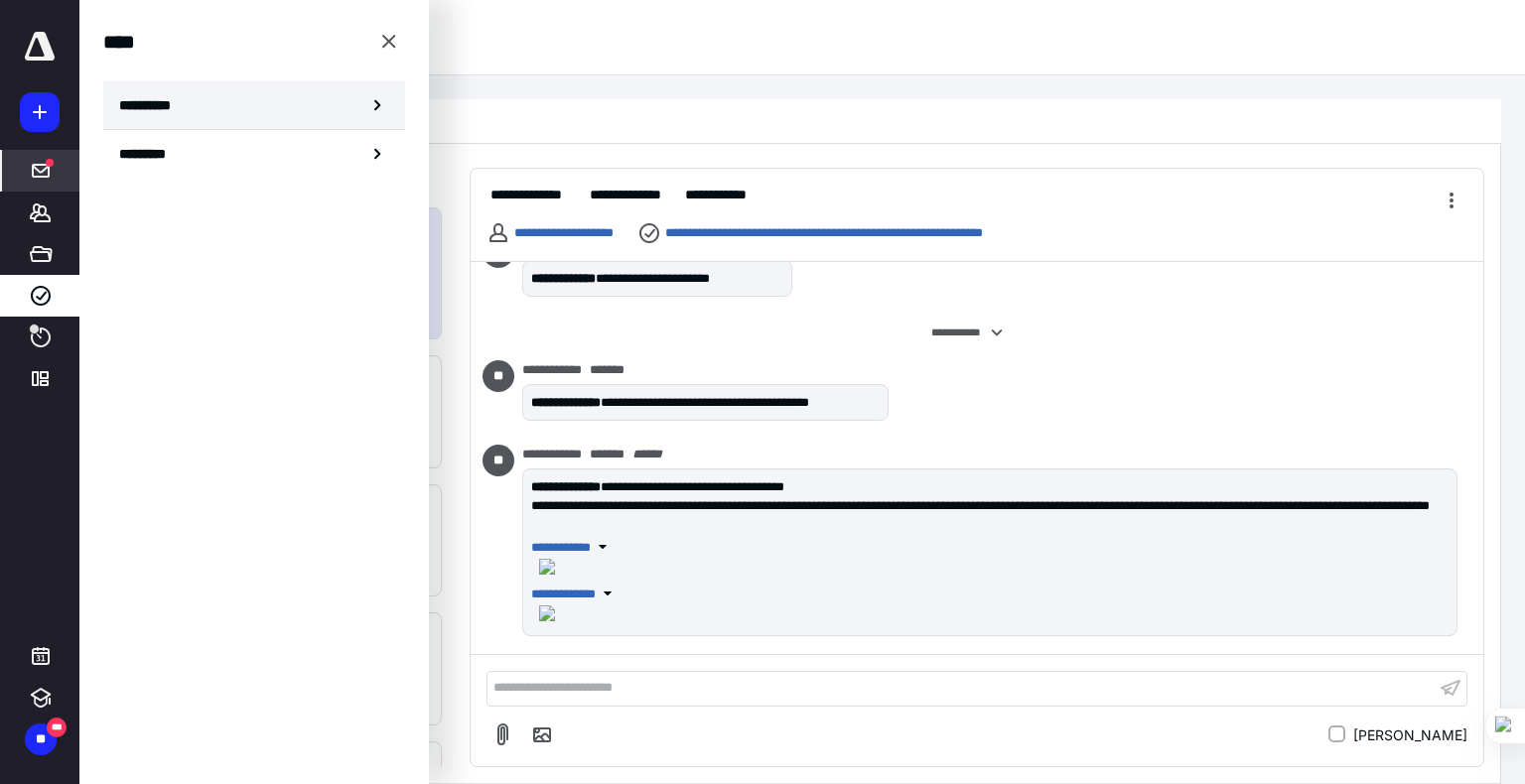 click on "**********" at bounding box center [152, 105] 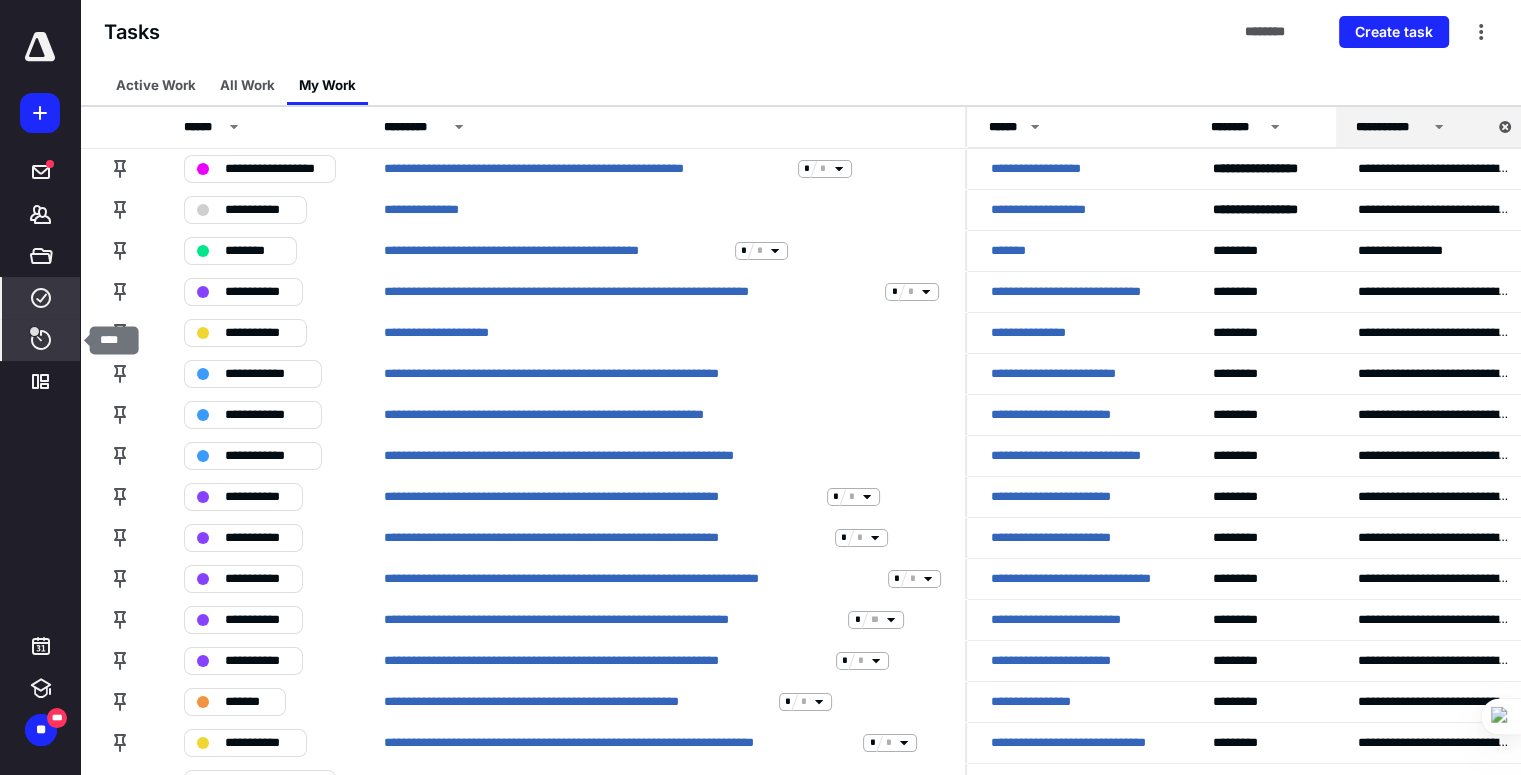 click on "****" at bounding box center [41, 340] 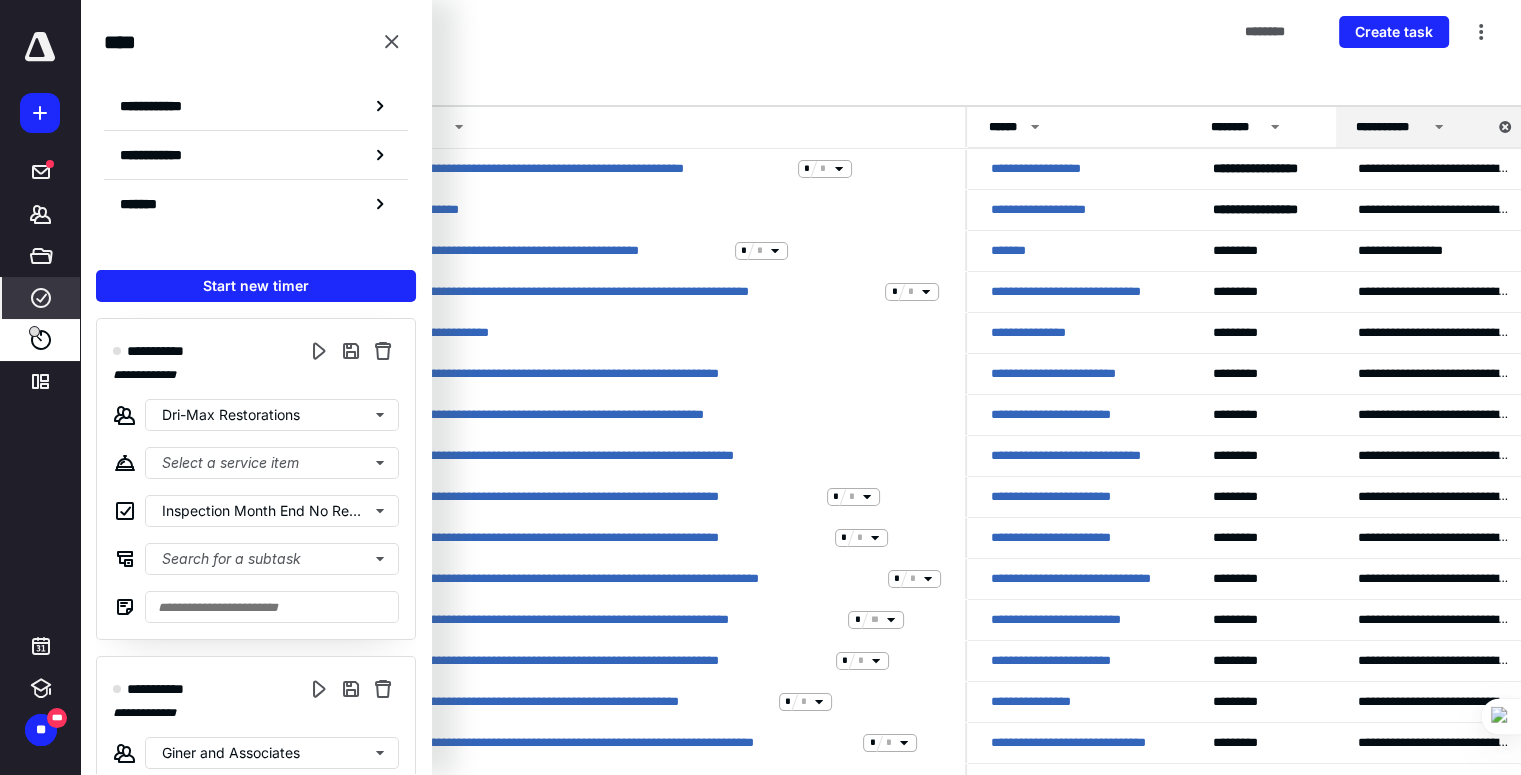 click on "Tasks ******** Create task" at bounding box center (800, 32) 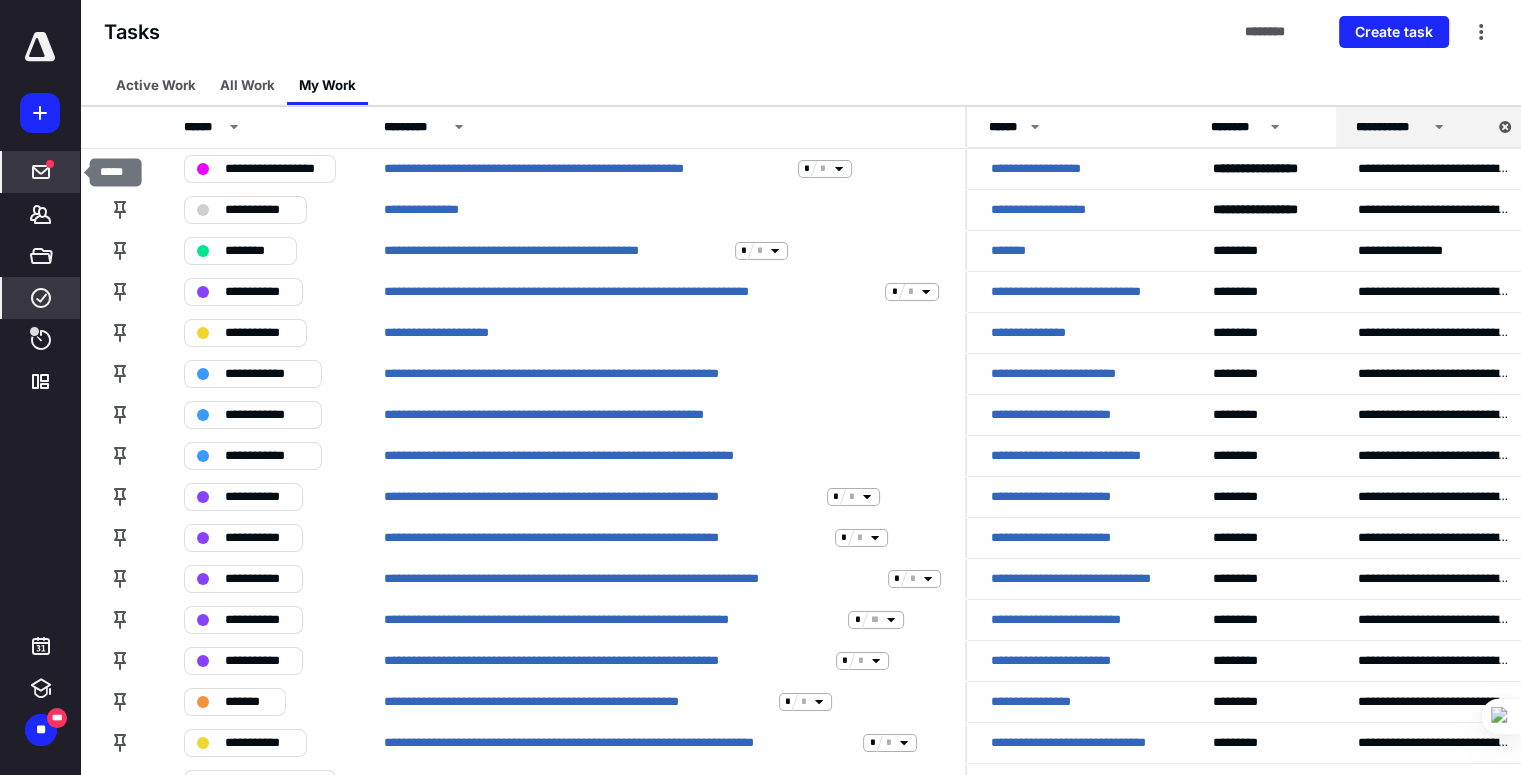 click 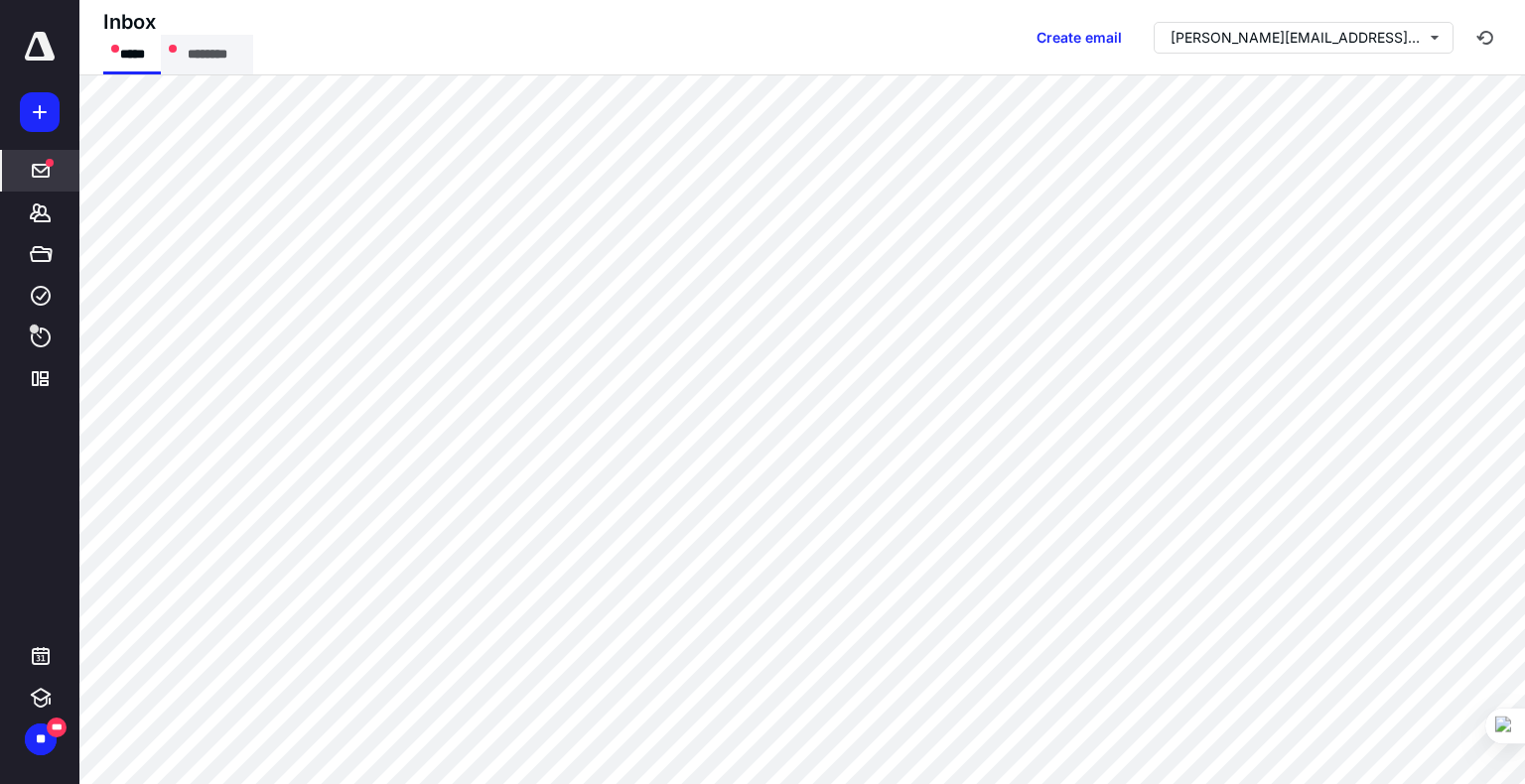 click on "********" at bounding box center [207, 55] 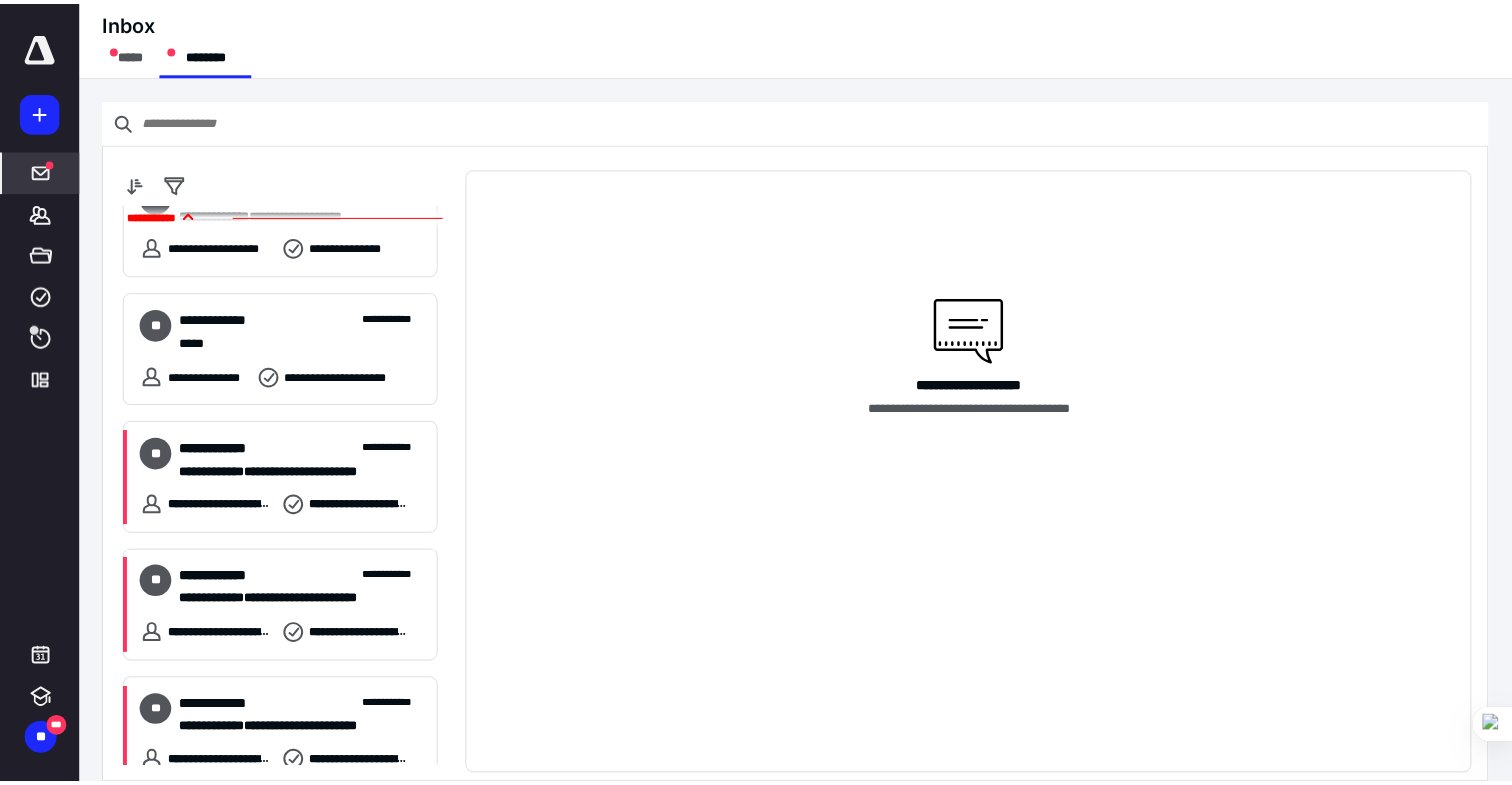 scroll, scrollTop: 1276, scrollLeft: 0, axis: vertical 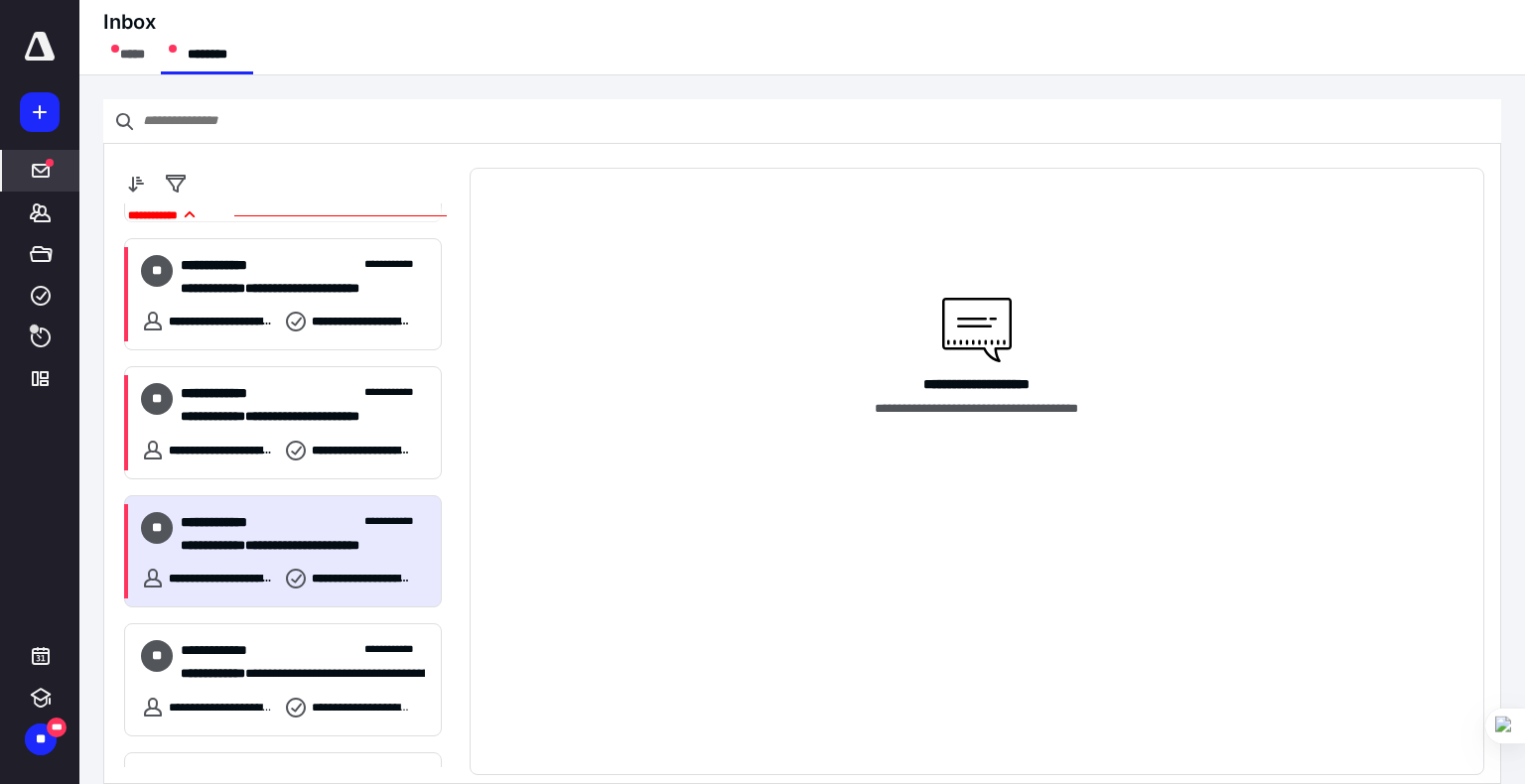 click on "**********" at bounding box center [303, 522] 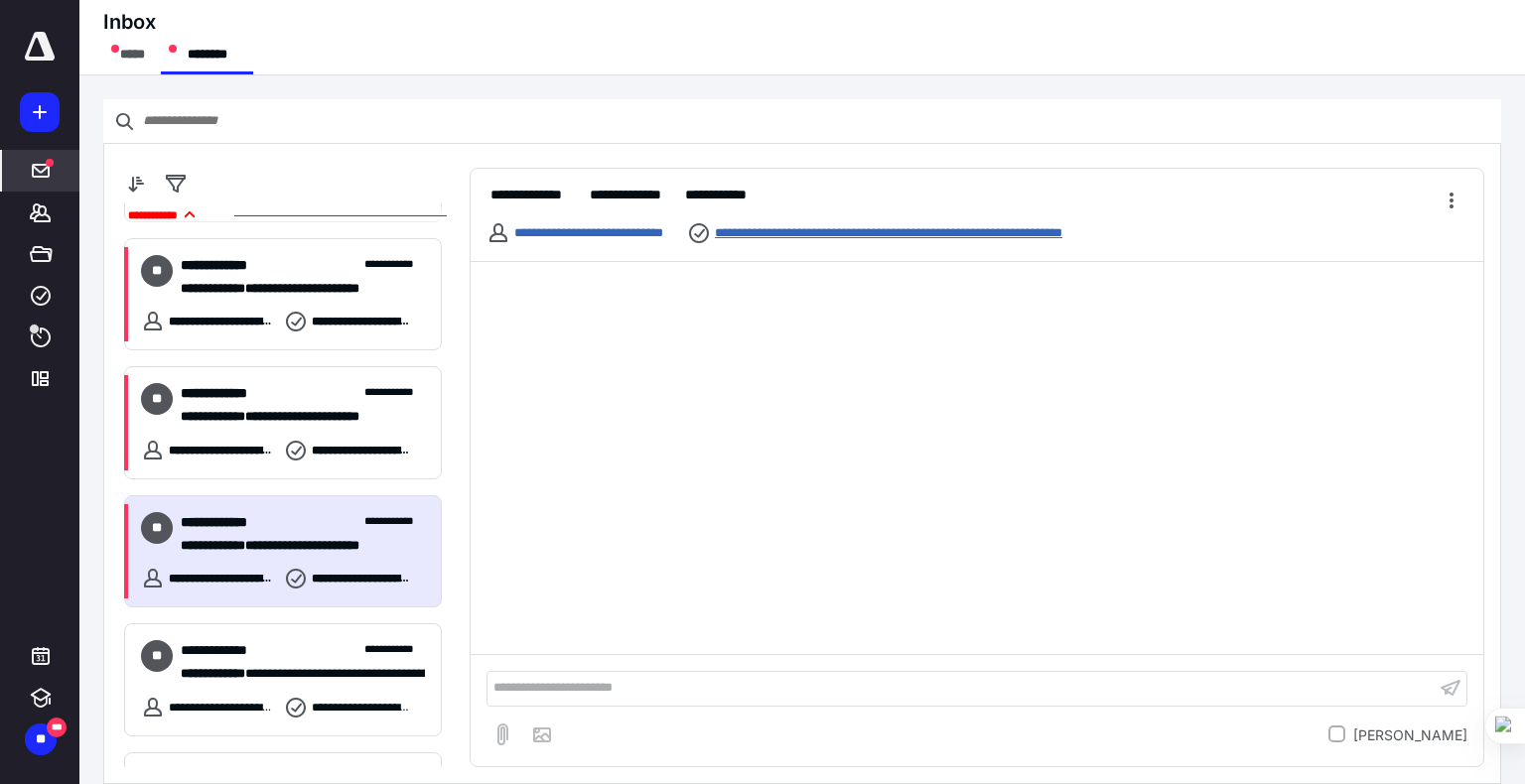 click on "**********" at bounding box center [944, 233] 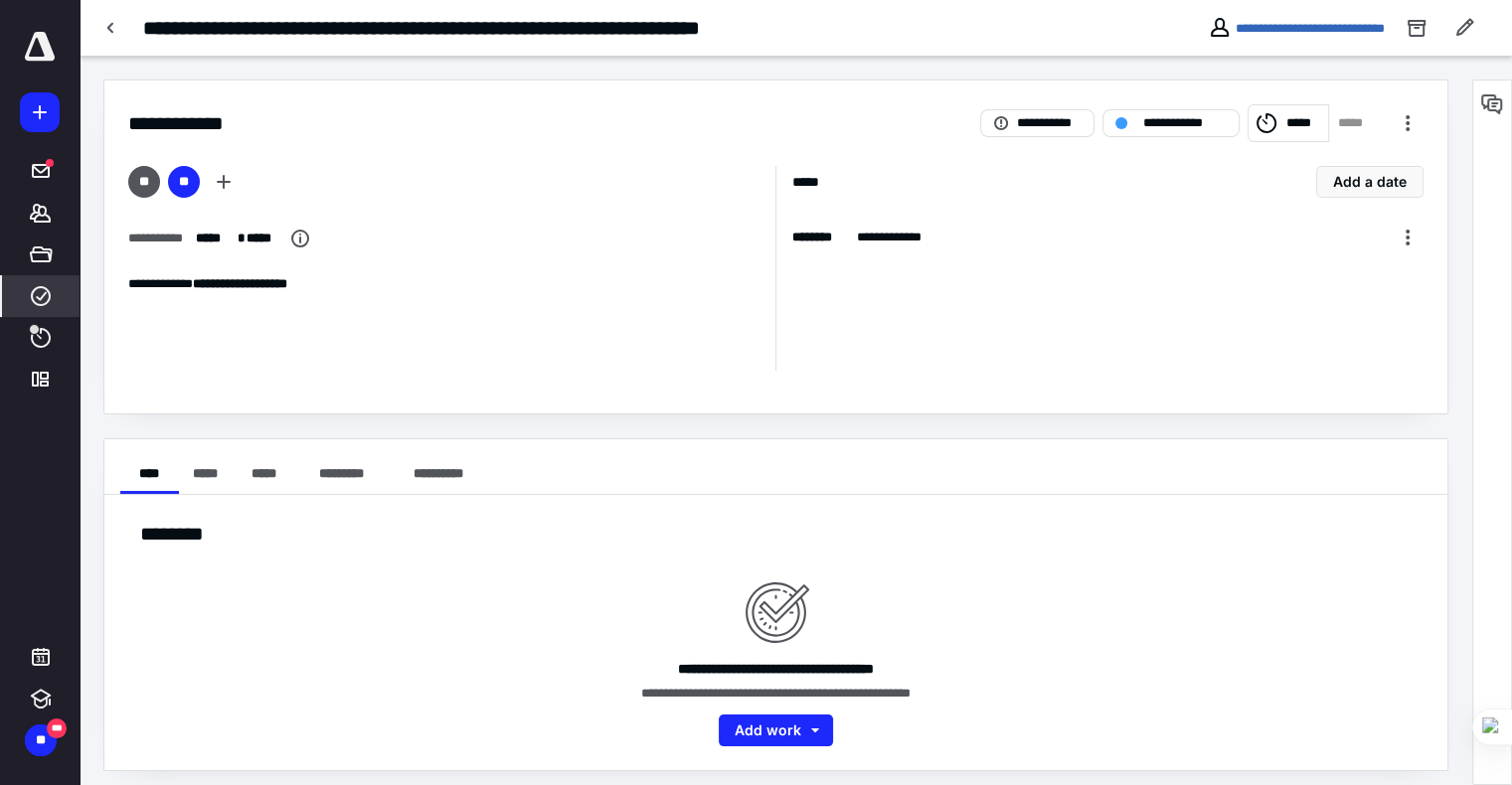 click on "*****" at bounding box center (1288, 123) 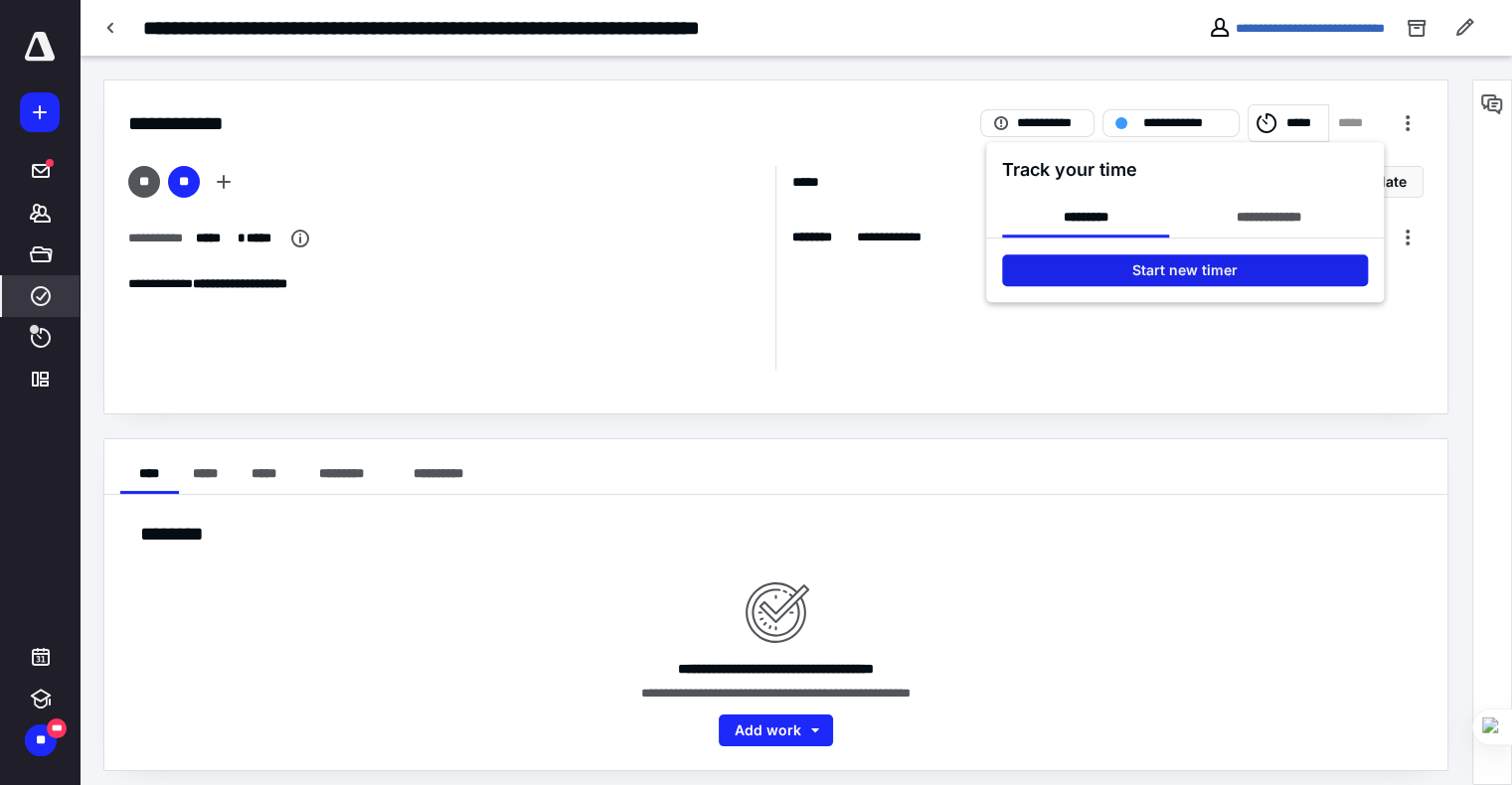 click on "Start new timer" at bounding box center [1185, 270] 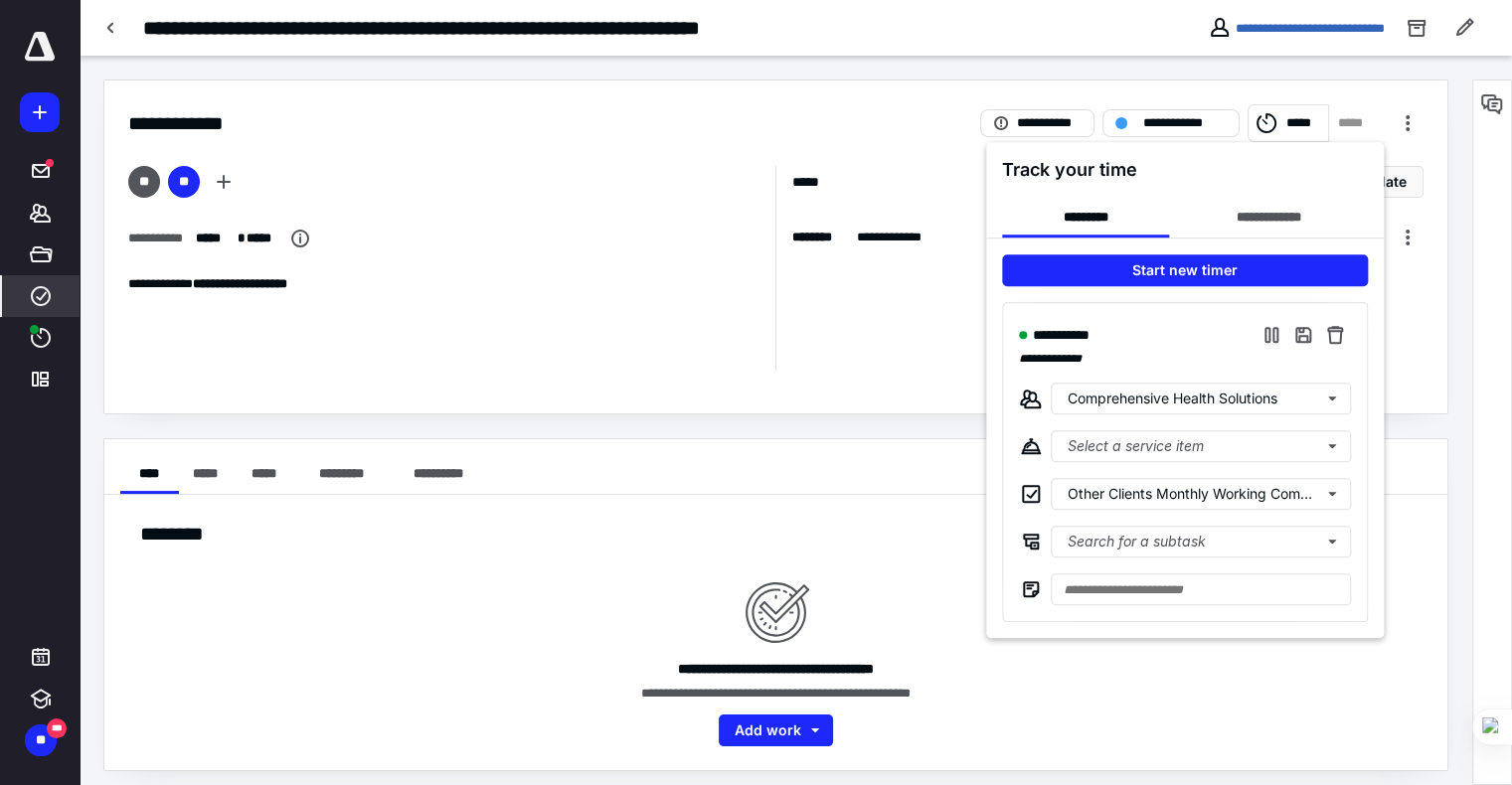 click at bounding box center (756, 392) 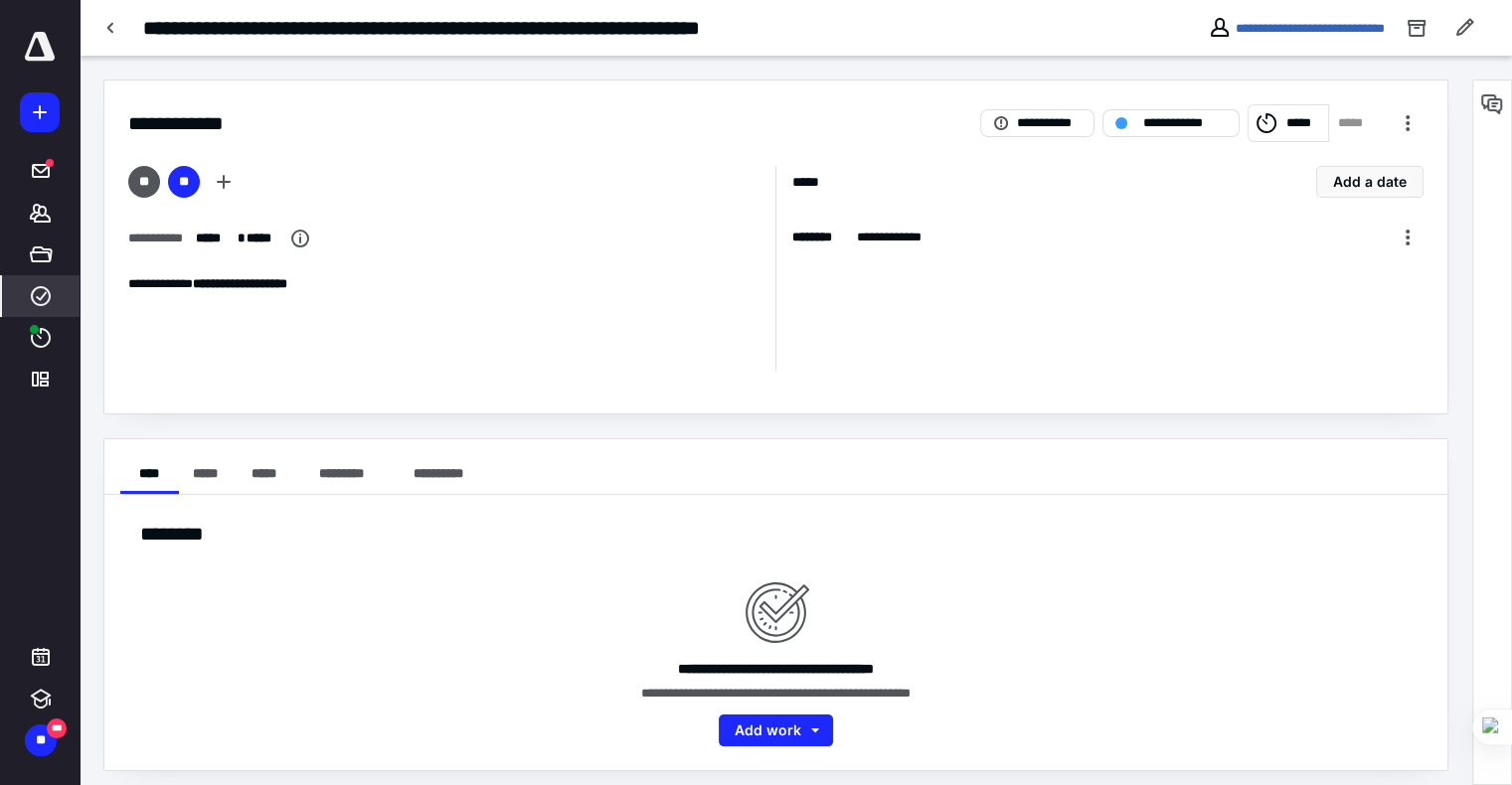 click at bounding box center (1492, 104) 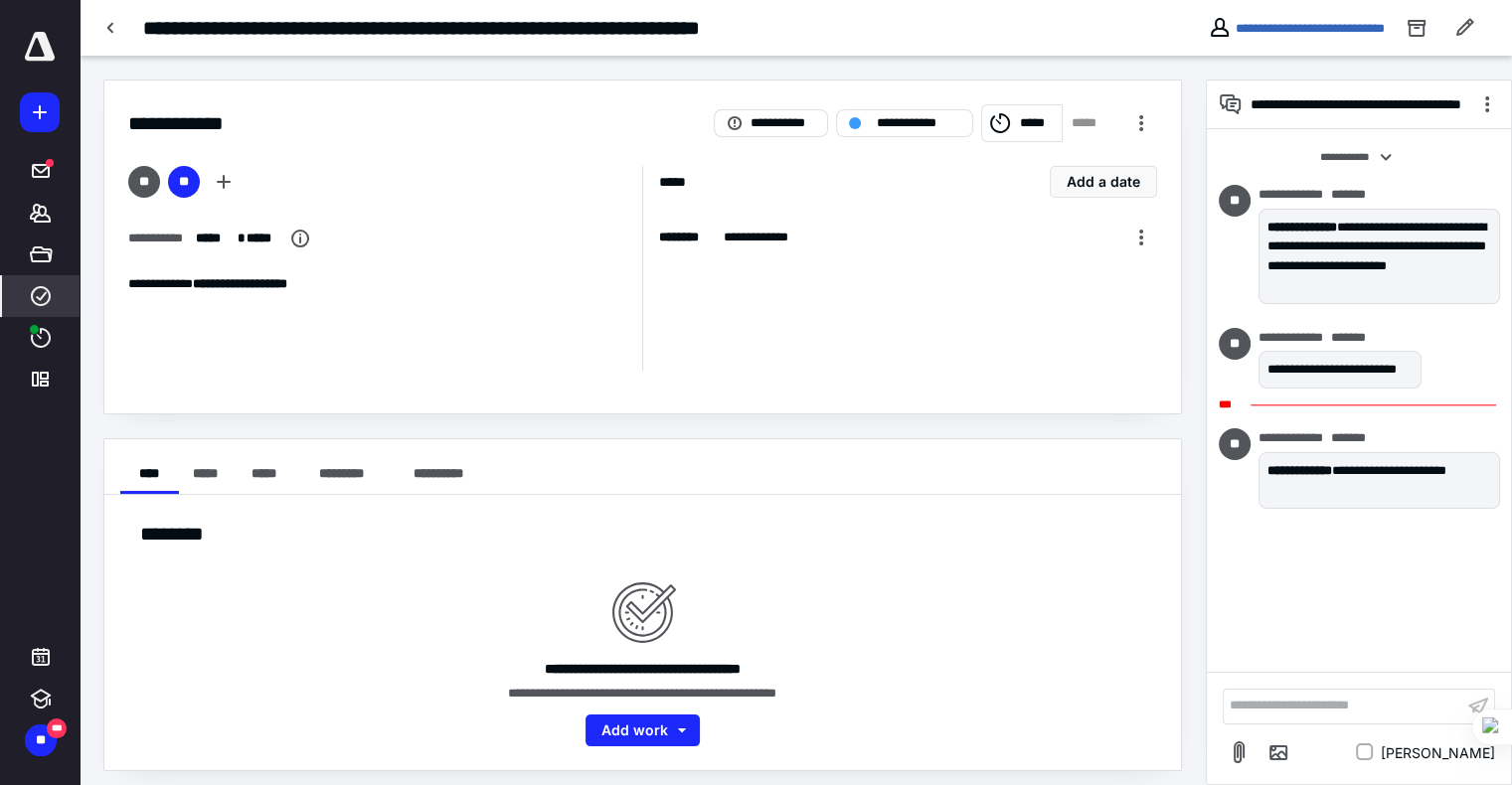 scroll, scrollTop: 8, scrollLeft: 0, axis: vertical 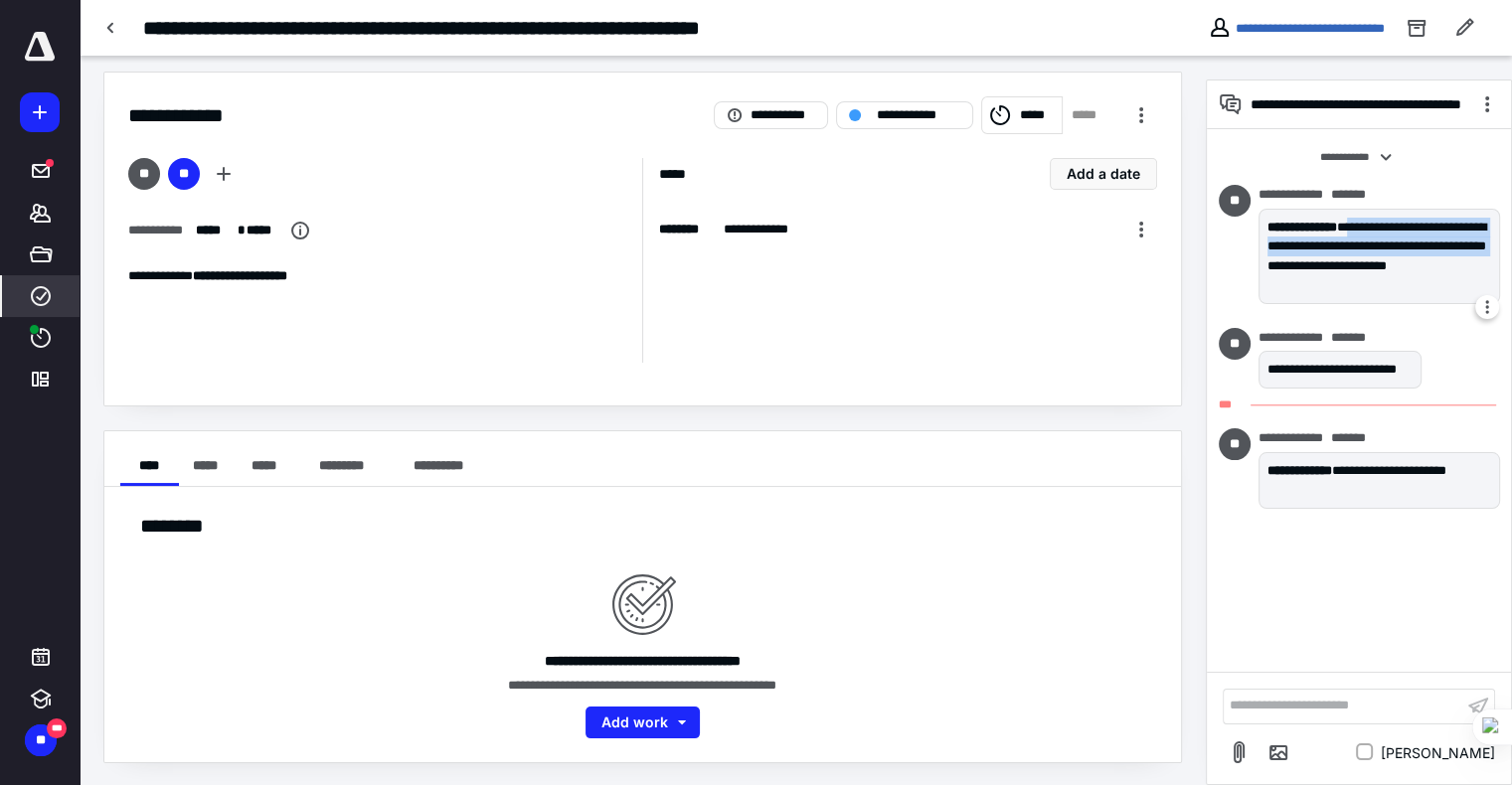 drag, startPoint x: 1374, startPoint y: 225, endPoint x: 1408, endPoint y: 268, distance: 54.81788 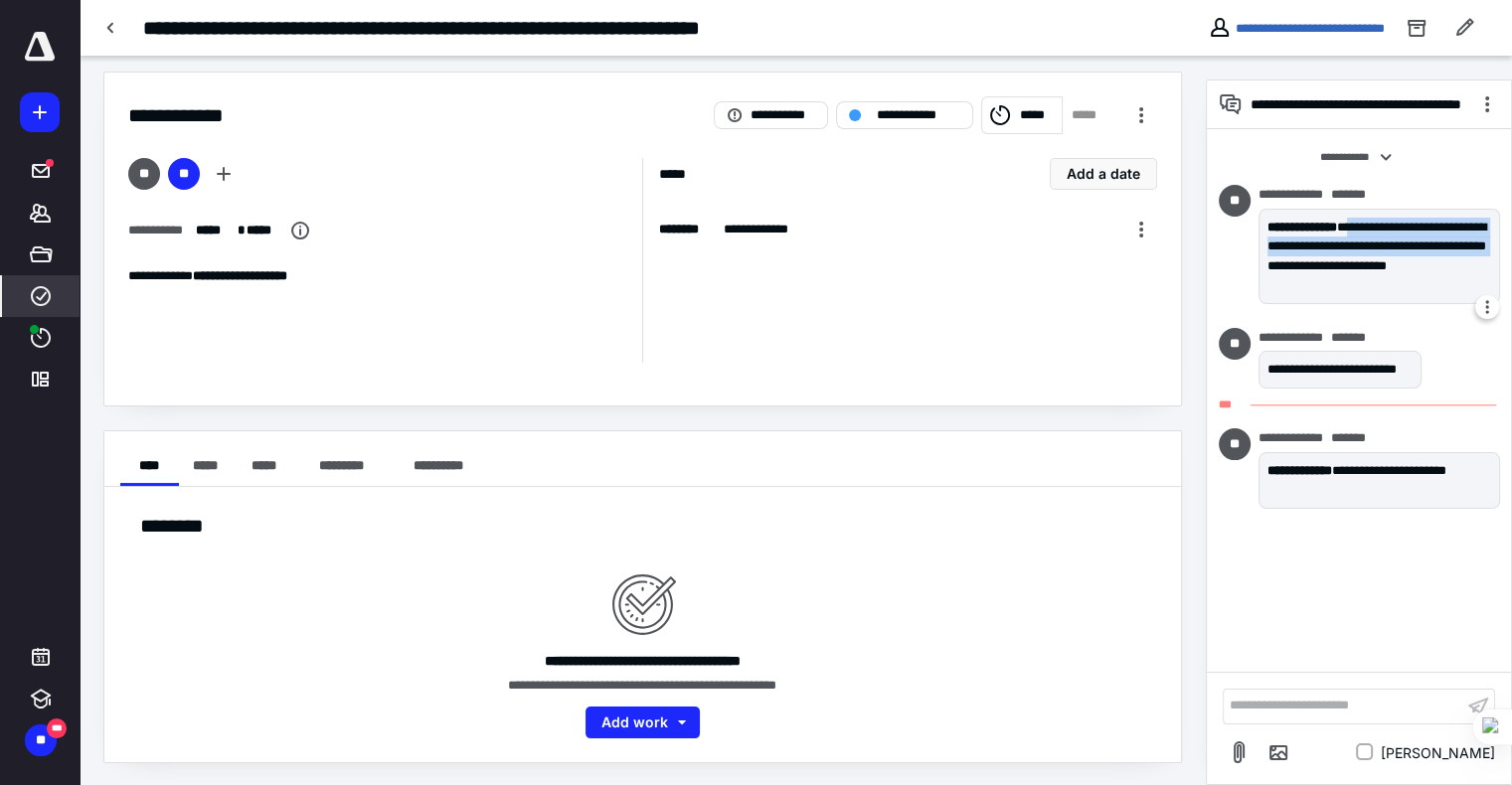 click on "**********" at bounding box center (1379, 256) 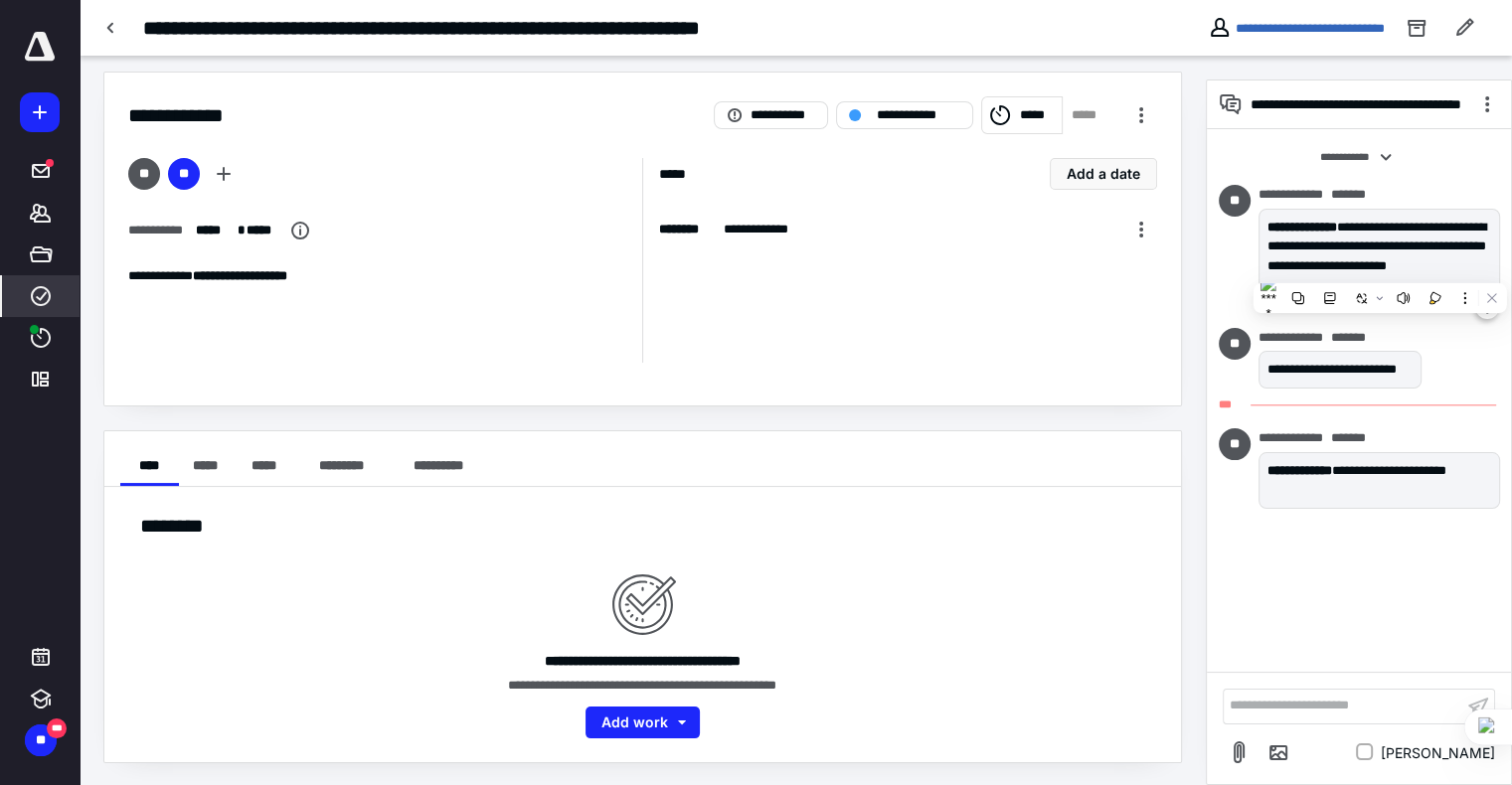 click on "**********" at bounding box center [1379, 256] 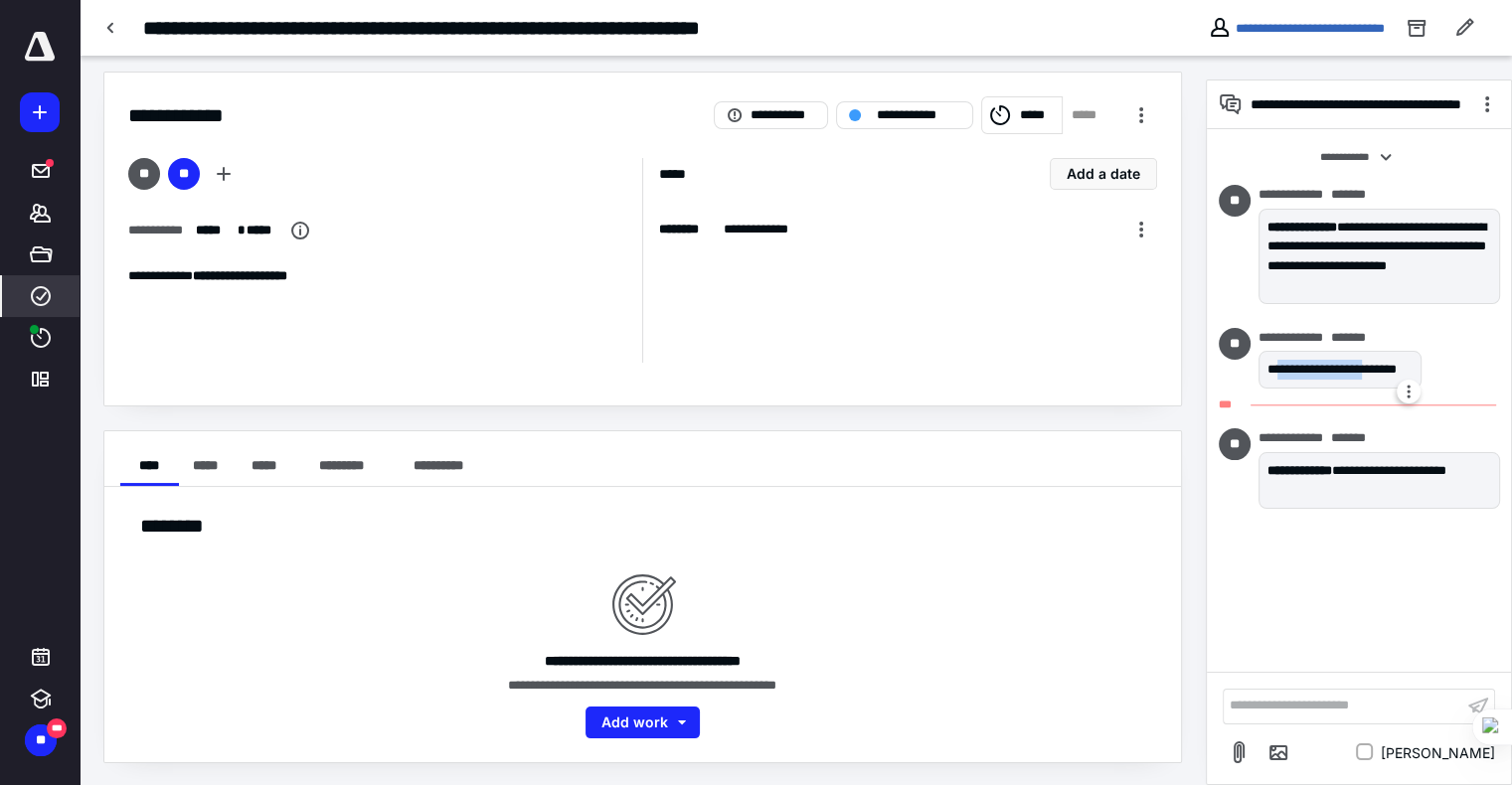 drag, startPoint x: 1273, startPoint y: 375, endPoint x: 1368, endPoint y: 376, distance: 95.005263 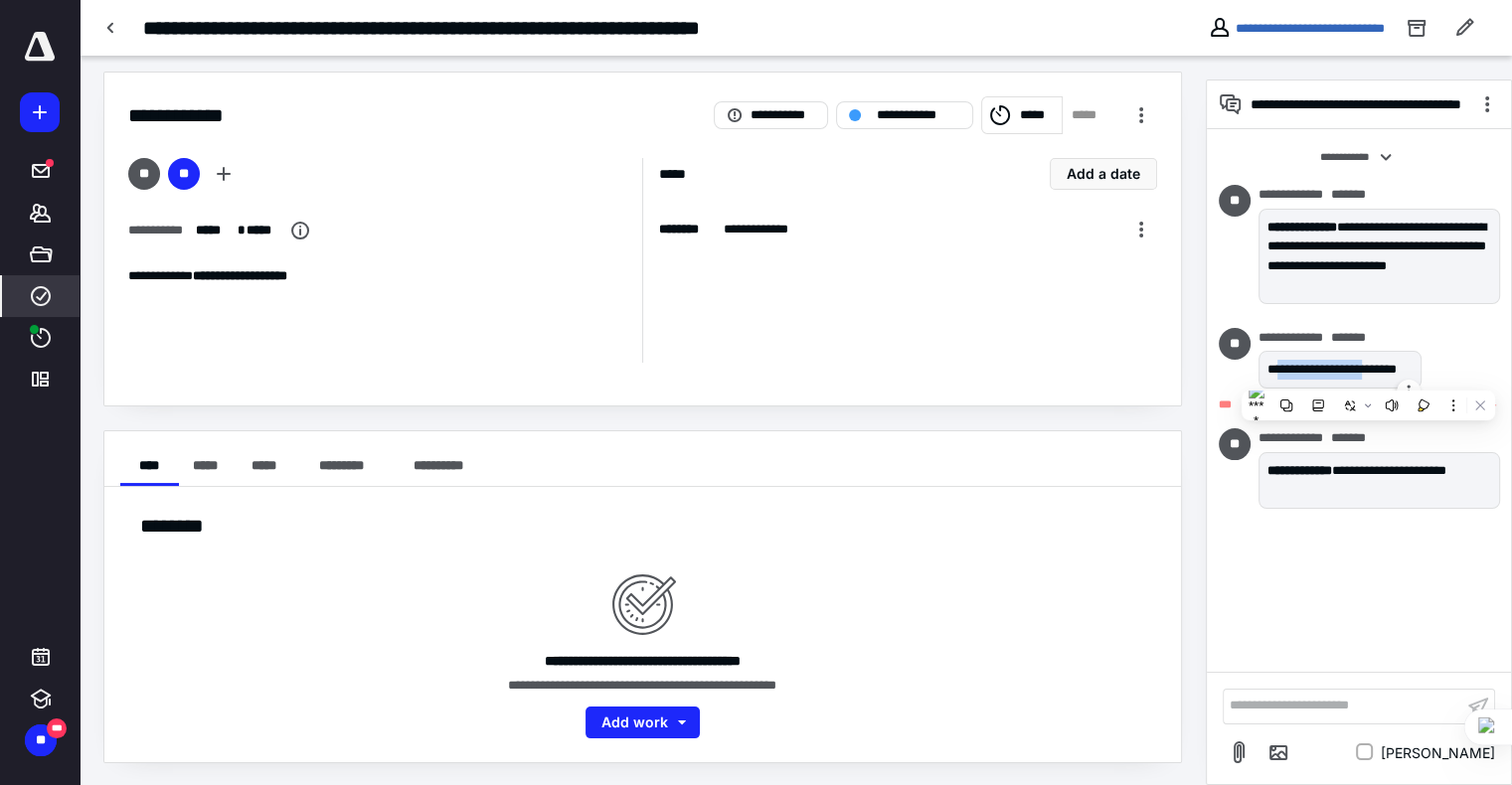 click on "**********" at bounding box center [1340, 370] 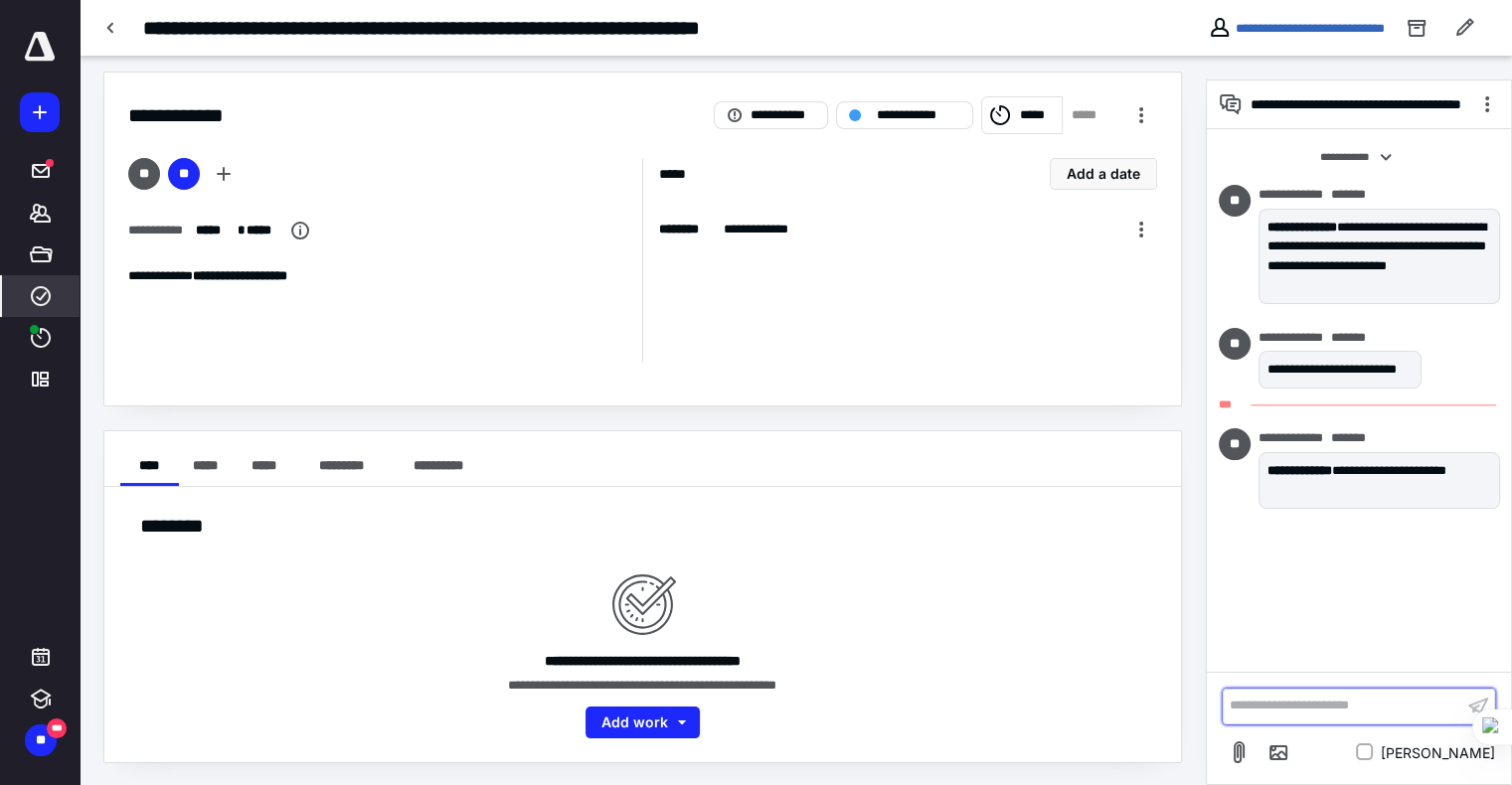 click on "**********" at bounding box center [1343, 706] 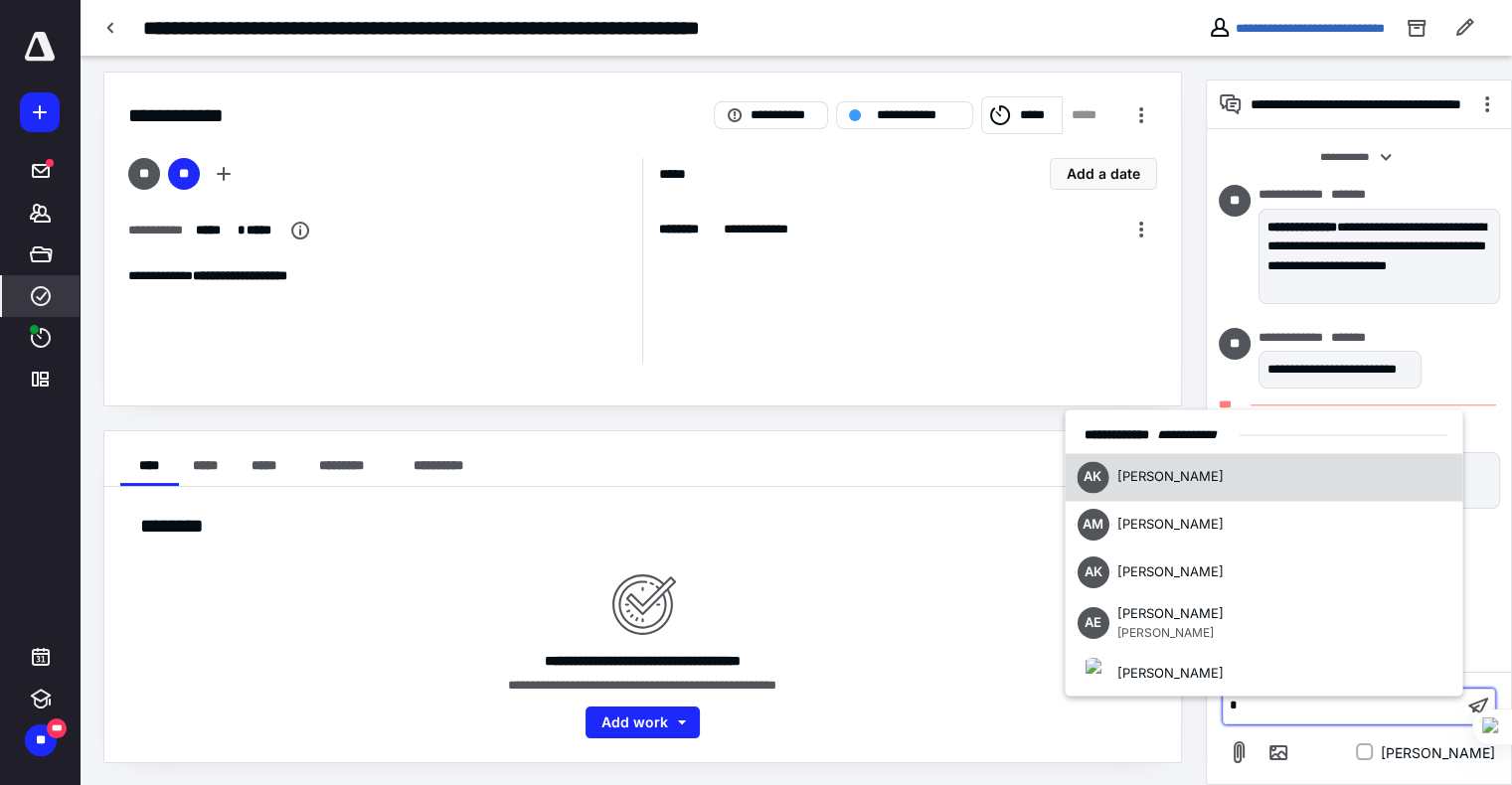 type 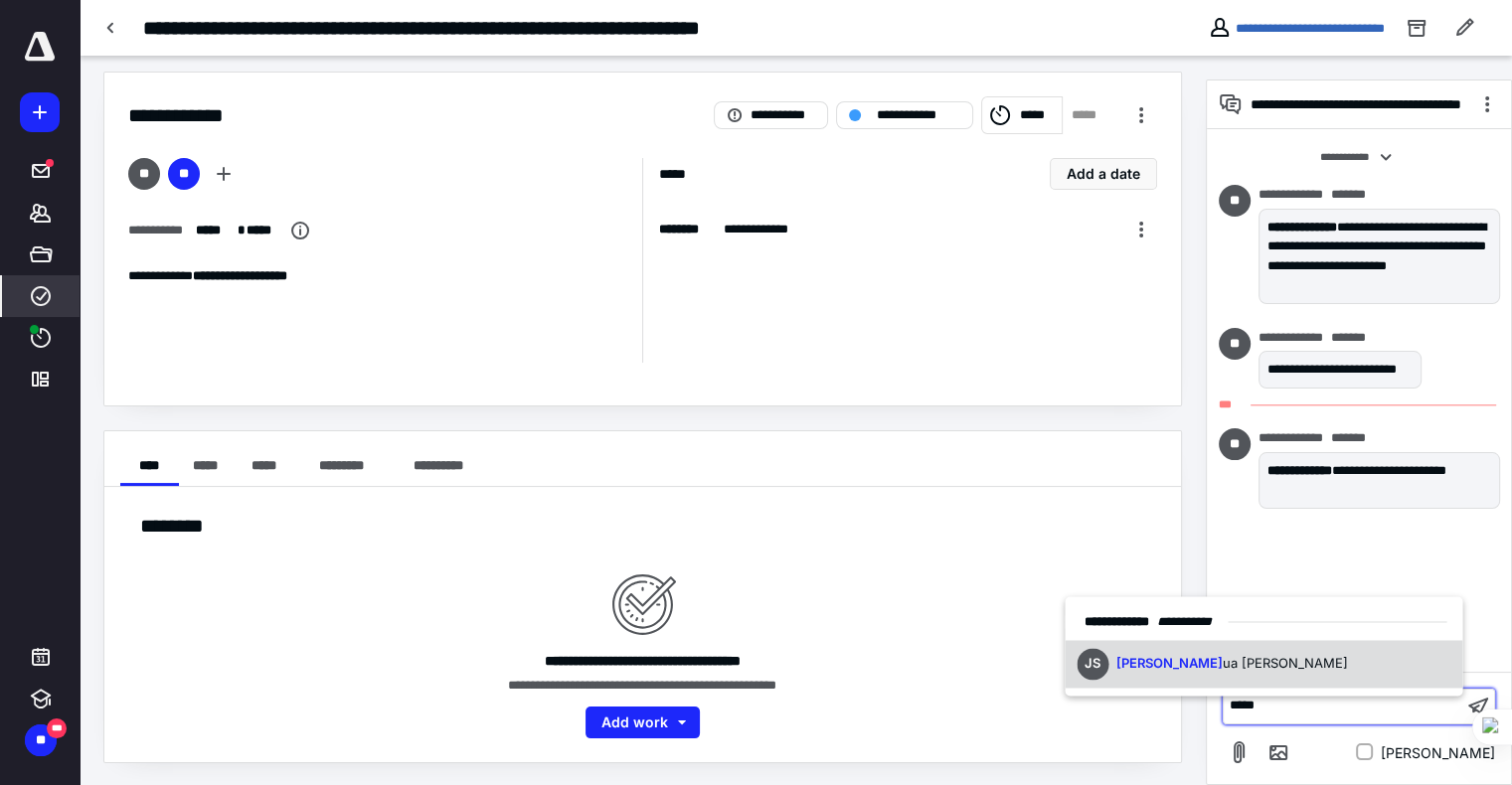 click on "JS Josh ua [PERSON_NAME]" at bounding box center (1263, 665) 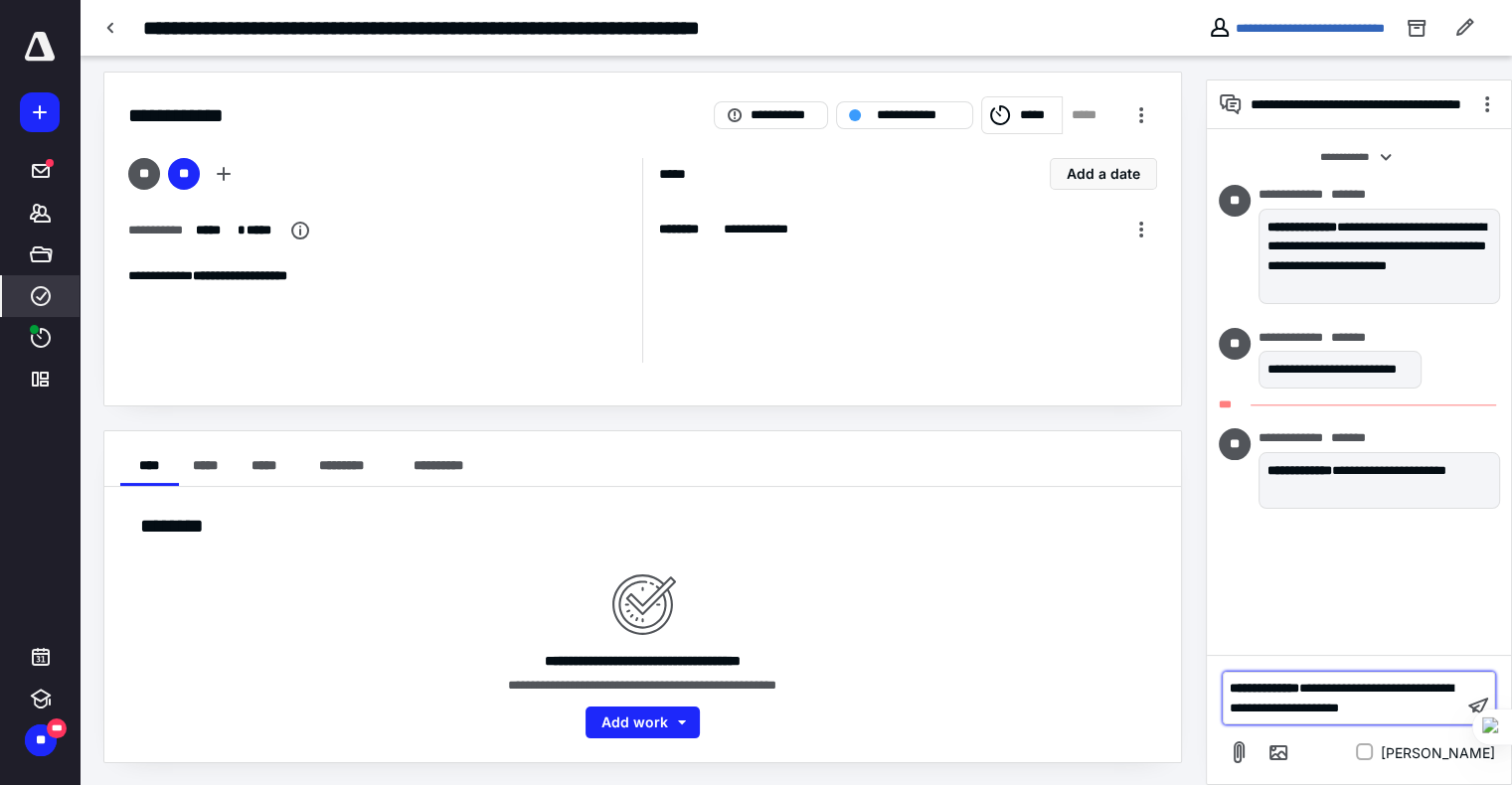 click on "**********" at bounding box center [1341, 698] 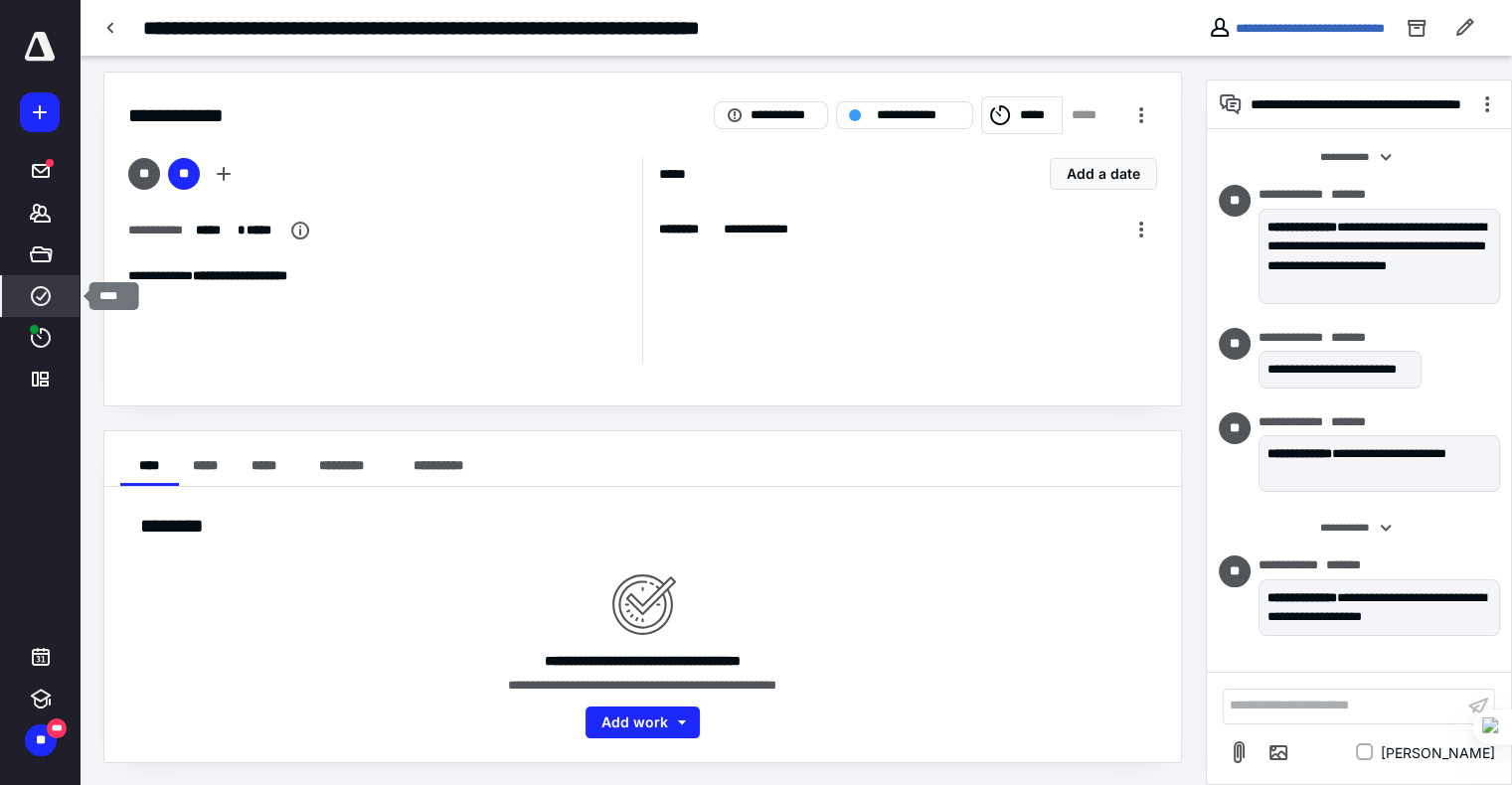 click on "****" at bounding box center (41, 296) 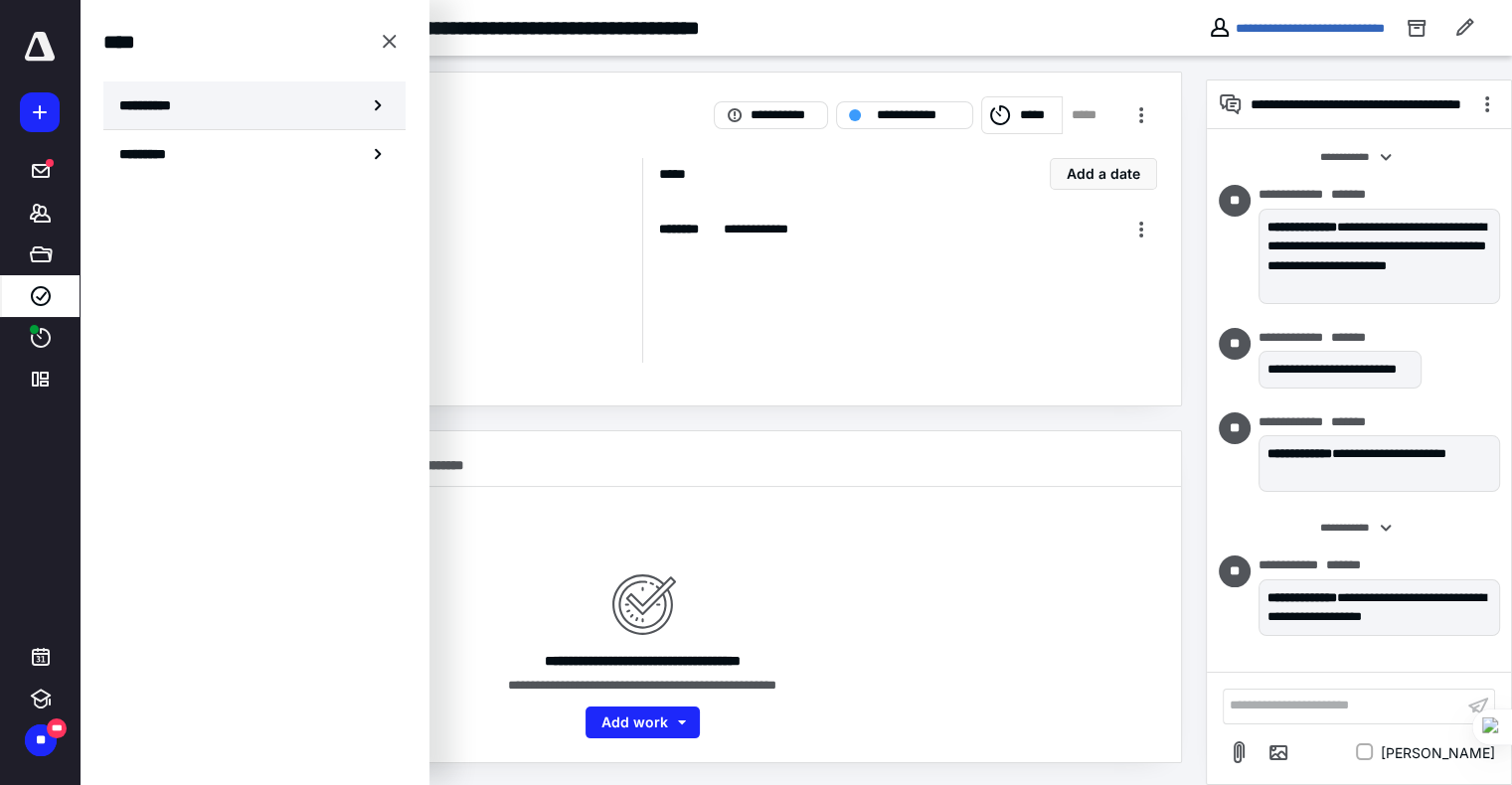 click on "**********" at bounding box center (152, 105) 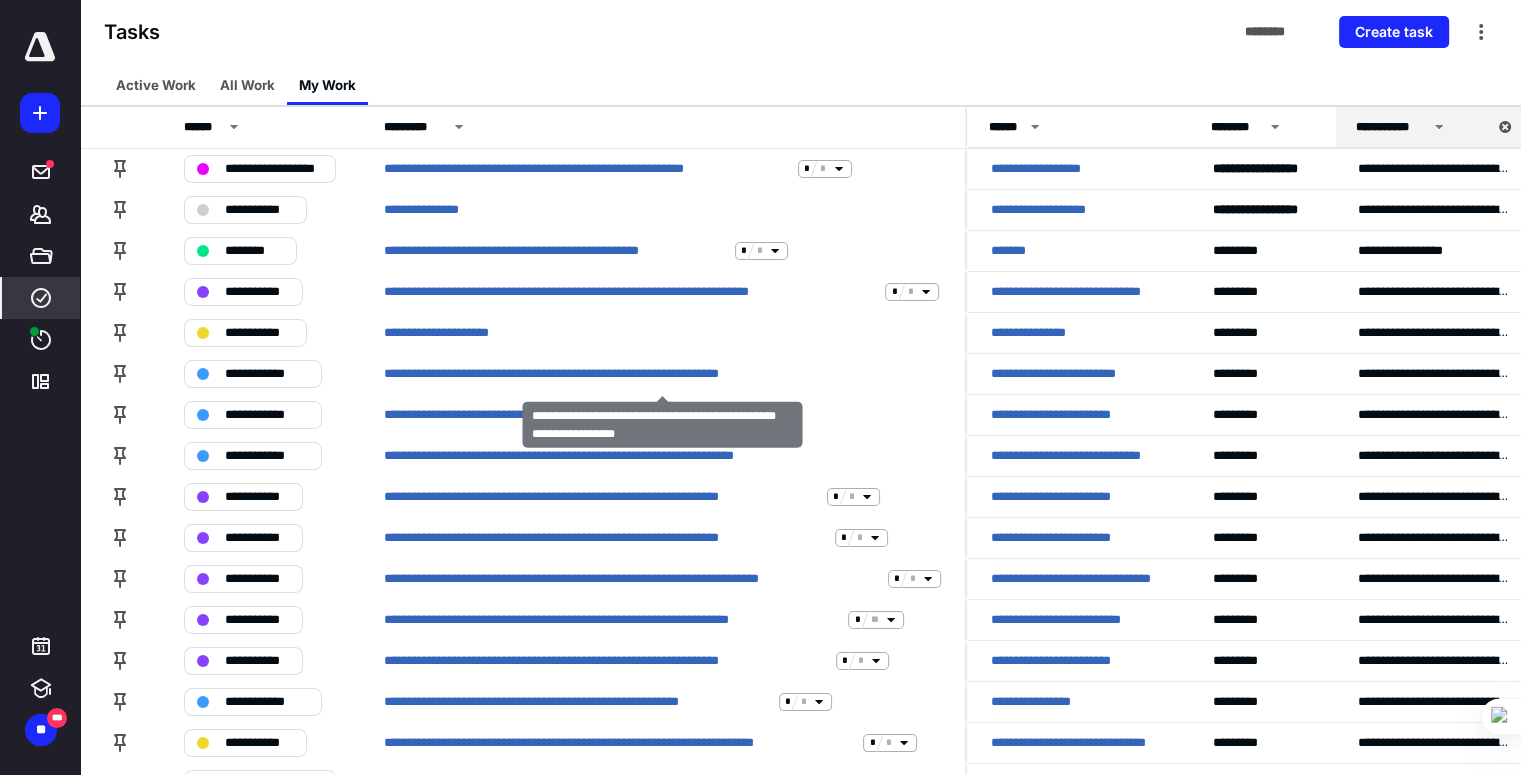 scroll, scrollTop: 555, scrollLeft: 0, axis: vertical 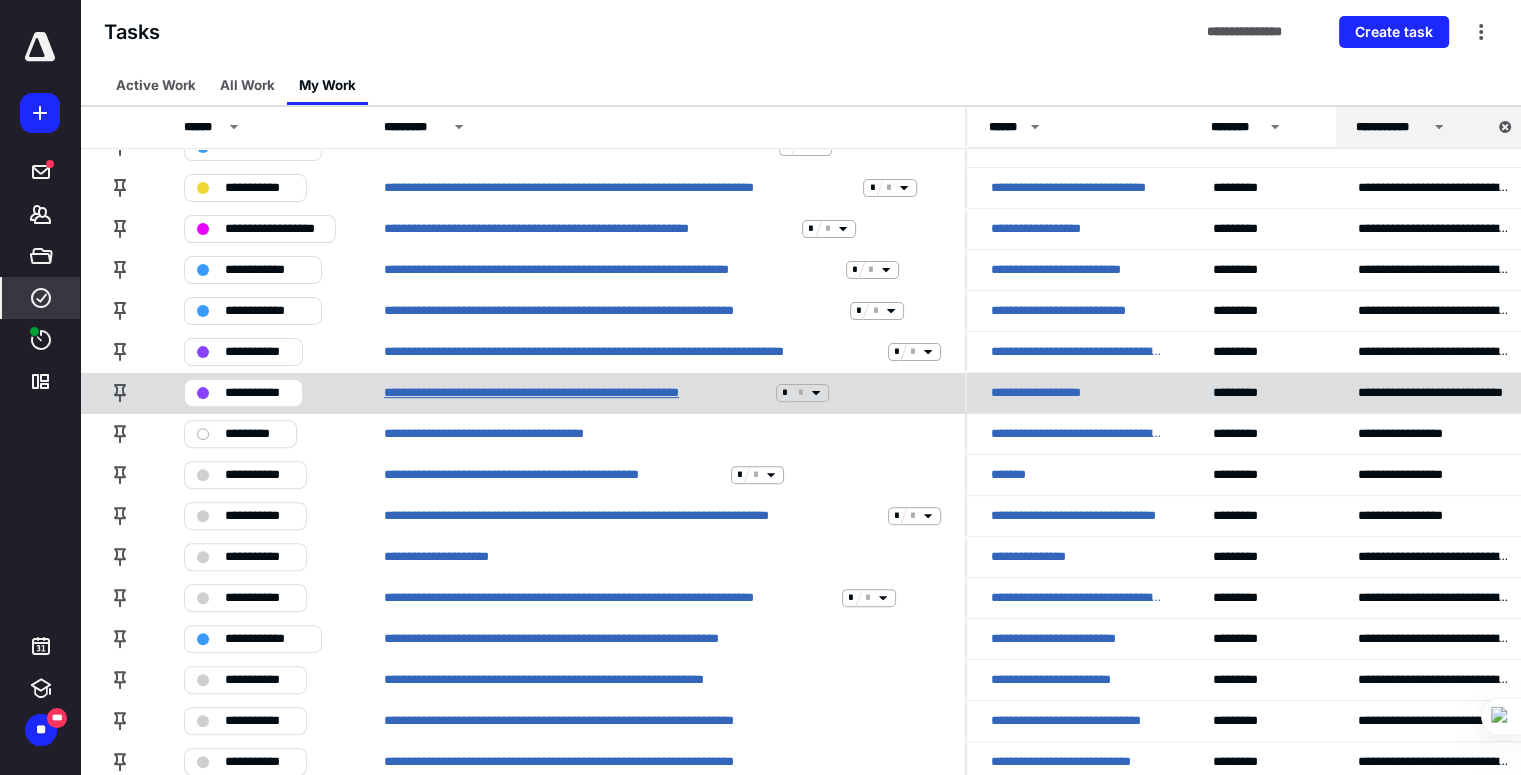click on "**********" at bounding box center [576, 393] 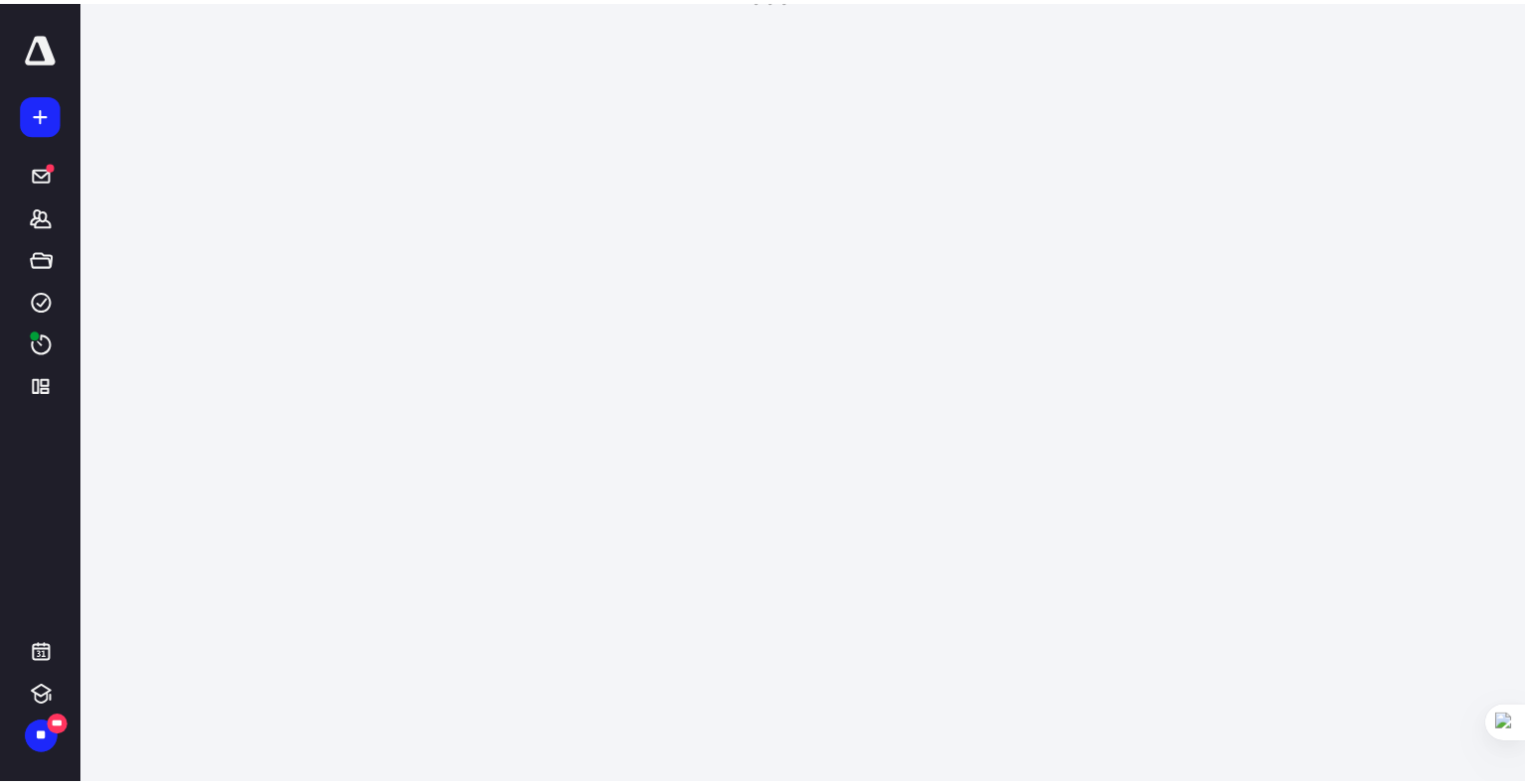 scroll, scrollTop: 0, scrollLeft: 0, axis: both 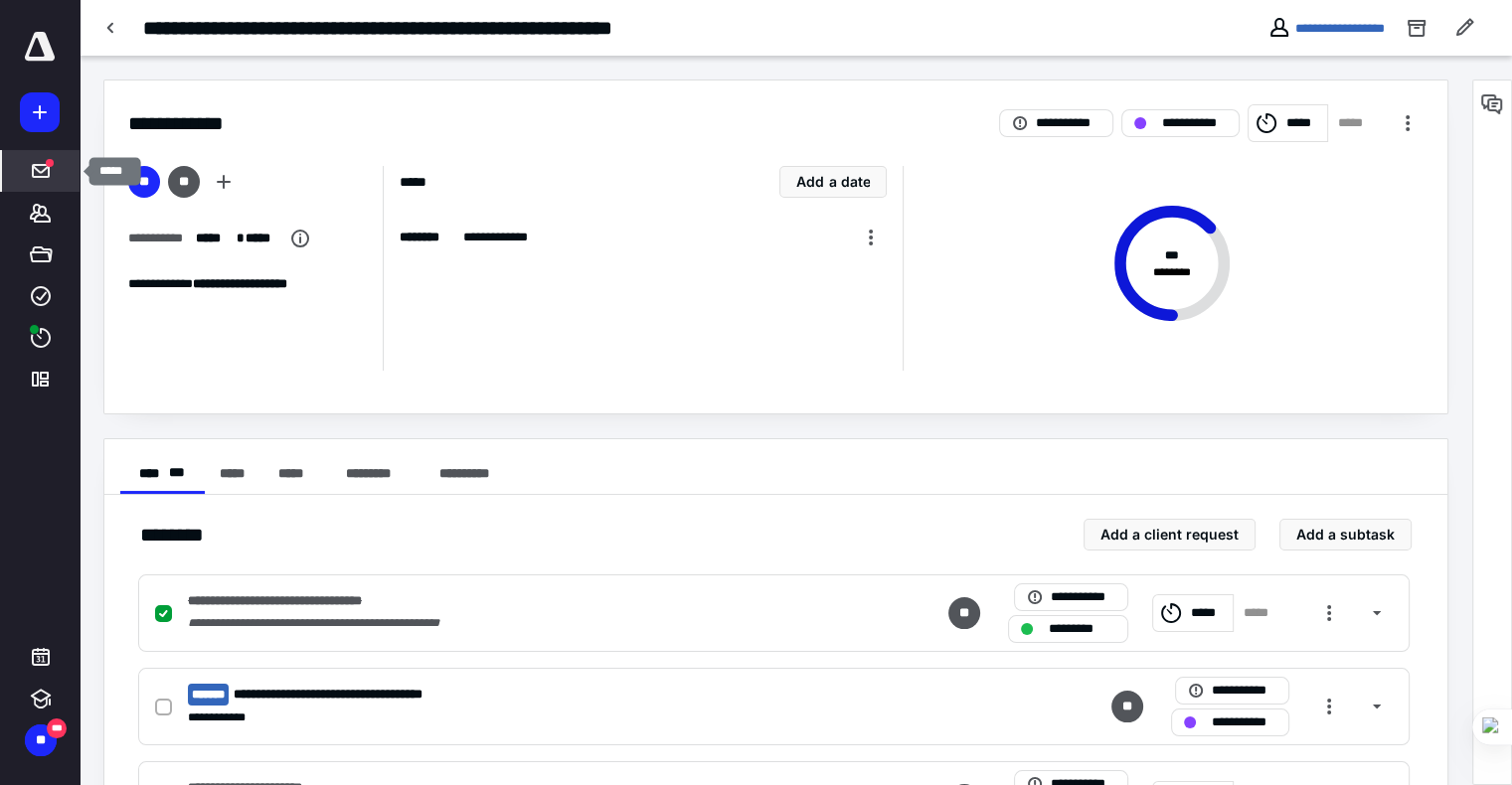 click at bounding box center [41, 171] 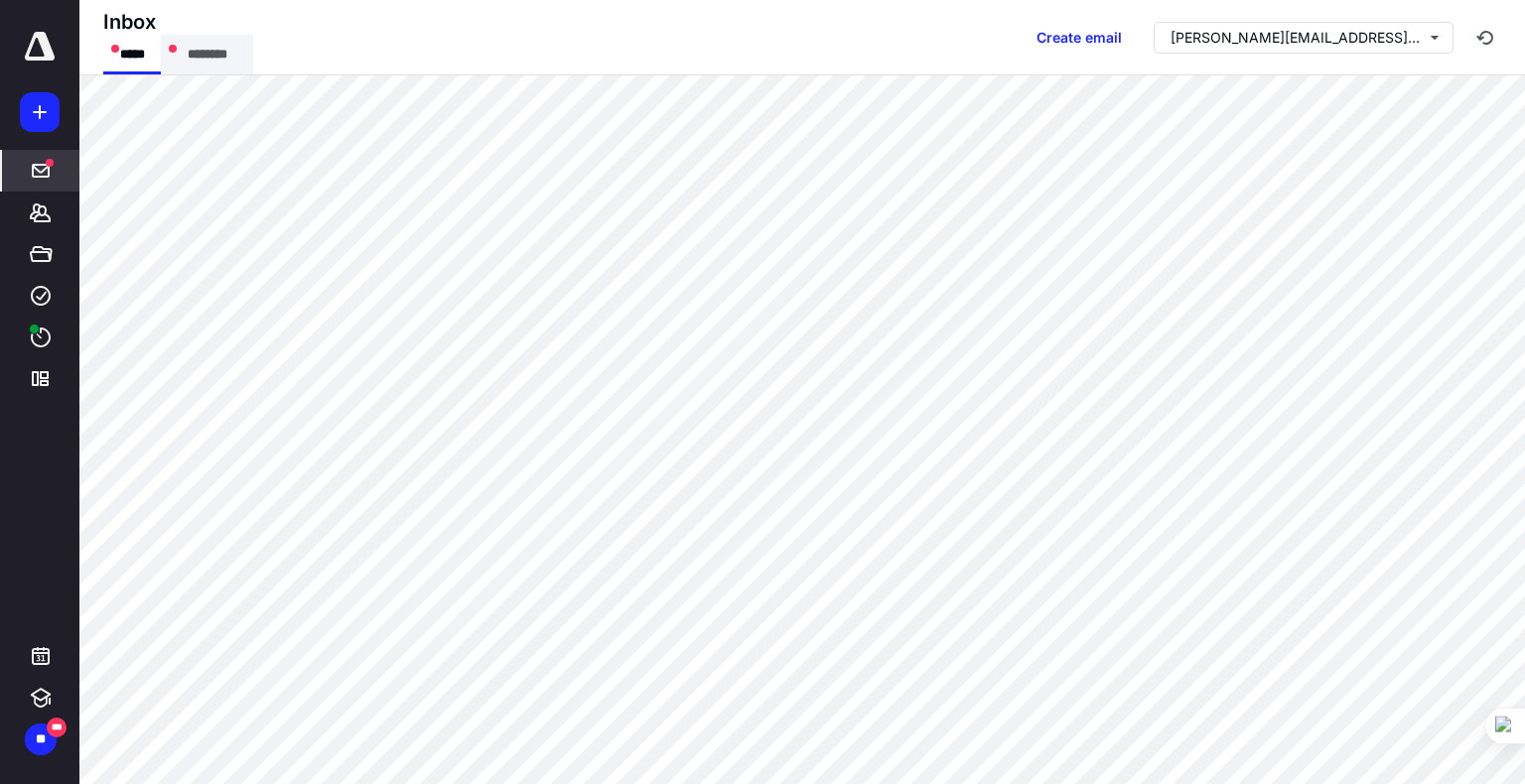 click on "********" at bounding box center (207, 55) 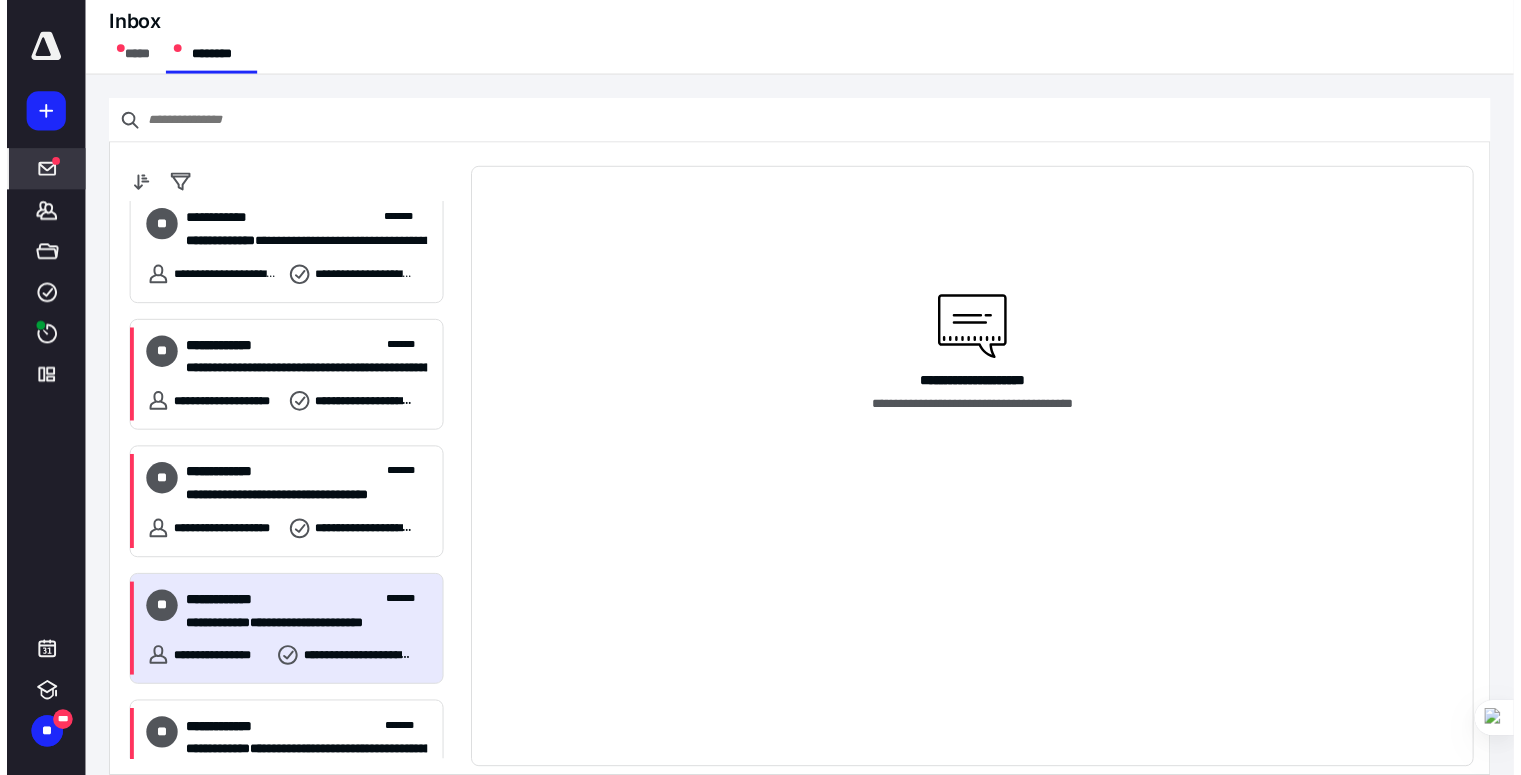 scroll, scrollTop: 0, scrollLeft: 0, axis: both 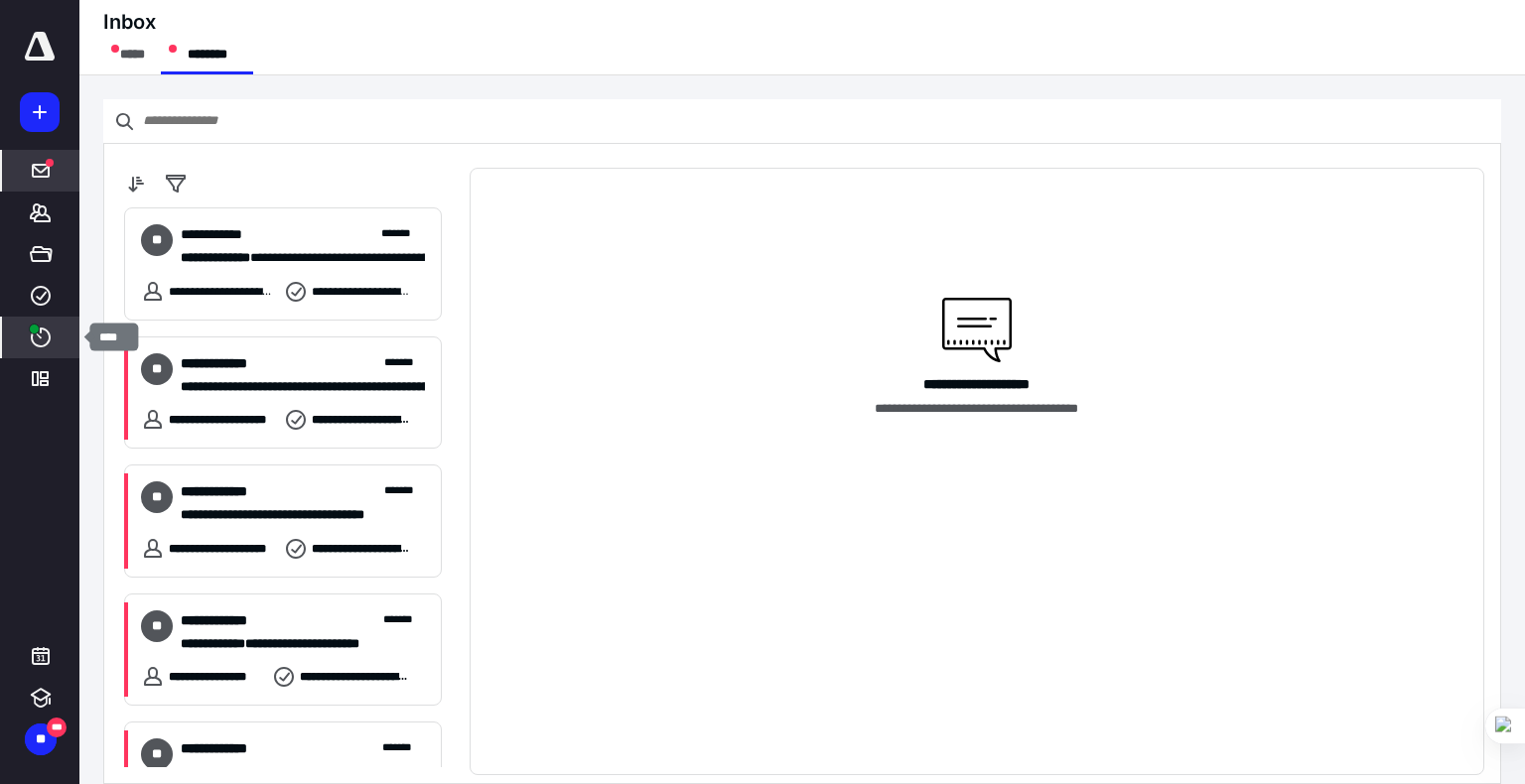 click on "****" at bounding box center [41, 337] 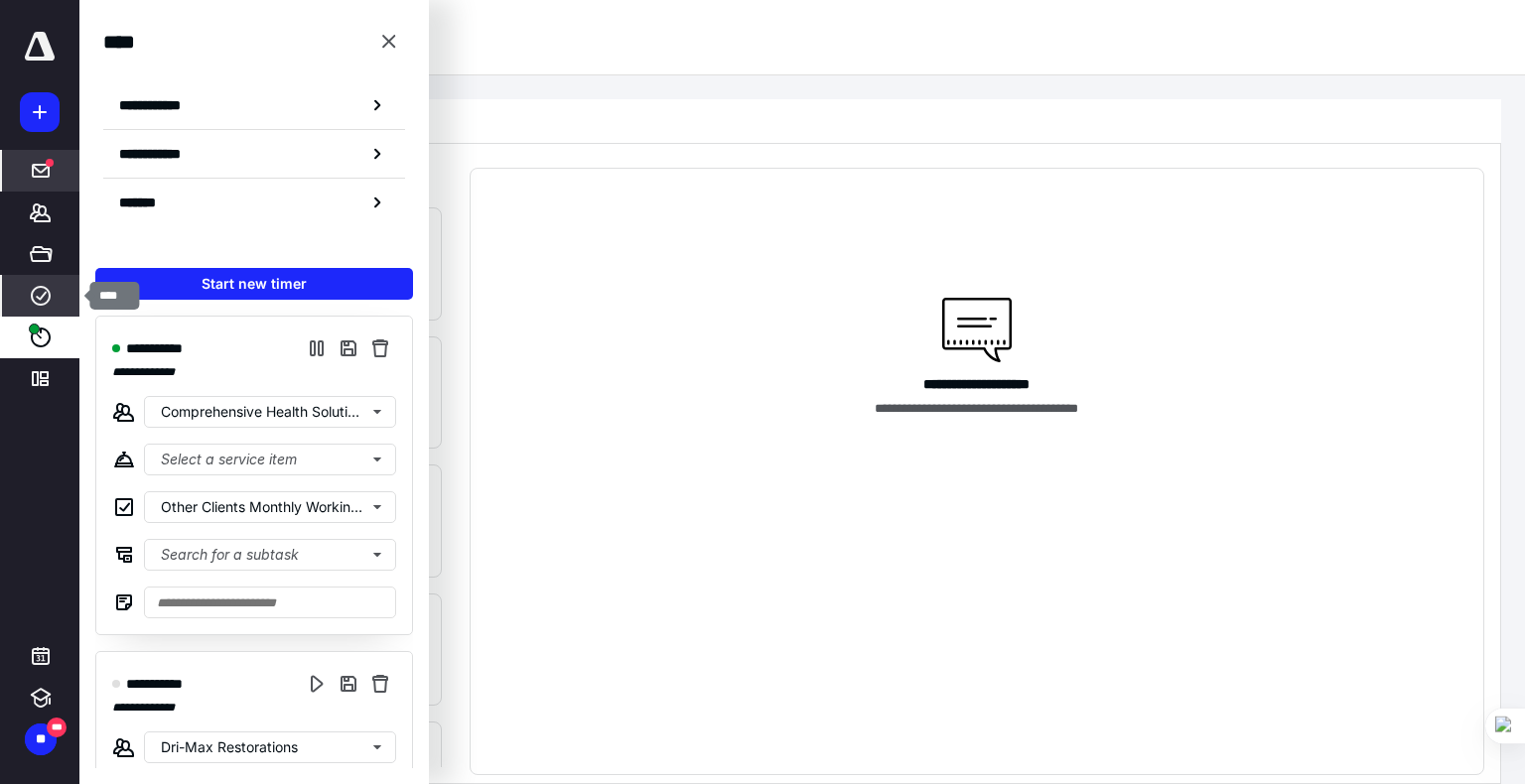 click on "****" at bounding box center [41, 296] 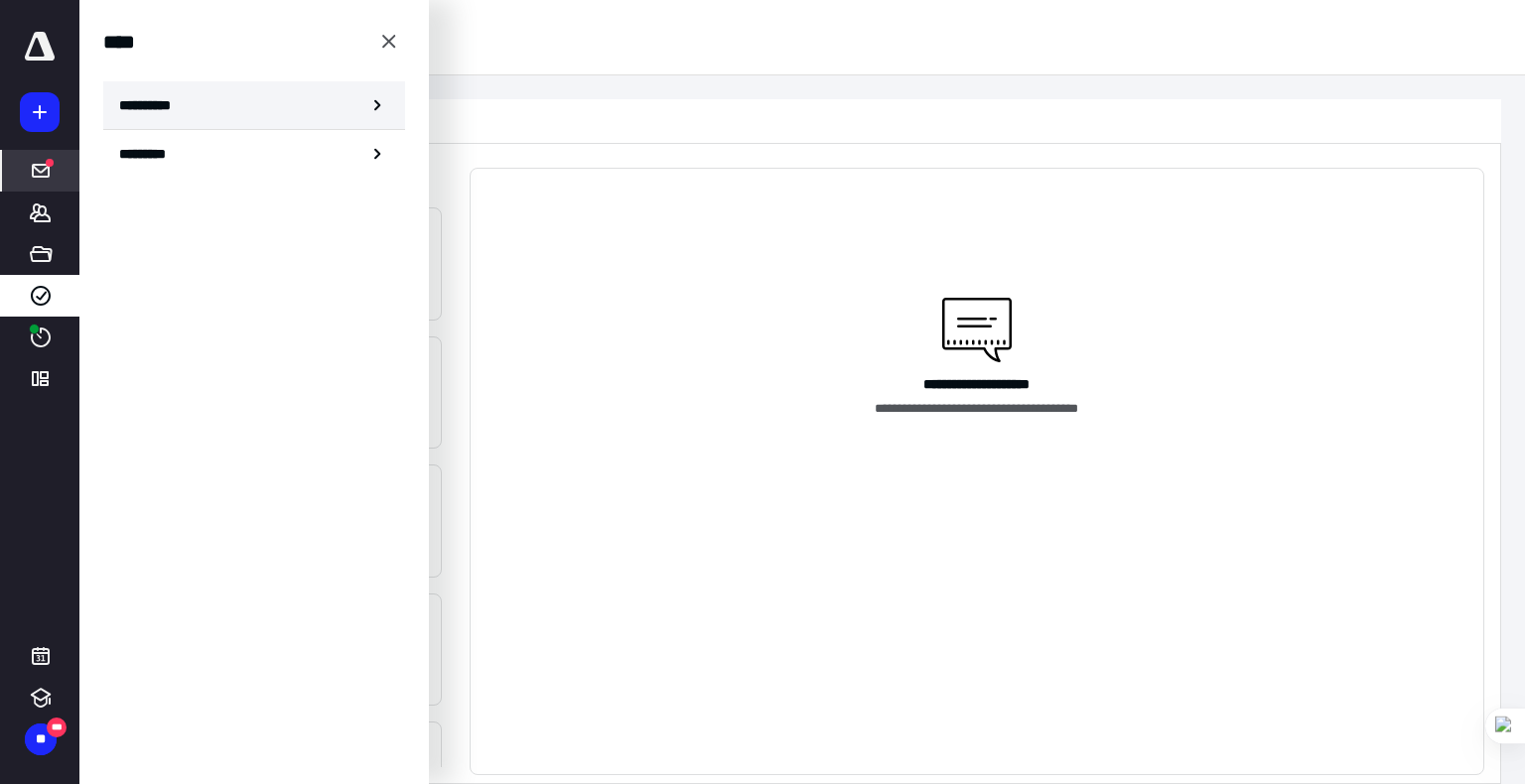 click on "**********" at bounding box center [152, 105] 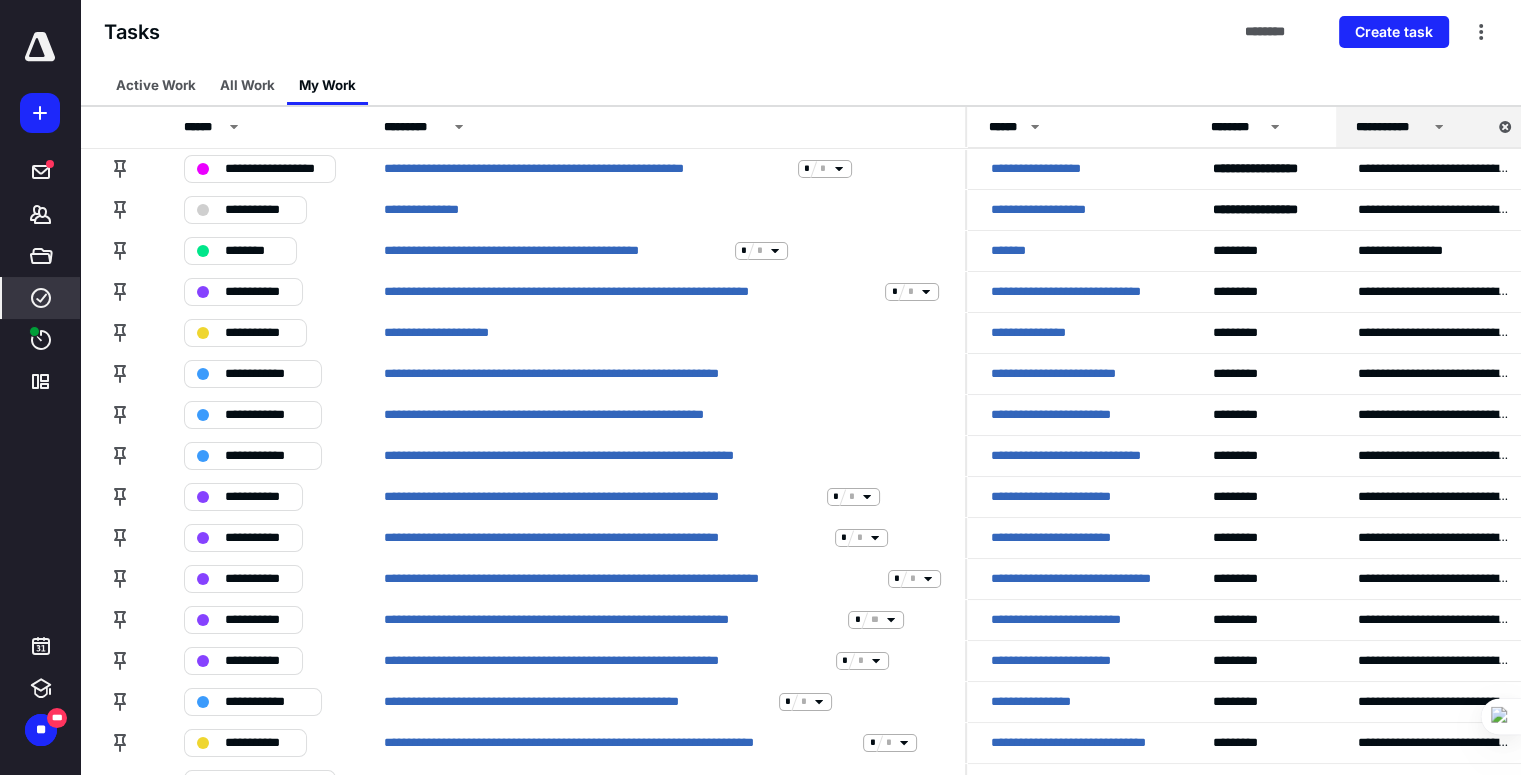 scroll, scrollTop: 0, scrollLeft: 0, axis: both 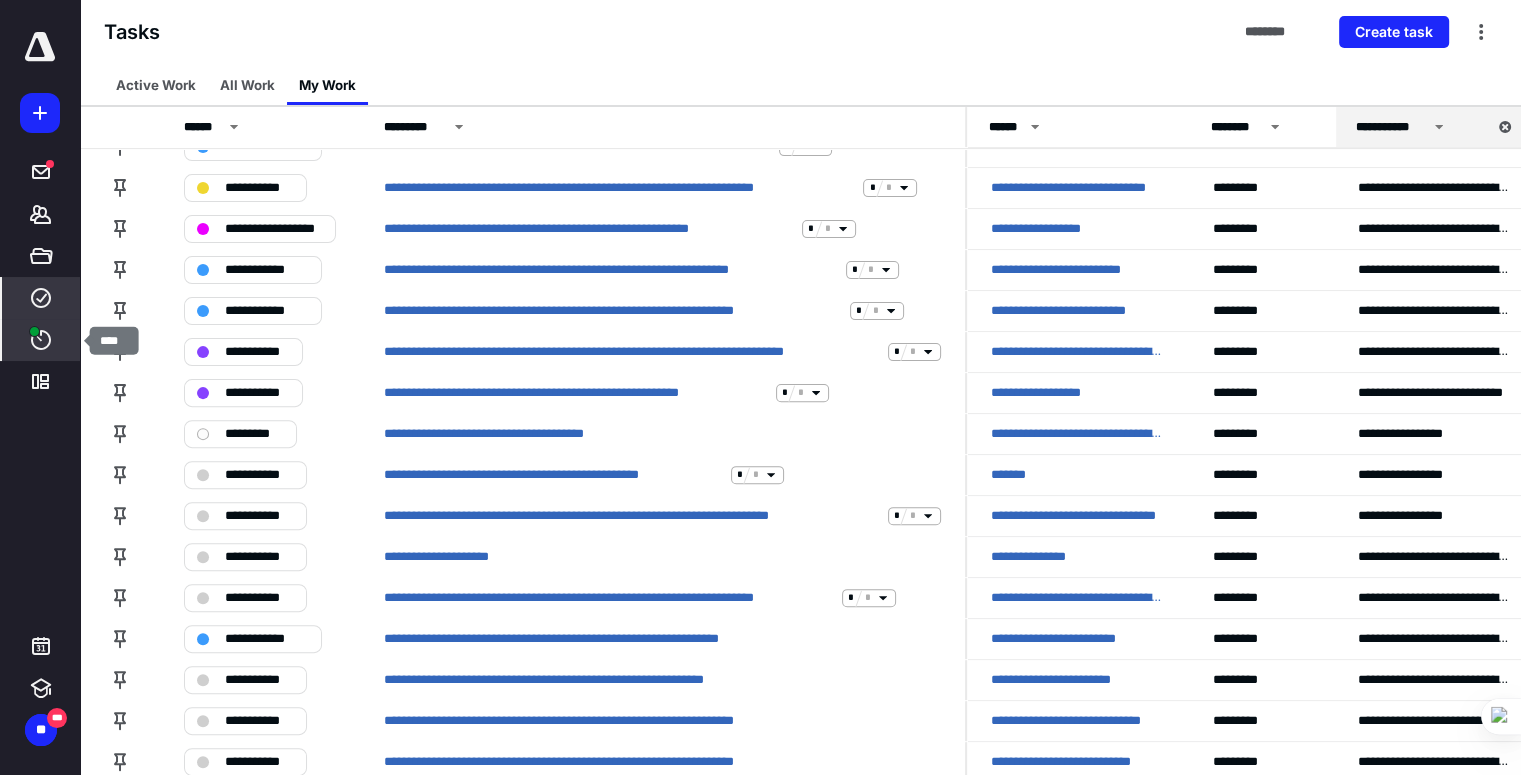 click at bounding box center (34, 331) 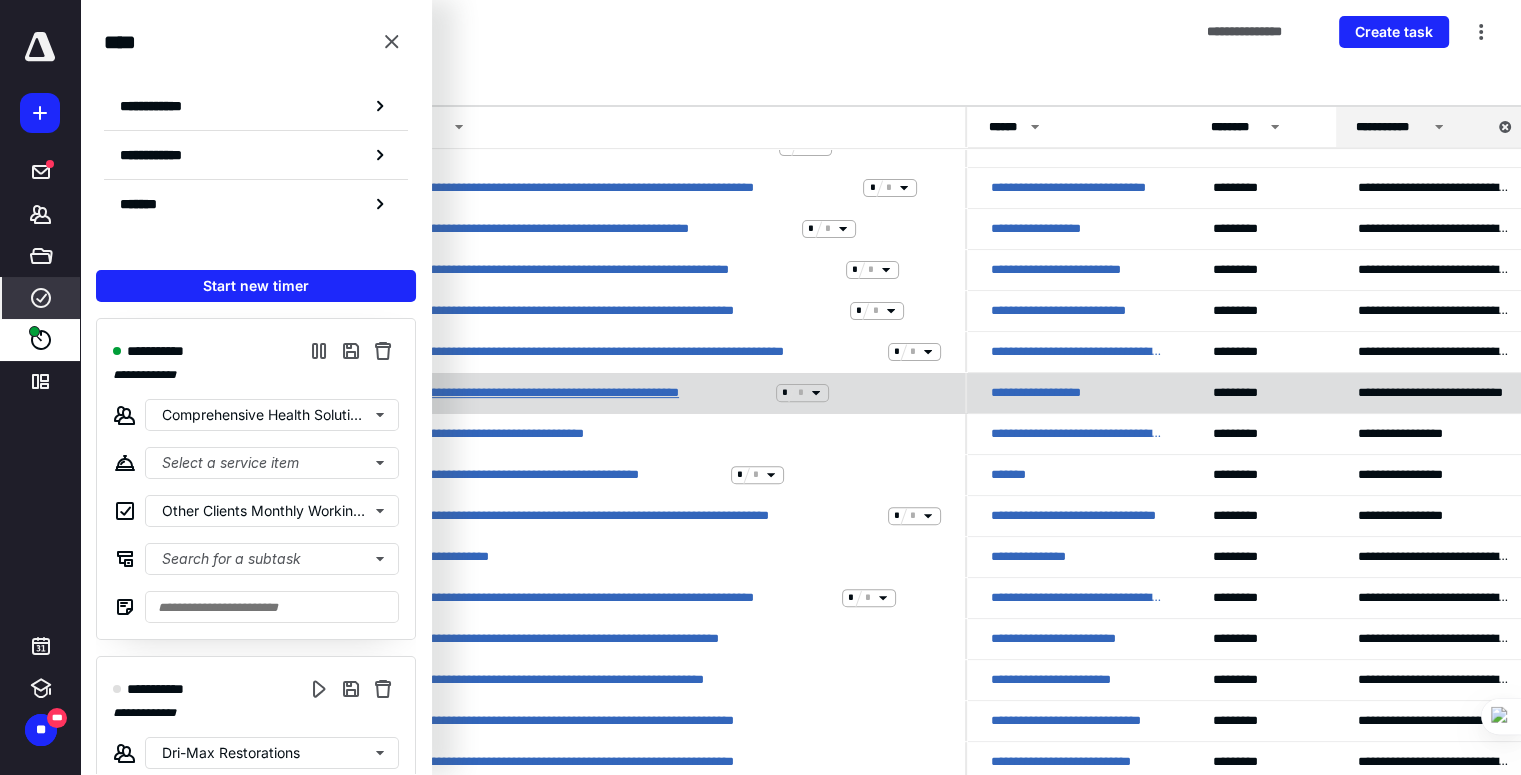 click on "**********" at bounding box center [576, 393] 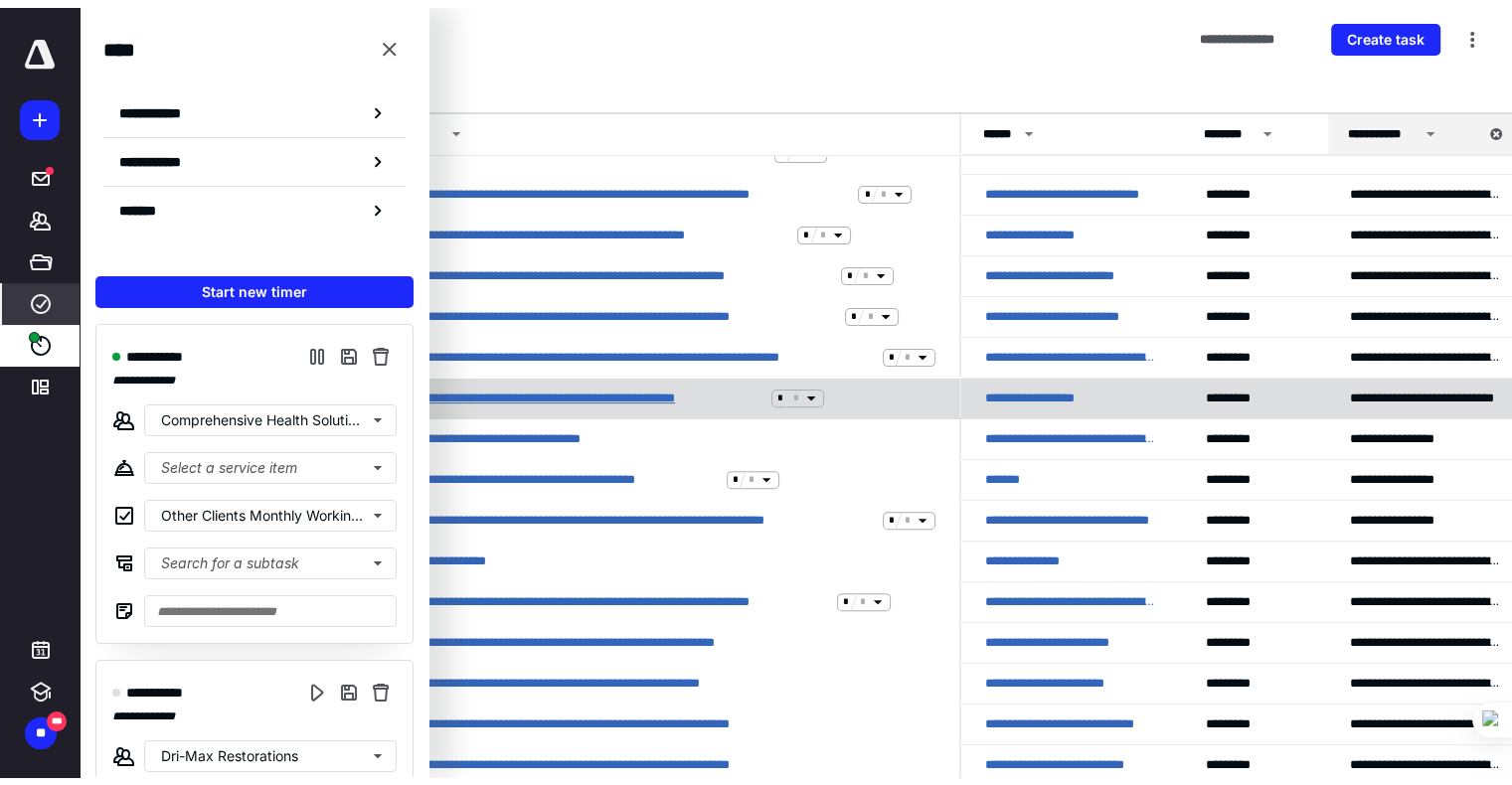 scroll, scrollTop: 0, scrollLeft: 0, axis: both 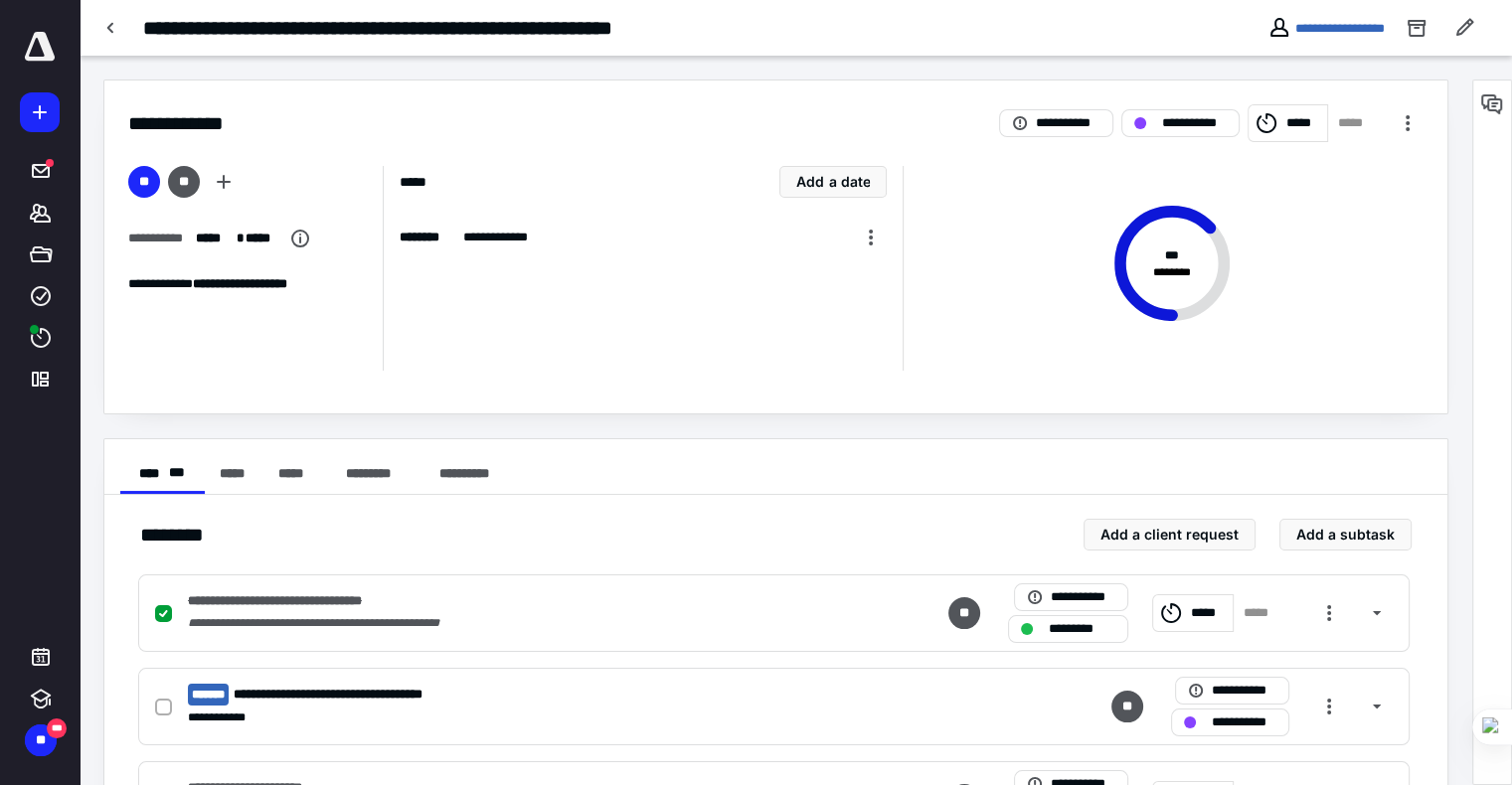 click on "*****" at bounding box center (1287, 123) 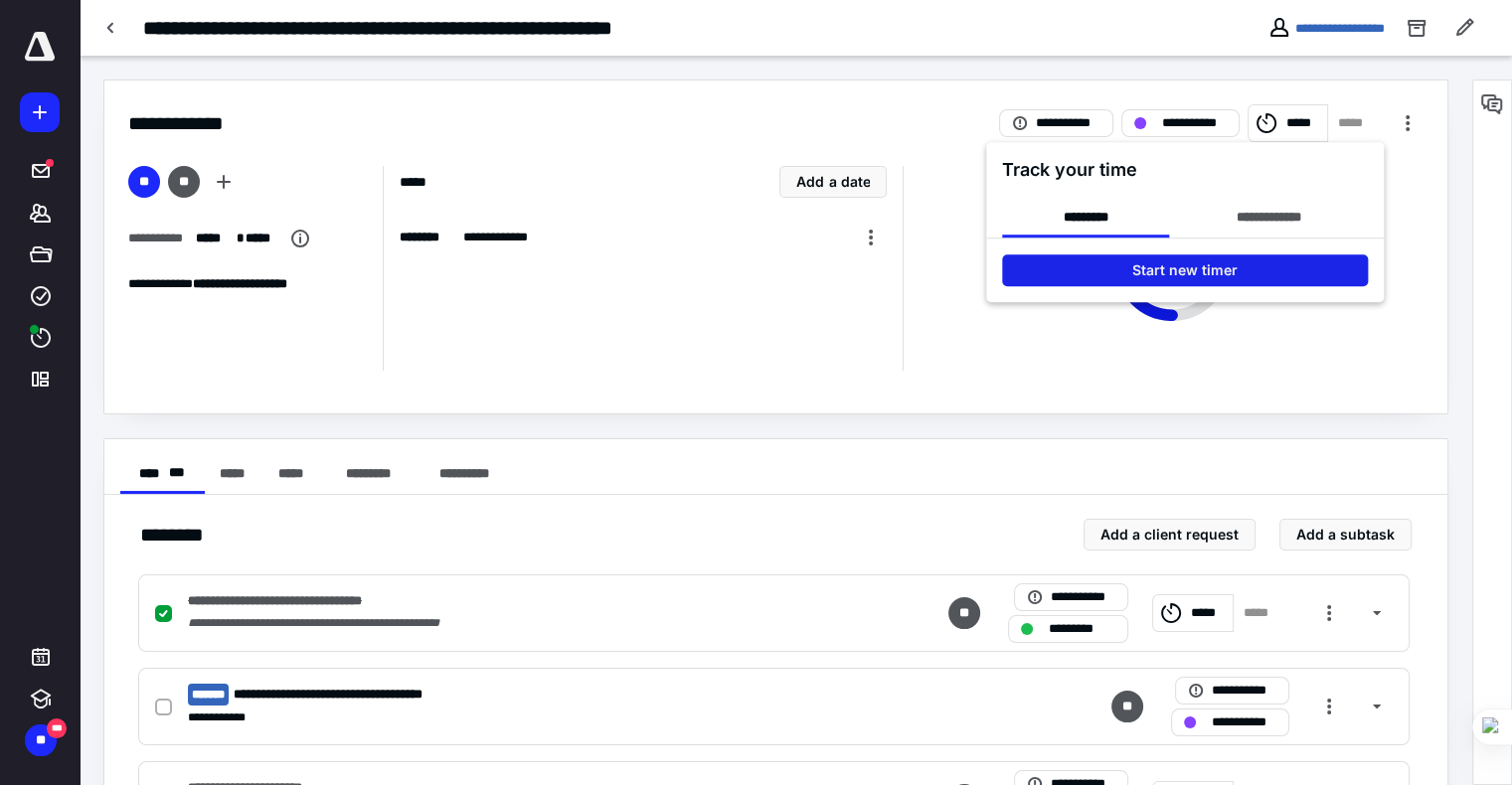 click on "Start new timer" at bounding box center (1185, 270) 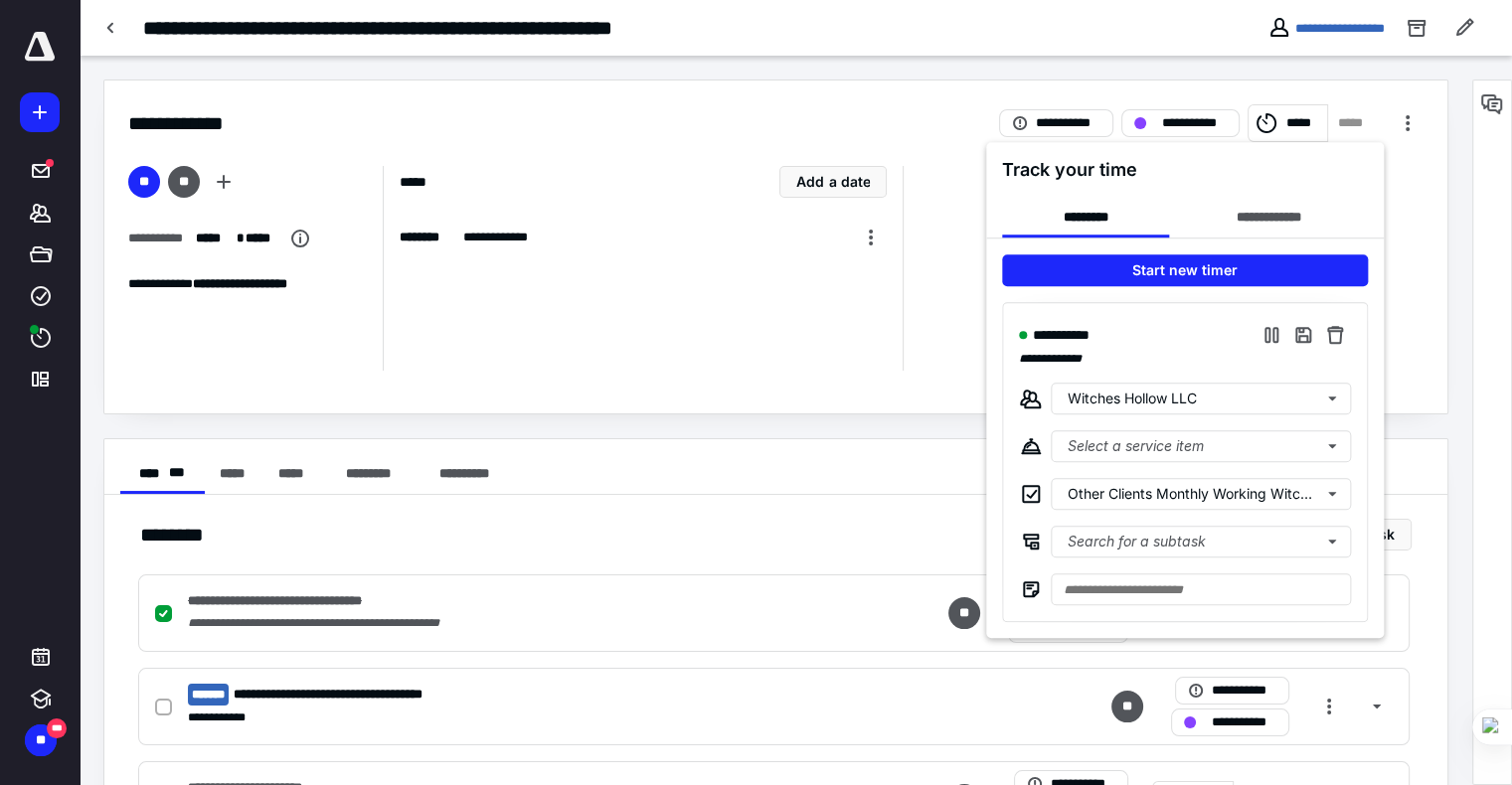 type 